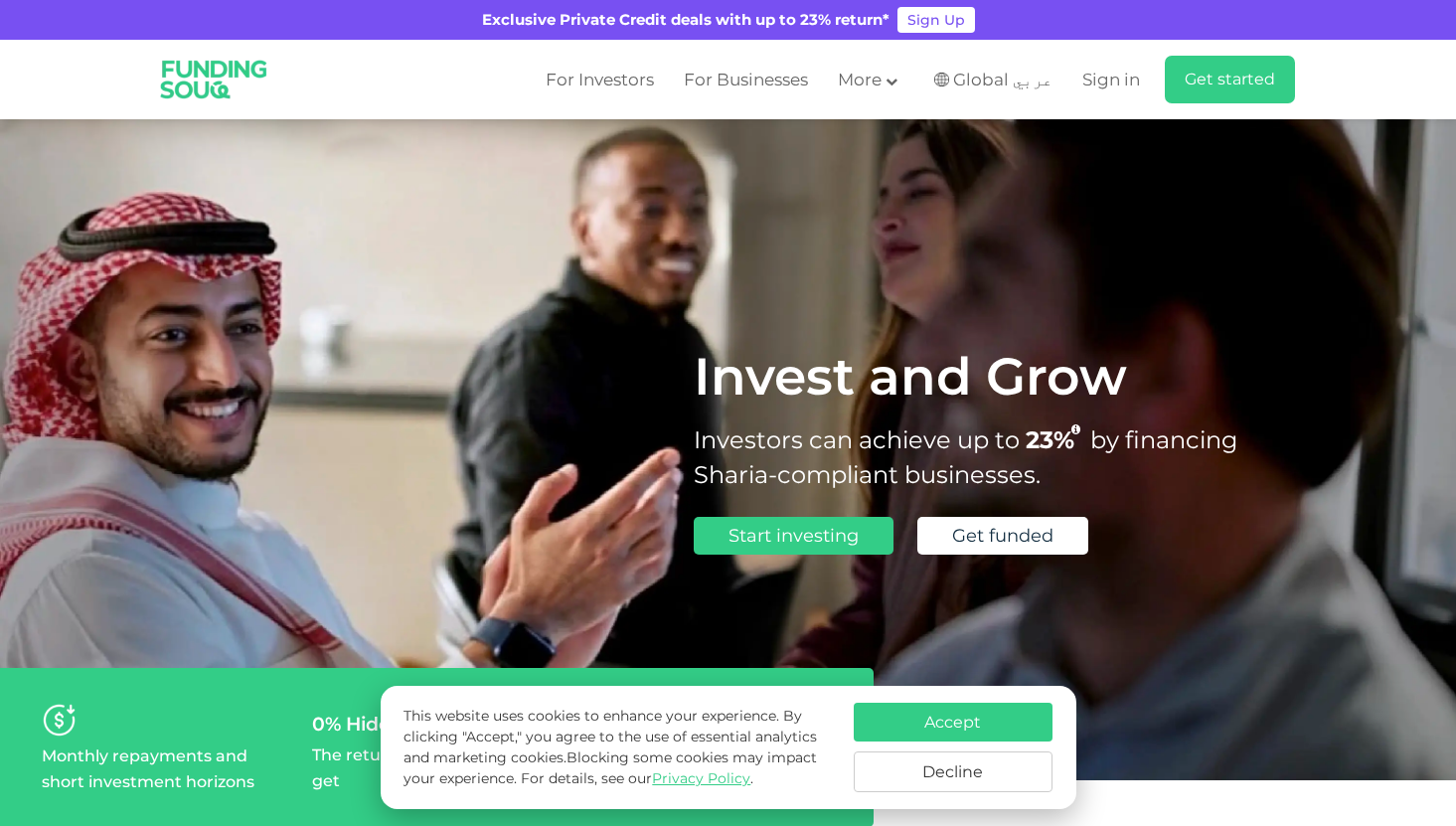 scroll, scrollTop: 0, scrollLeft: 0, axis: both 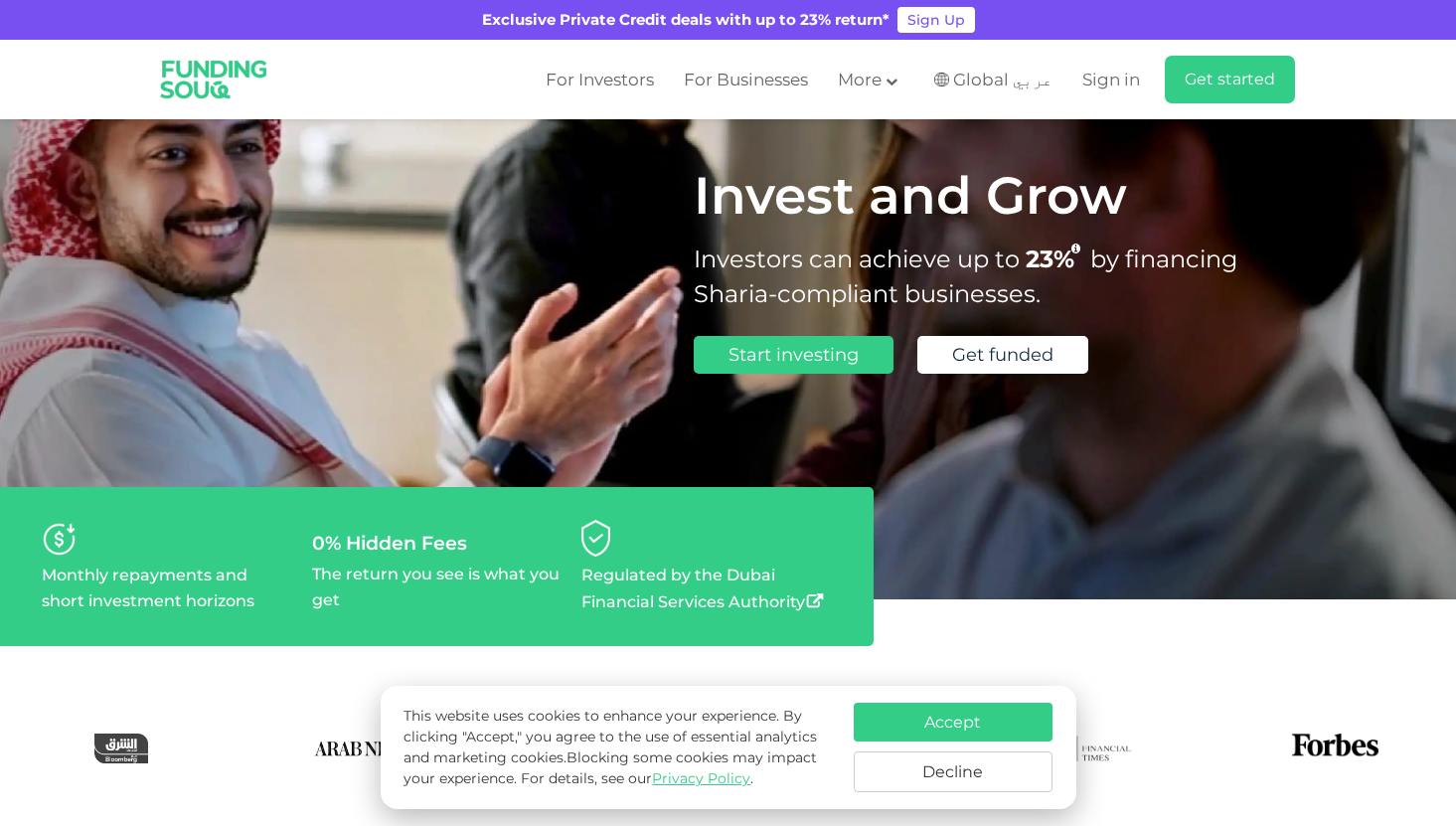 click on "Decline" at bounding box center (953, 771) 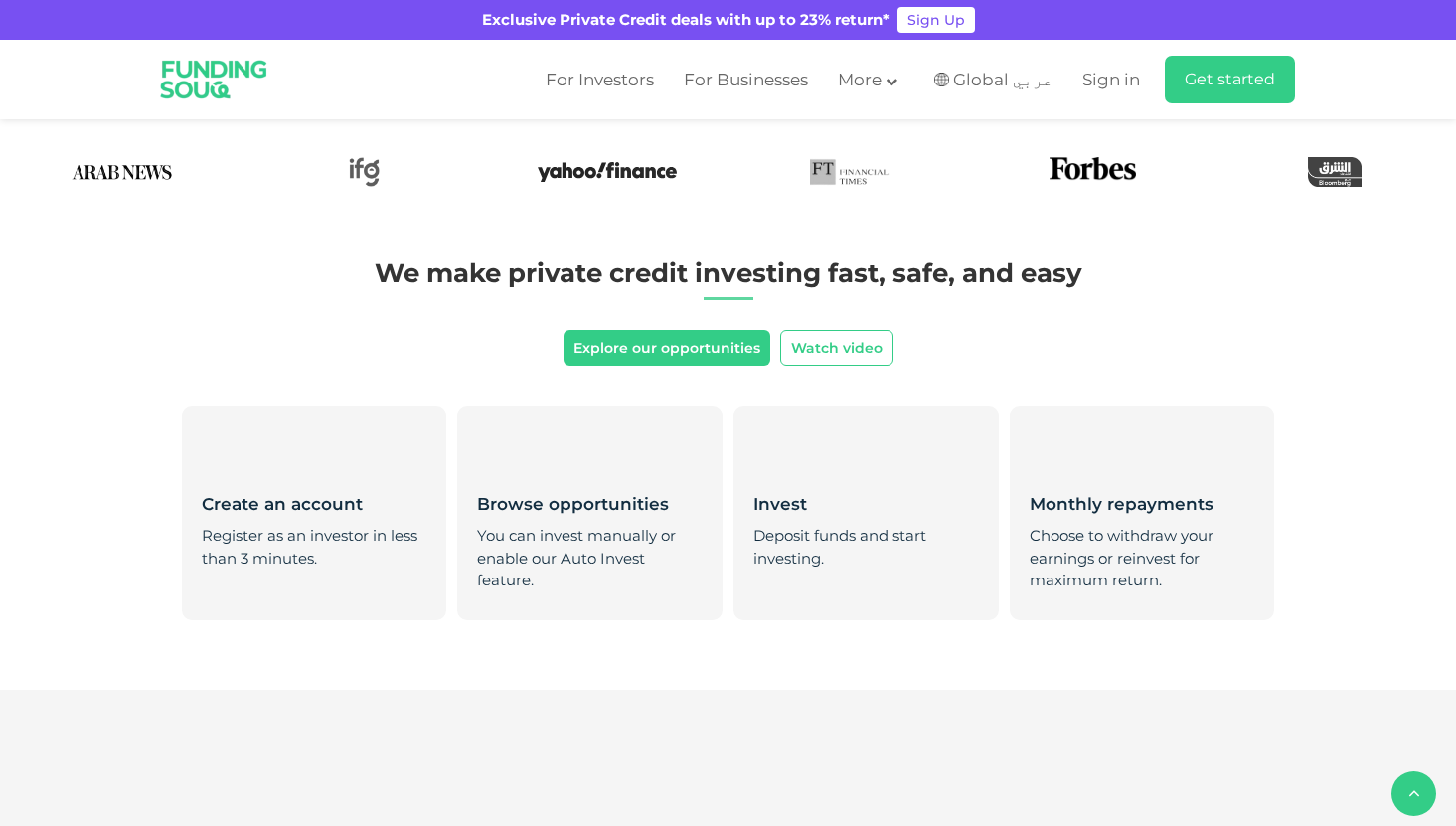 scroll, scrollTop: 759, scrollLeft: 0, axis: vertical 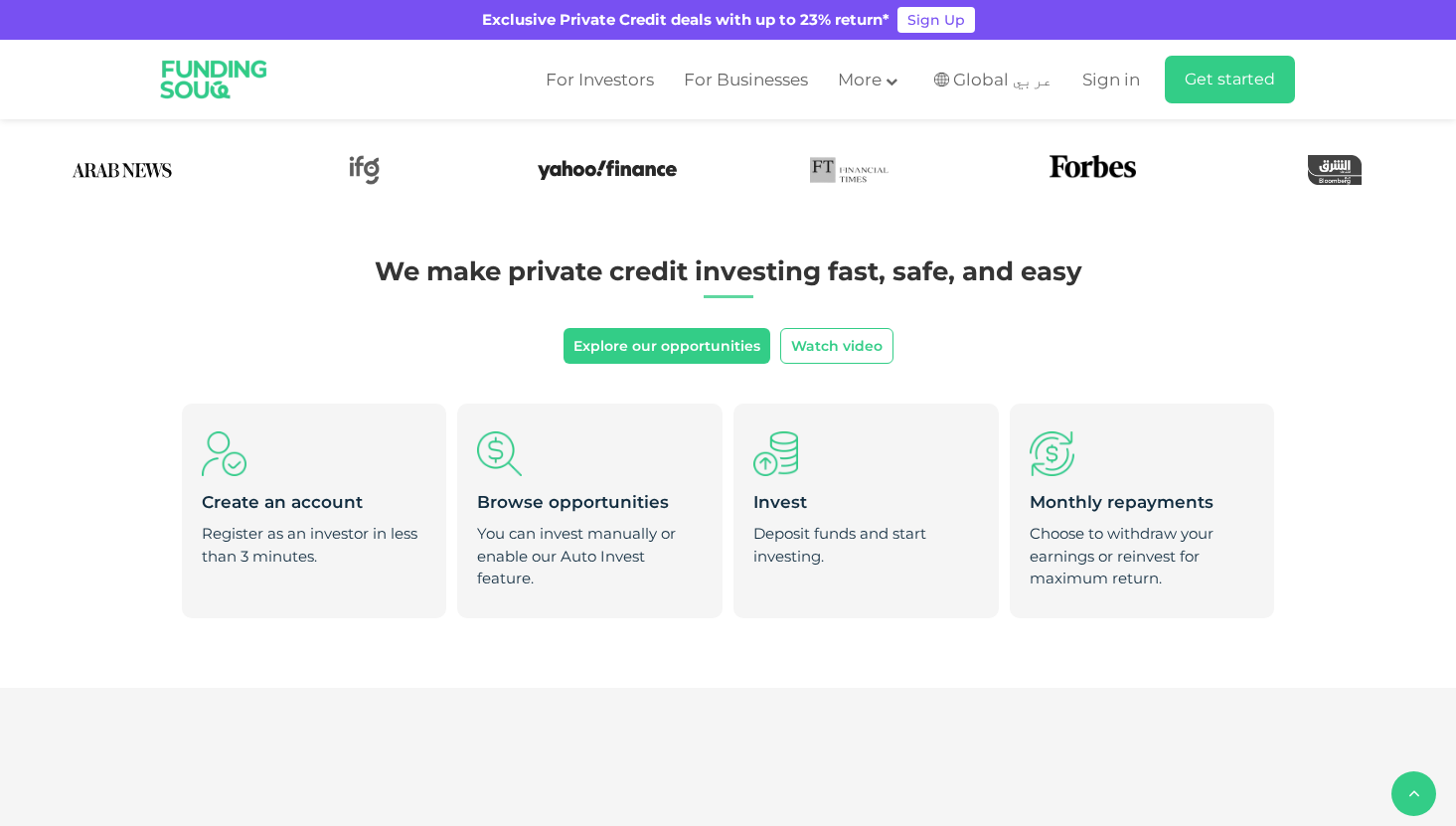 click on "We make private credit investing fast, safe, and easy
Explore our opportunities
Watch video
Create an account
Register as an investor in less than 3 minutes.
Browse opportunities" at bounding box center [728, 471] 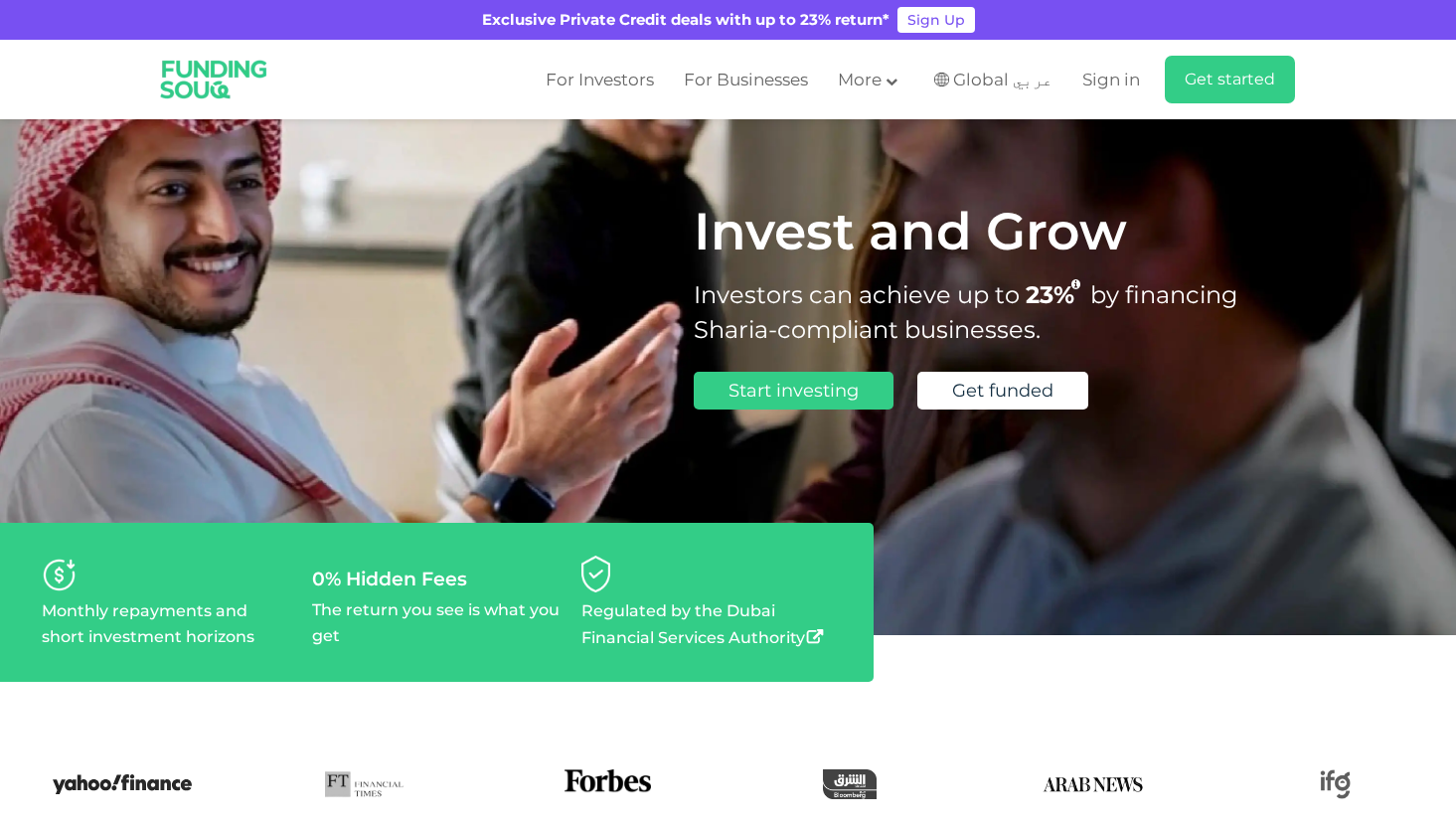 scroll, scrollTop: 151, scrollLeft: 0, axis: vertical 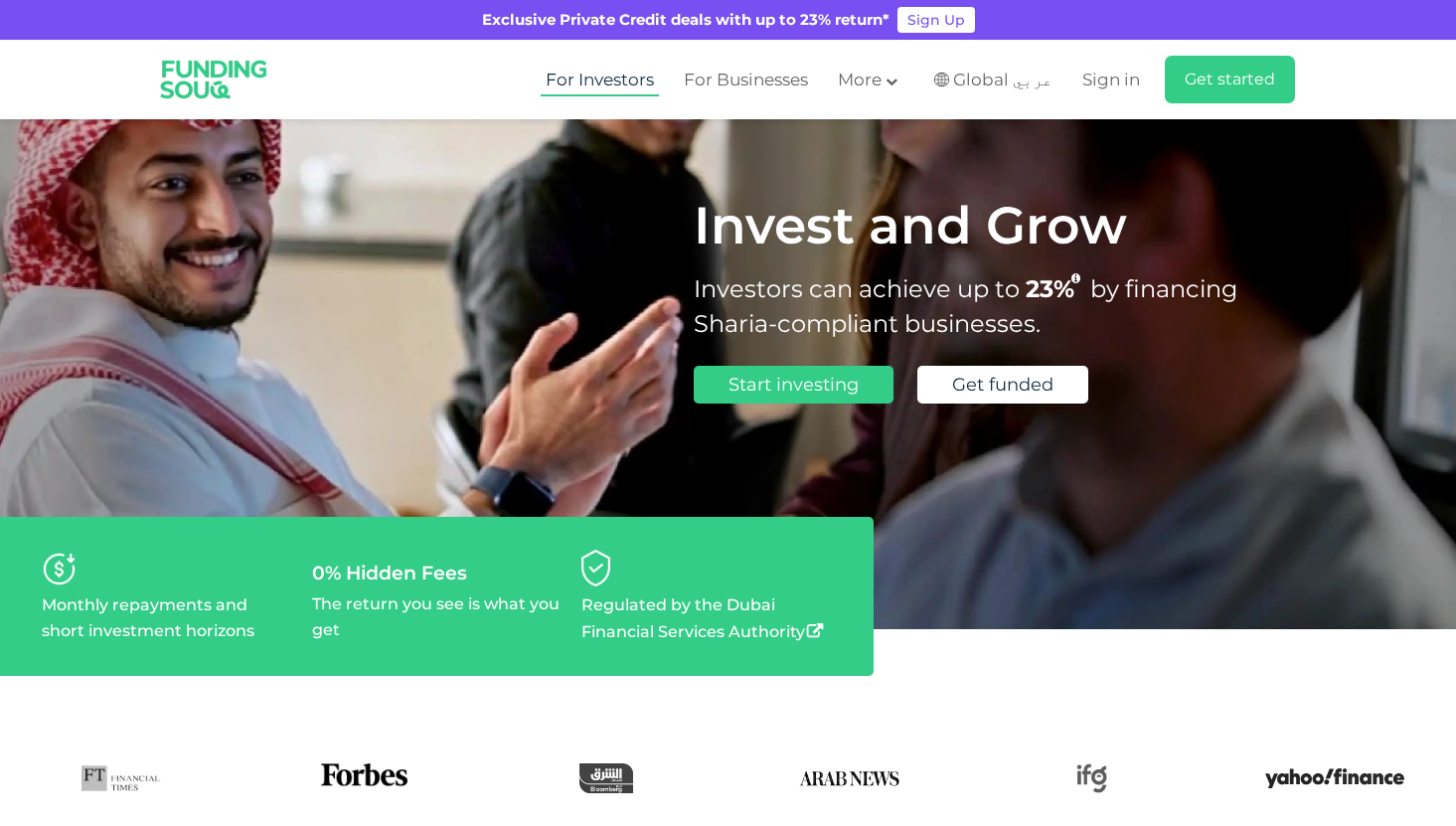 click on "For Investors" at bounding box center [599, 80] 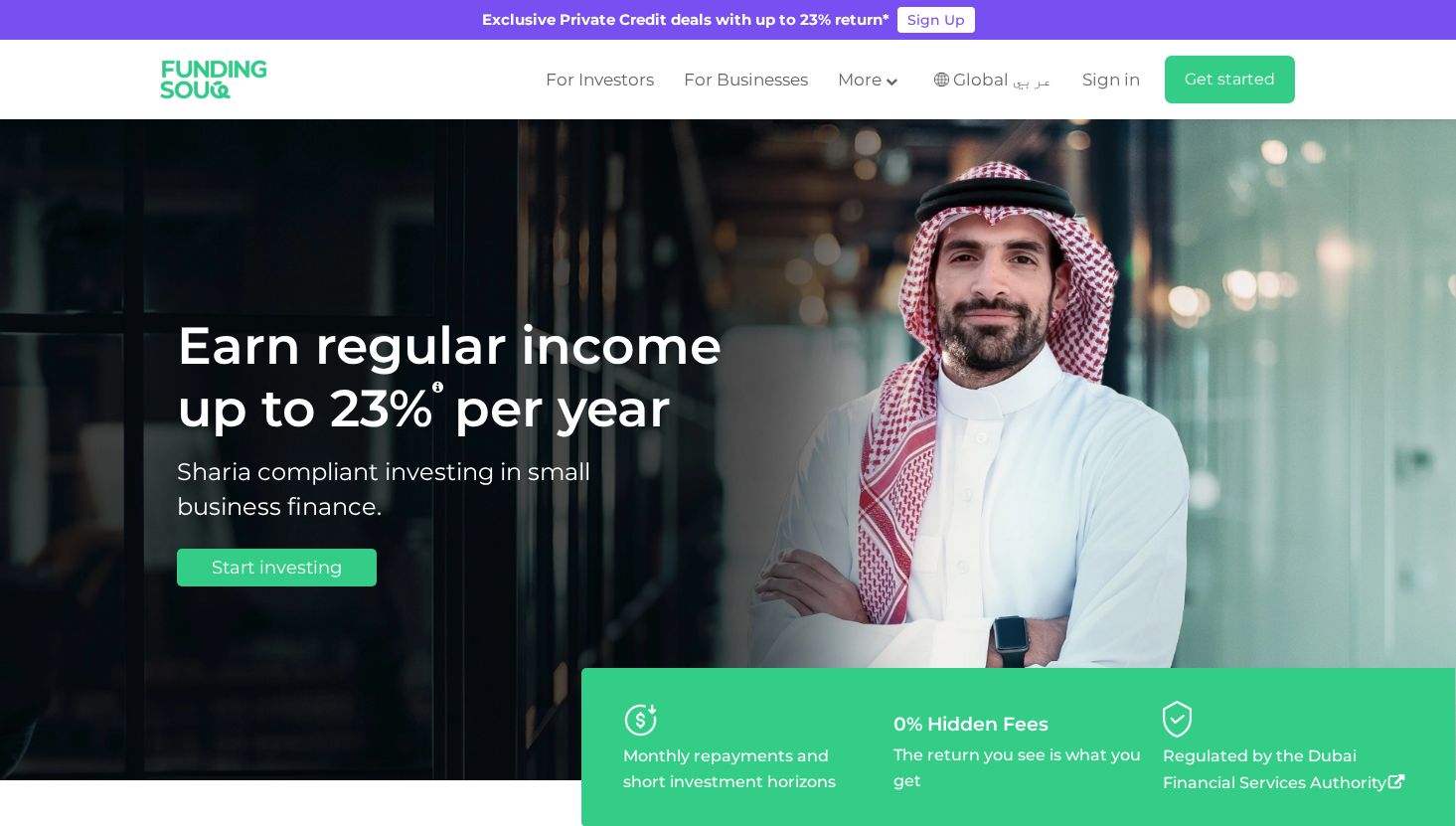scroll, scrollTop: 0, scrollLeft: 0, axis: both 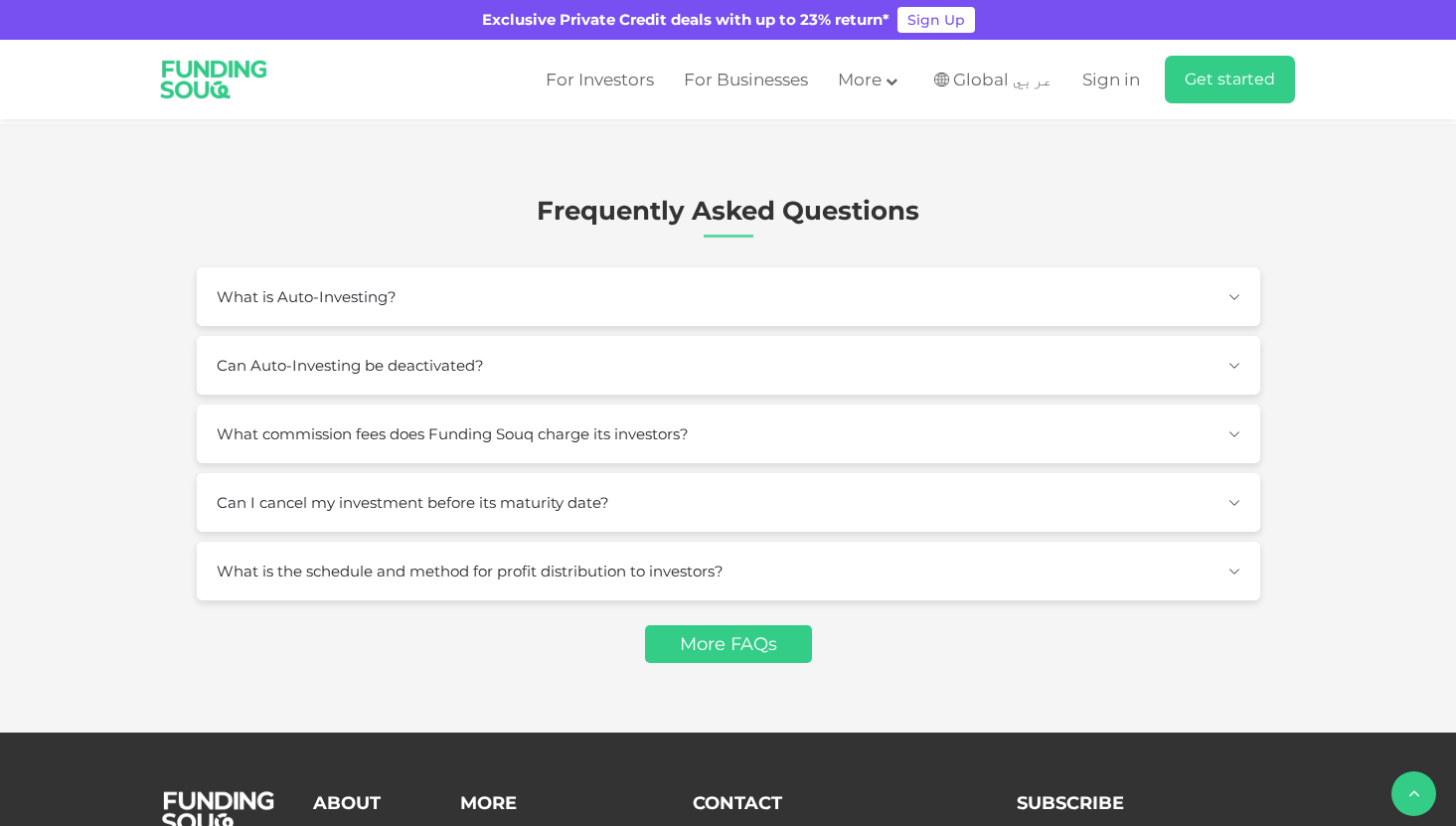 type on "660000" 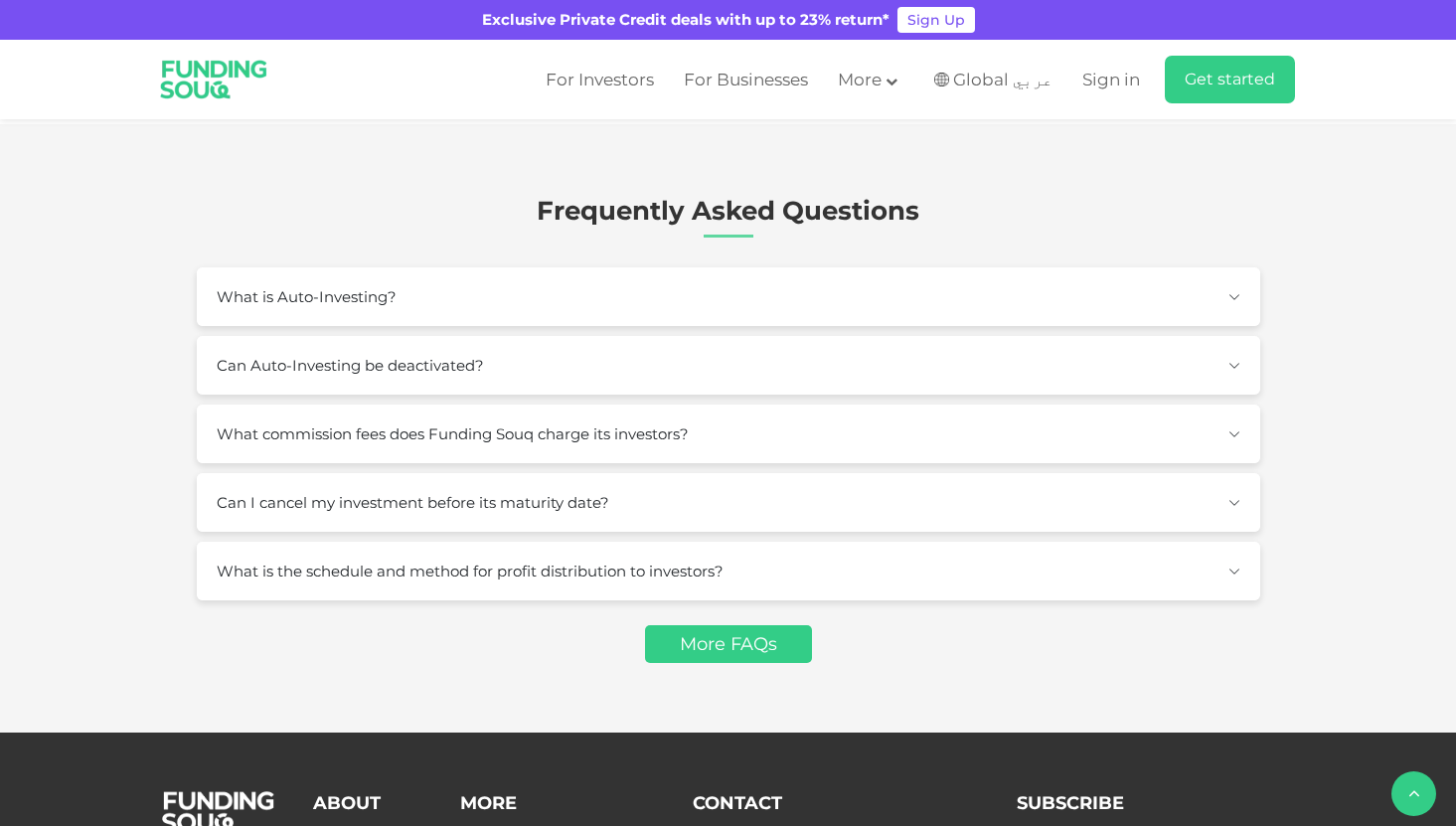 drag, startPoint x: 245, startPoint y: 311, endPoint x: 408, endPoint y: 317, distance: 163.11039 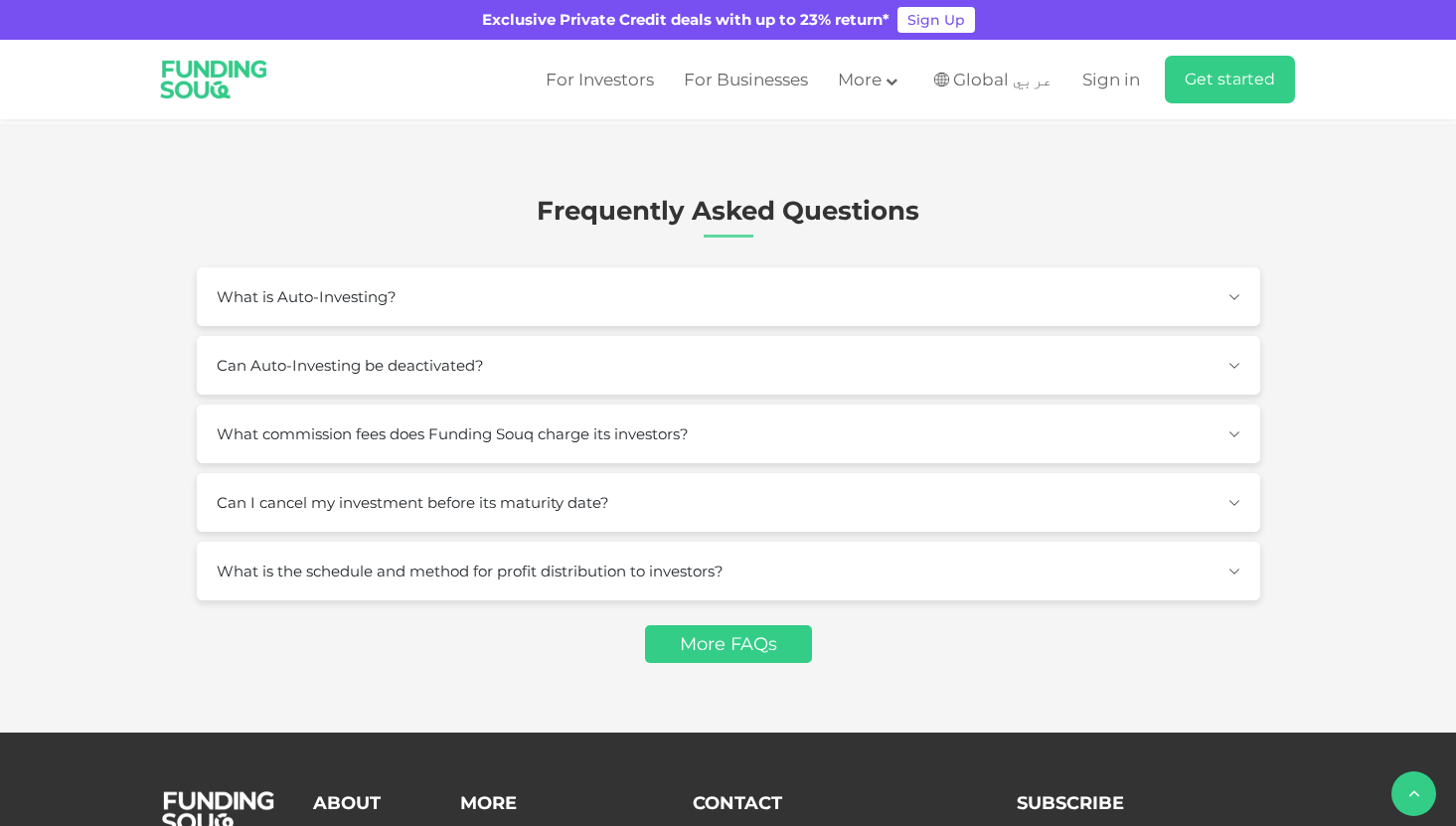 type on "1" 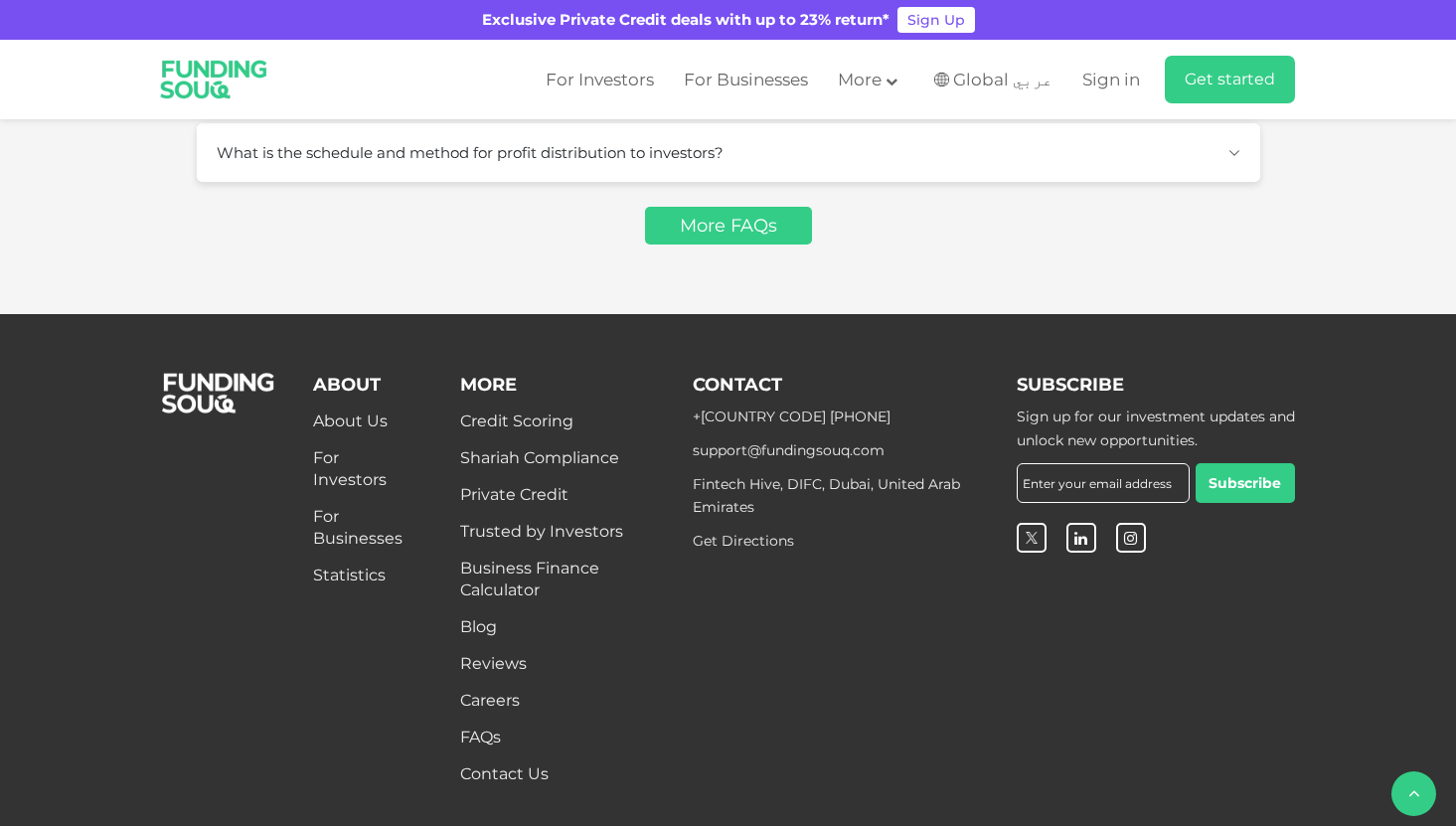scroll, scrollTop: 3109, scrollLeft: 0, axis: vertical 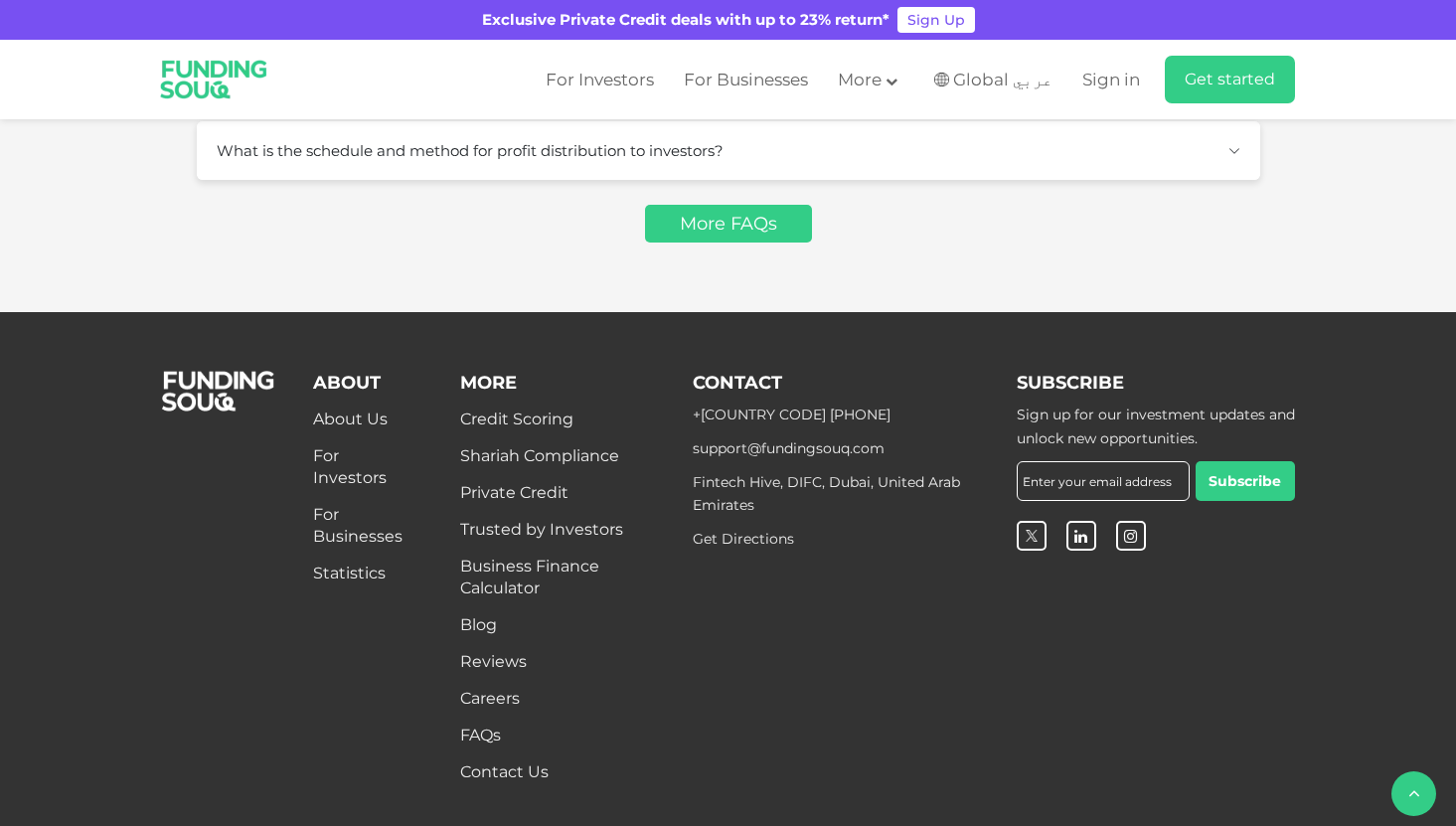 click on "Who can invest on Funding Souq?
Individual Investor
Individuals can invest up to AED 365,000 per calendar year and AED 36,000 in any one business.
Professional Investor
Professional investors don’t have an investment limit. To be classified as a professional investor you need to prove that your net worth exceeds $1m.
Corporate Investor
Companies that register as investors are classified as Corporate Investors." at bounding box center [728, -722] 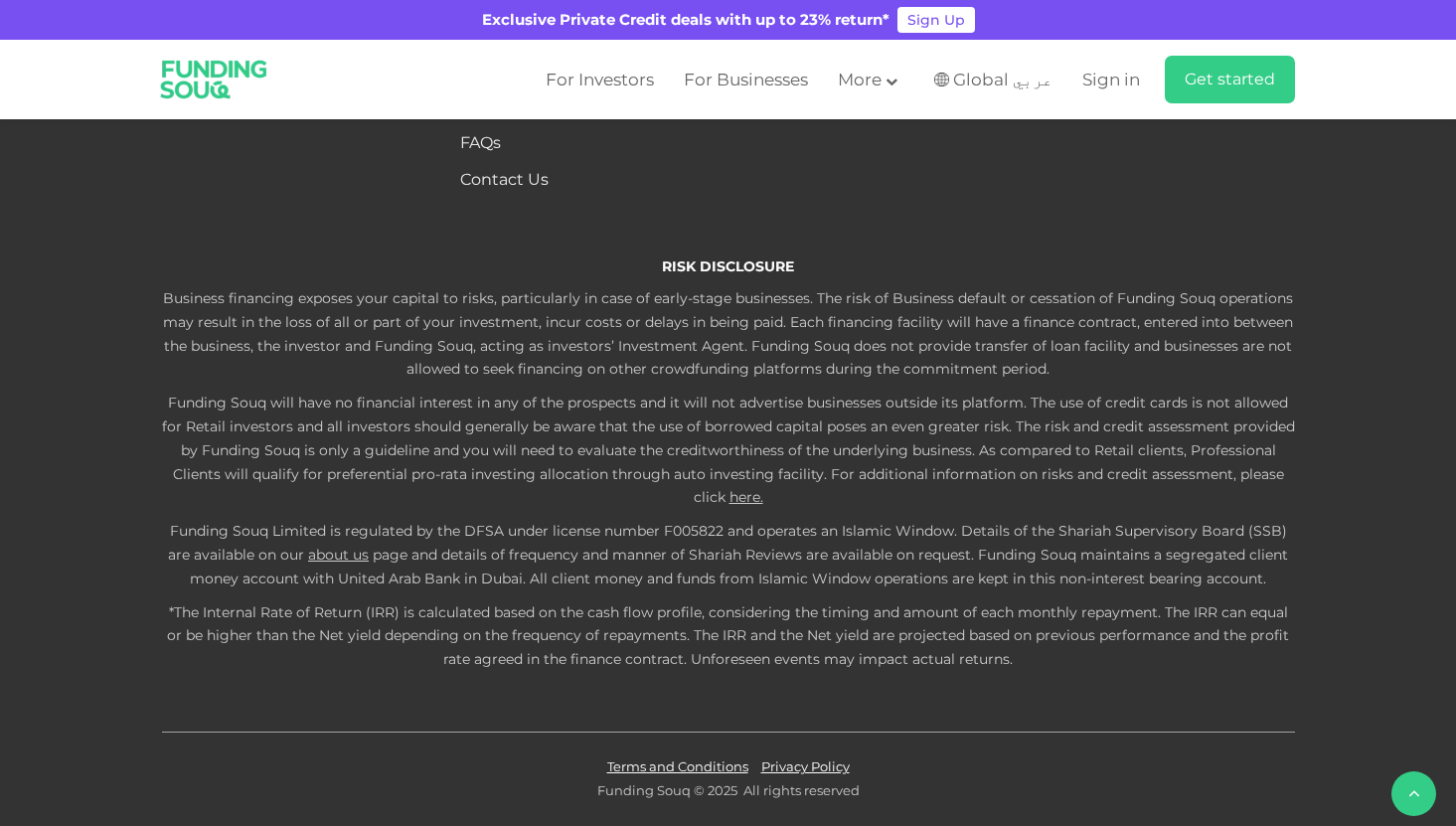 scroll, scrollTop: 4378, scrollLeft: 0, axis: vertical 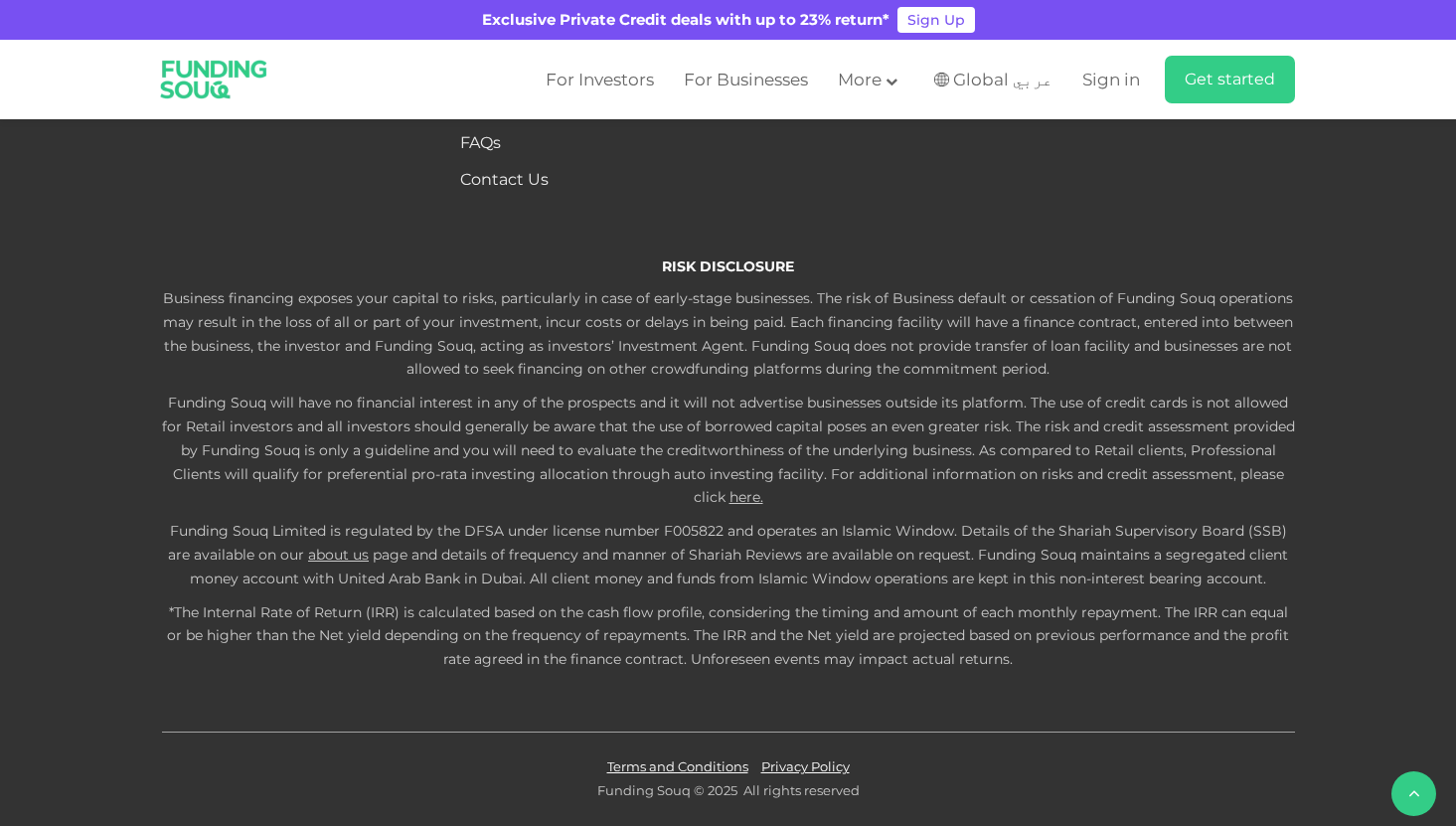 click on "The overall credit score is based on 4 main credit parameters and their respective weighting as outline below.
Credit Parameters
Weighting
(%)
Risk Score
Financial Capacity (out of 47 points)
47%
A: 44 points or more 34%" at bounding box center (728, -1160) 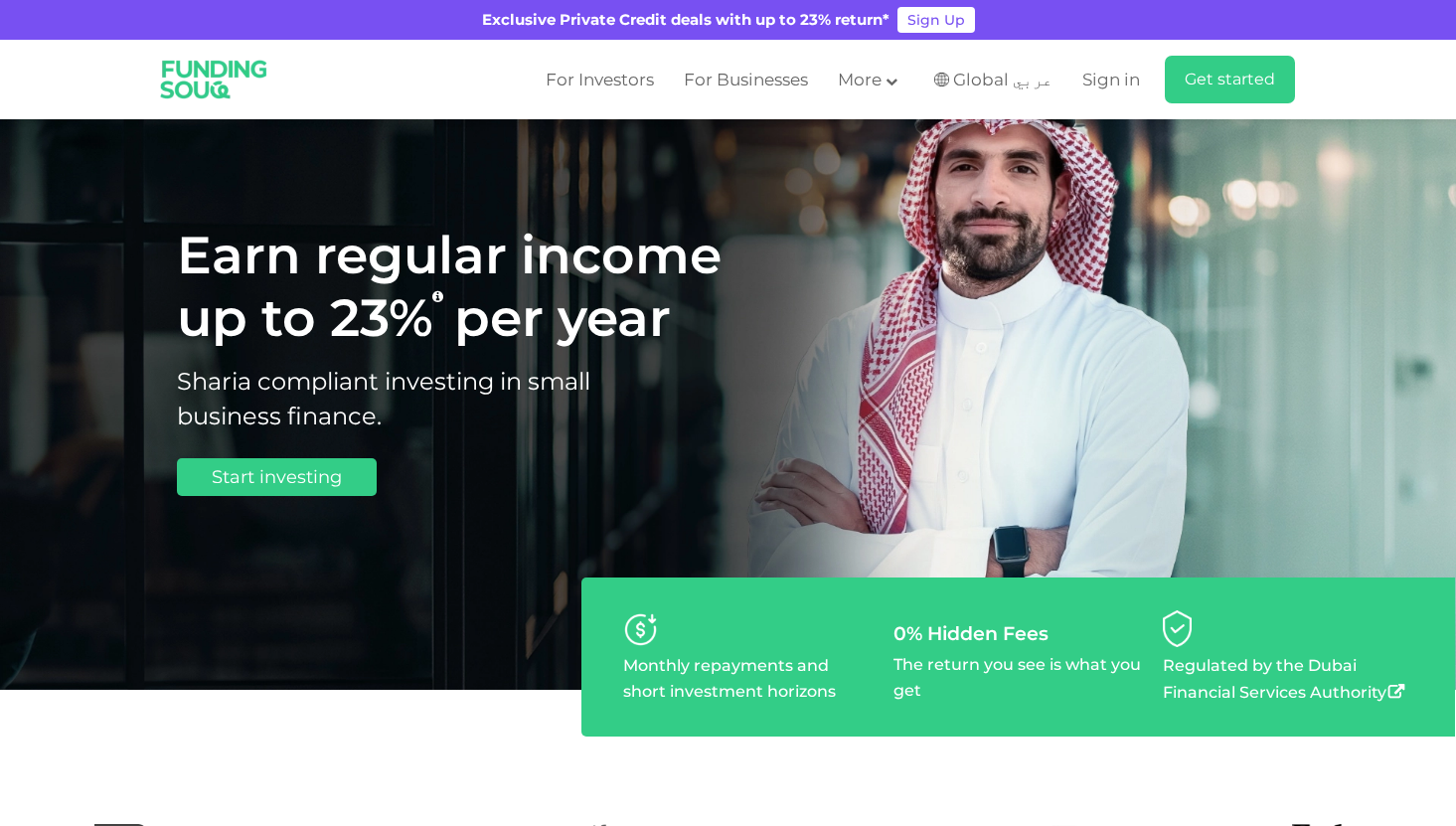 scroll, scrollTop: 0, scrollLeft: 0, axis: both 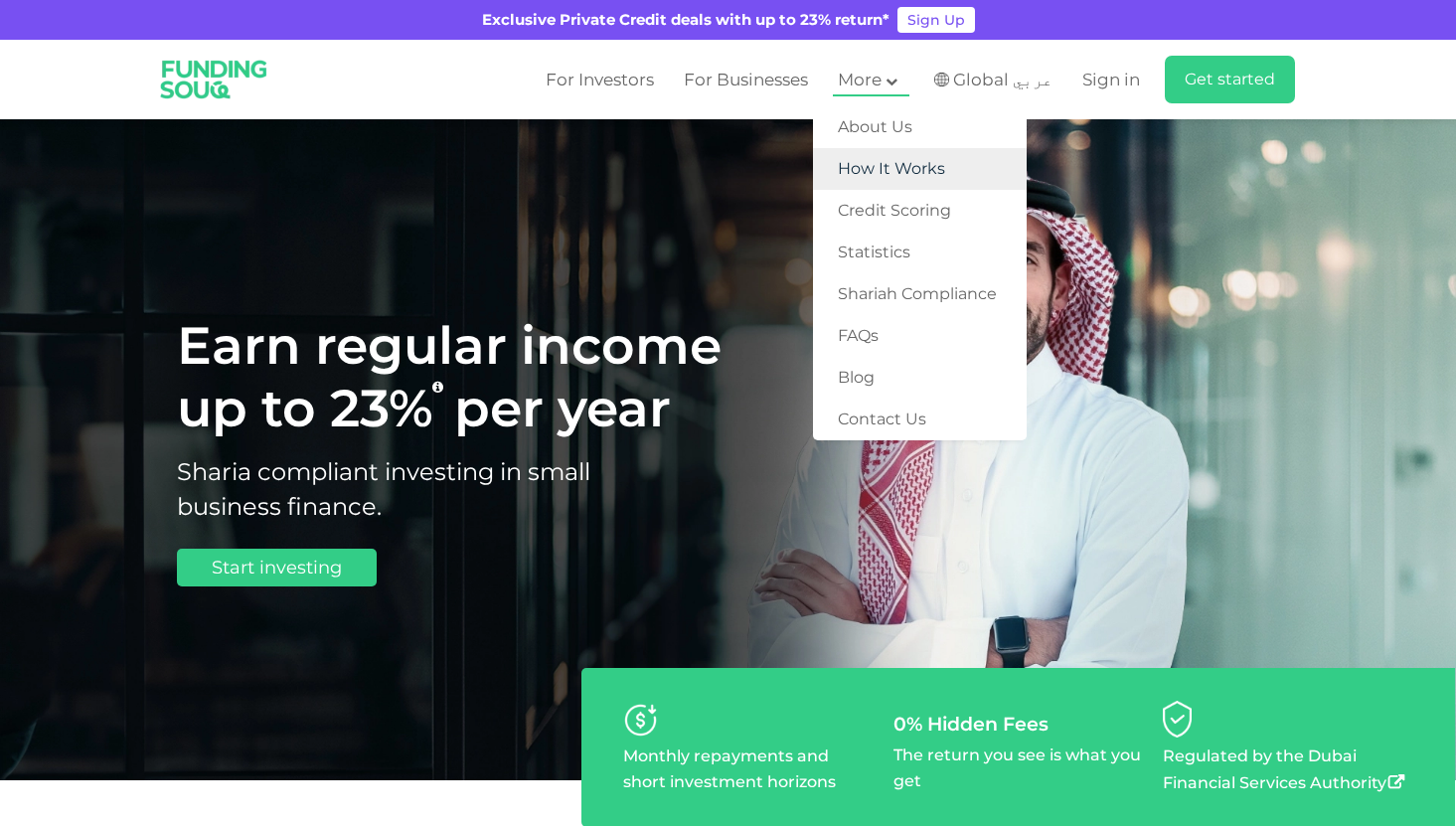 click on "How It Works" at bounding box center (919, 169) 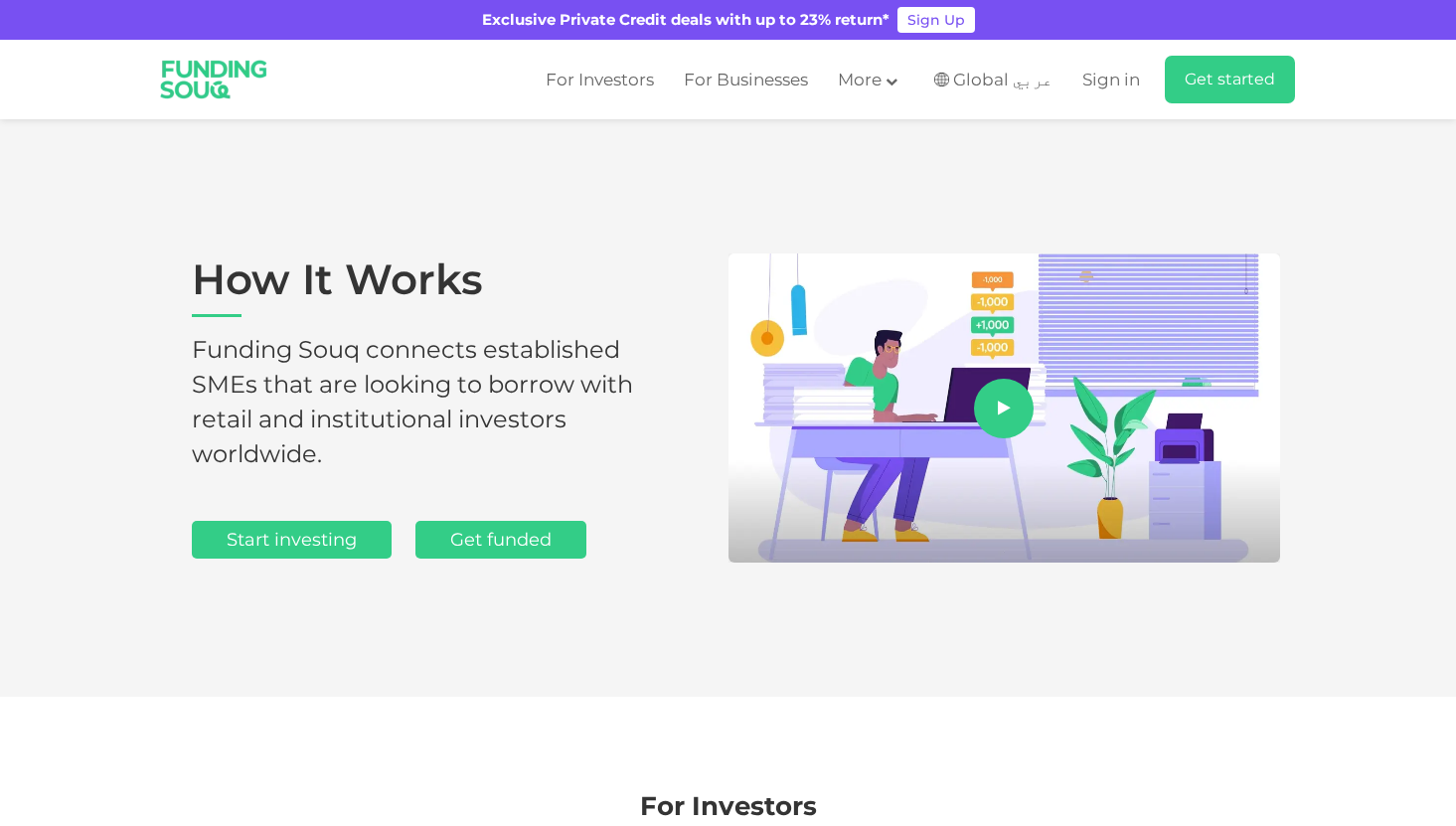 scroll, scrollTop: 0, scrollLeft: 0, axis: both 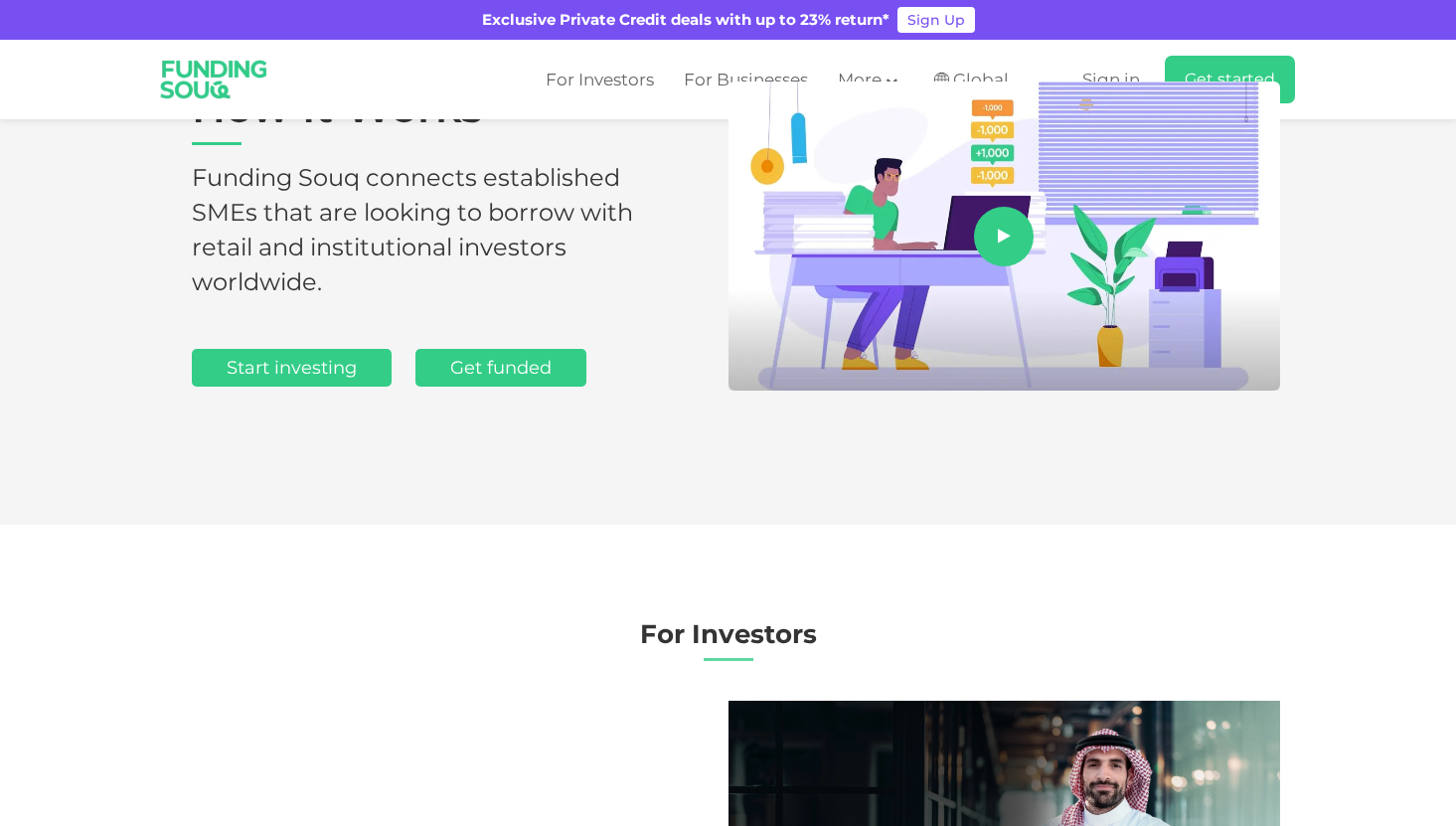 click on "For Investors
Quick and easy process
Create an account
Register in less than 3 minutes and add funds to your account.
Start investing
Choose your risk appetite and opportunities that match
Receive monthly repayments
Monitor your investment through an interactive dashboard" at bounding box center [728, 814] 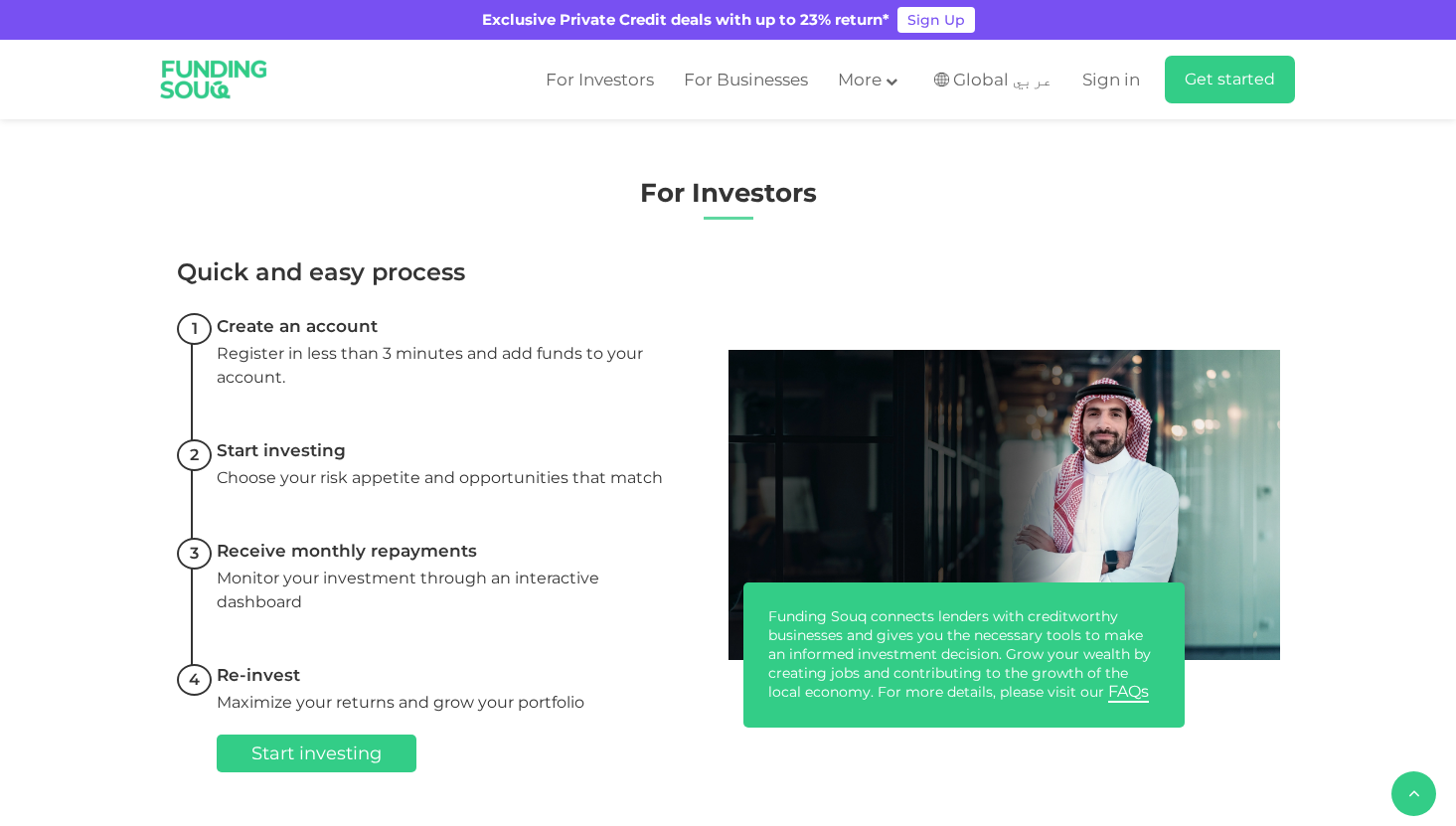 click on "For Investors
Quick and easy process
Create an account
Register in less than 3 minutes and add funds to your account.
Start investing
Choose your risk appetite and opportunities that match
Receive monthly repayments
Monitor your investment through an interactive dashboard" at bounding box center [728, 462] 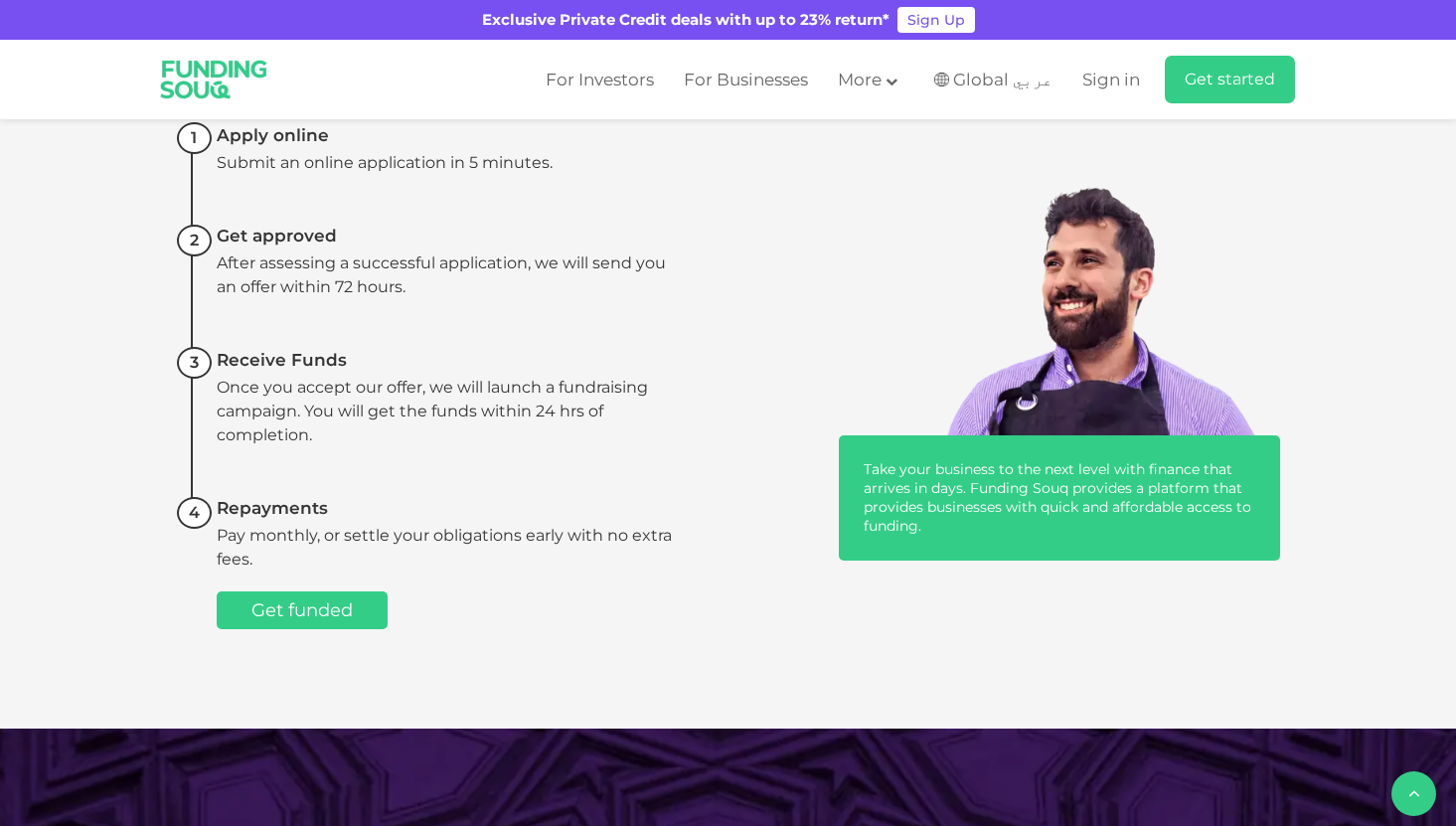scroll, scrollTop: 1551, scrollLeft: 0, axis: vertical 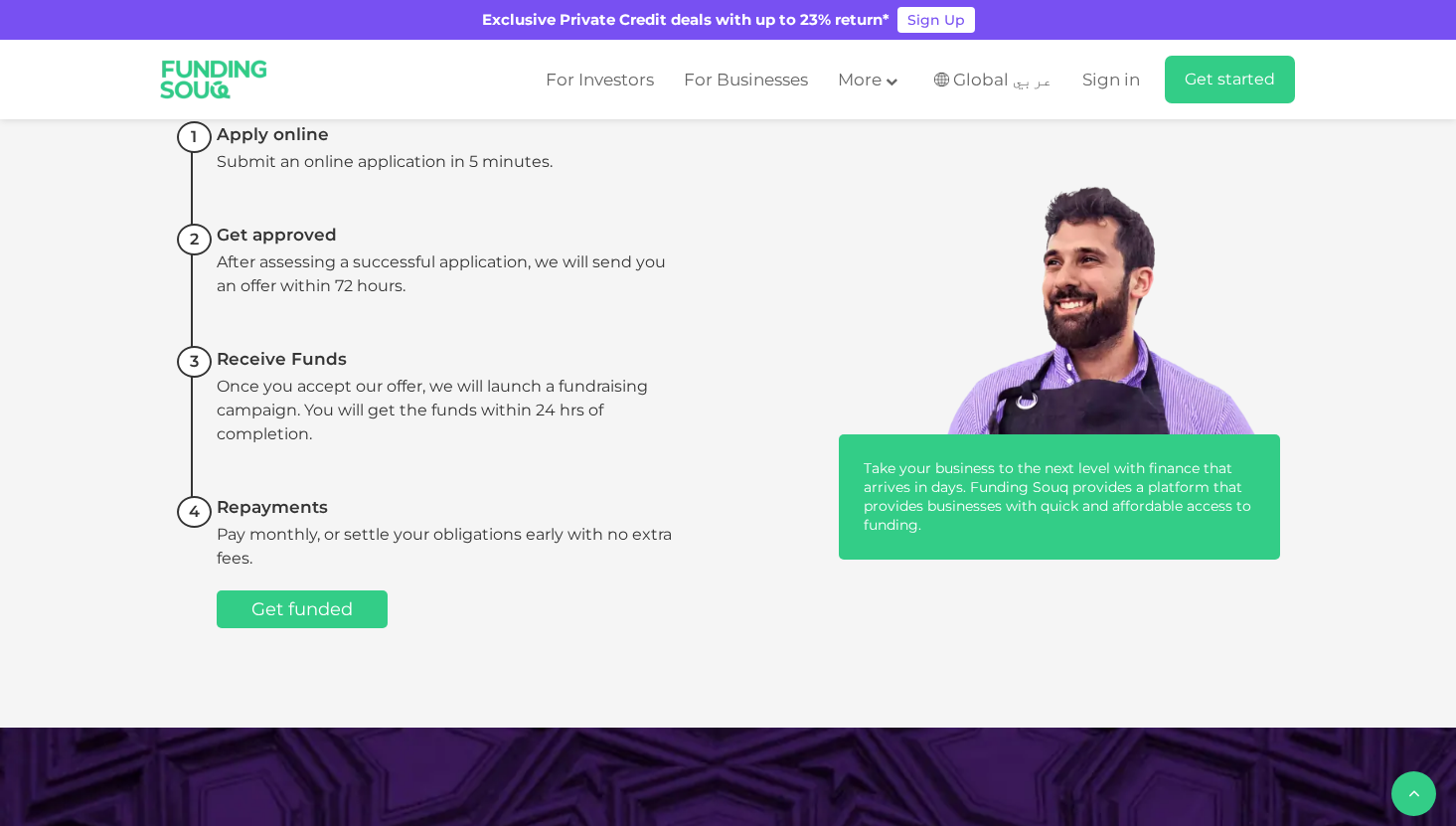 click on "For Businesses
Quick and easy process
Apply online
Submit an online application in 5 minutes.
Get approved
Get funded" at bounding box center [728, 336] 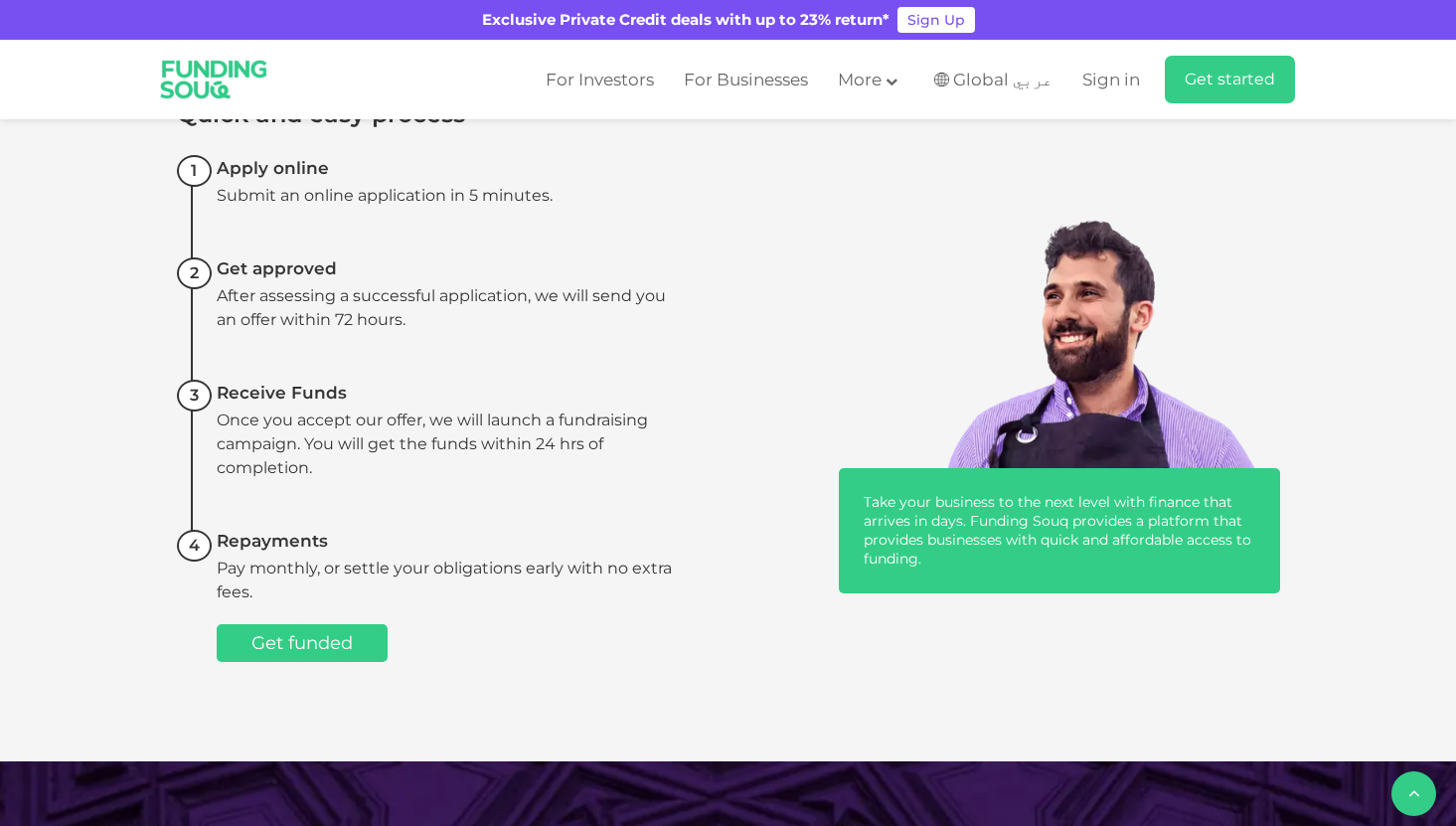 scroll, scrollTop: 1528, scrollLeft: 0, axis: vertical 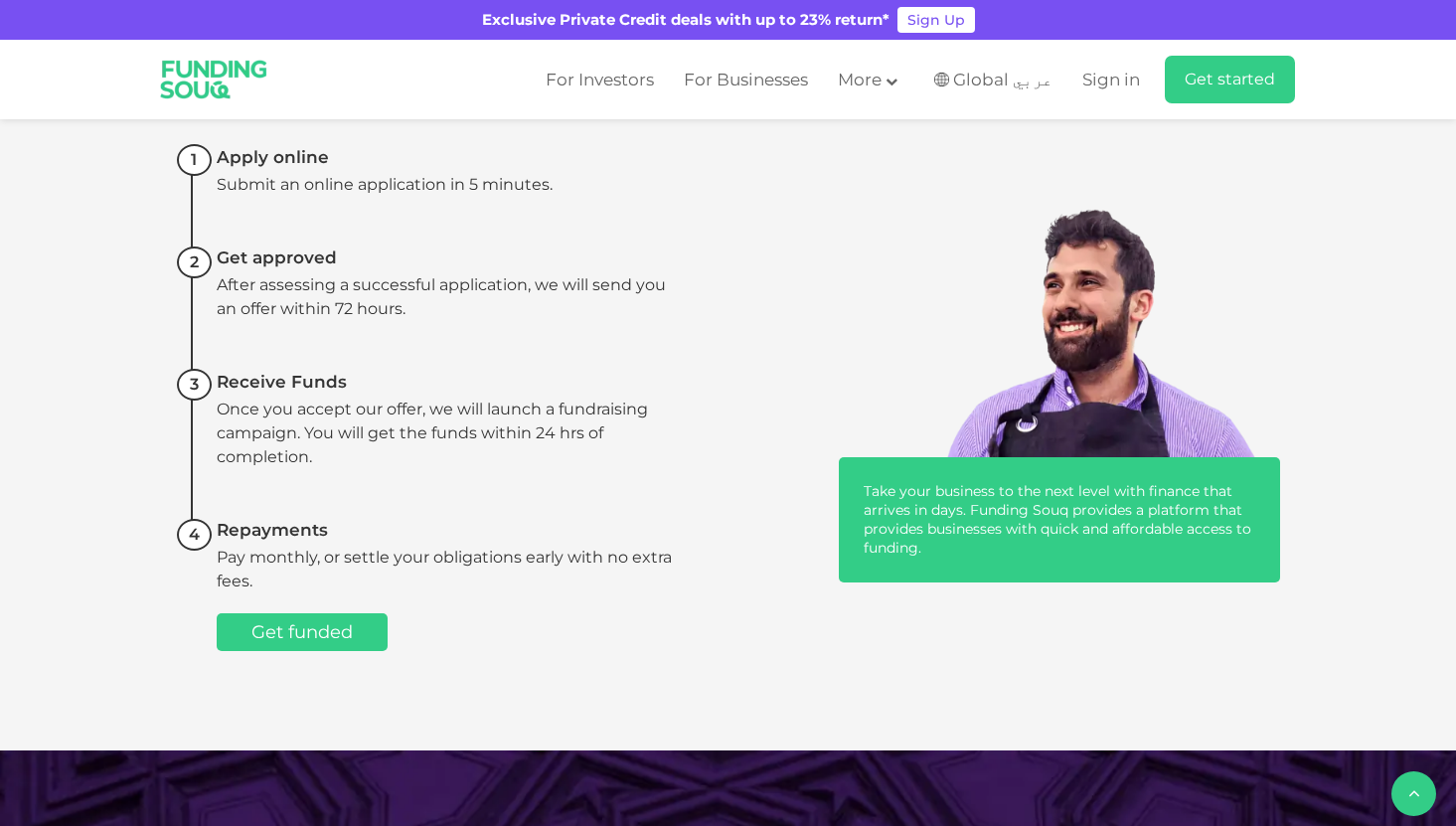 click on "For Businesses
Quick and easy process
Apply online
Submit an online application in 5 minutes.
Get approved
Get funded" at bounding box center (728, 359) 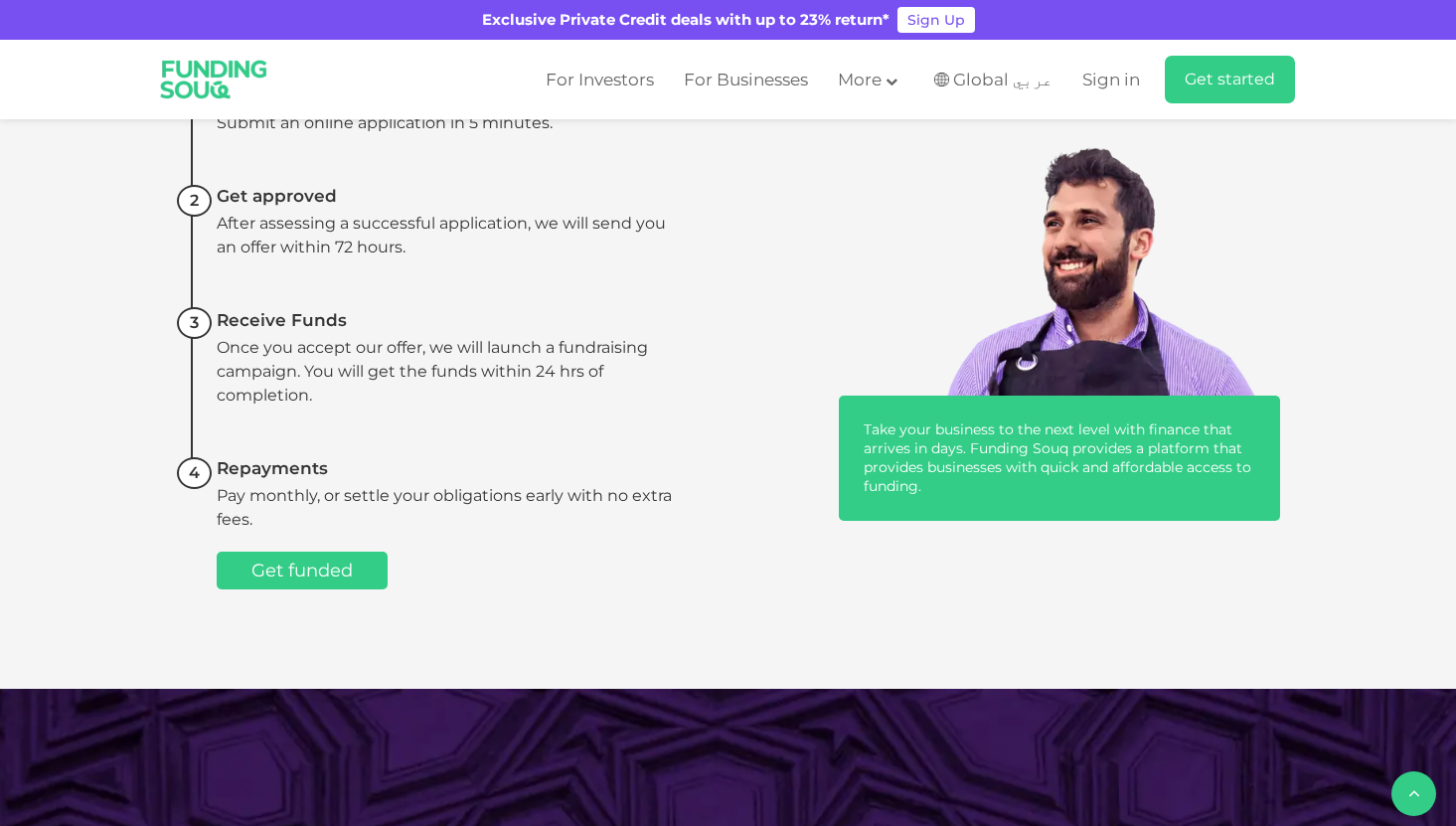 scroll, scrollTop: 1592, scrollLeft: 0, axis: vertical 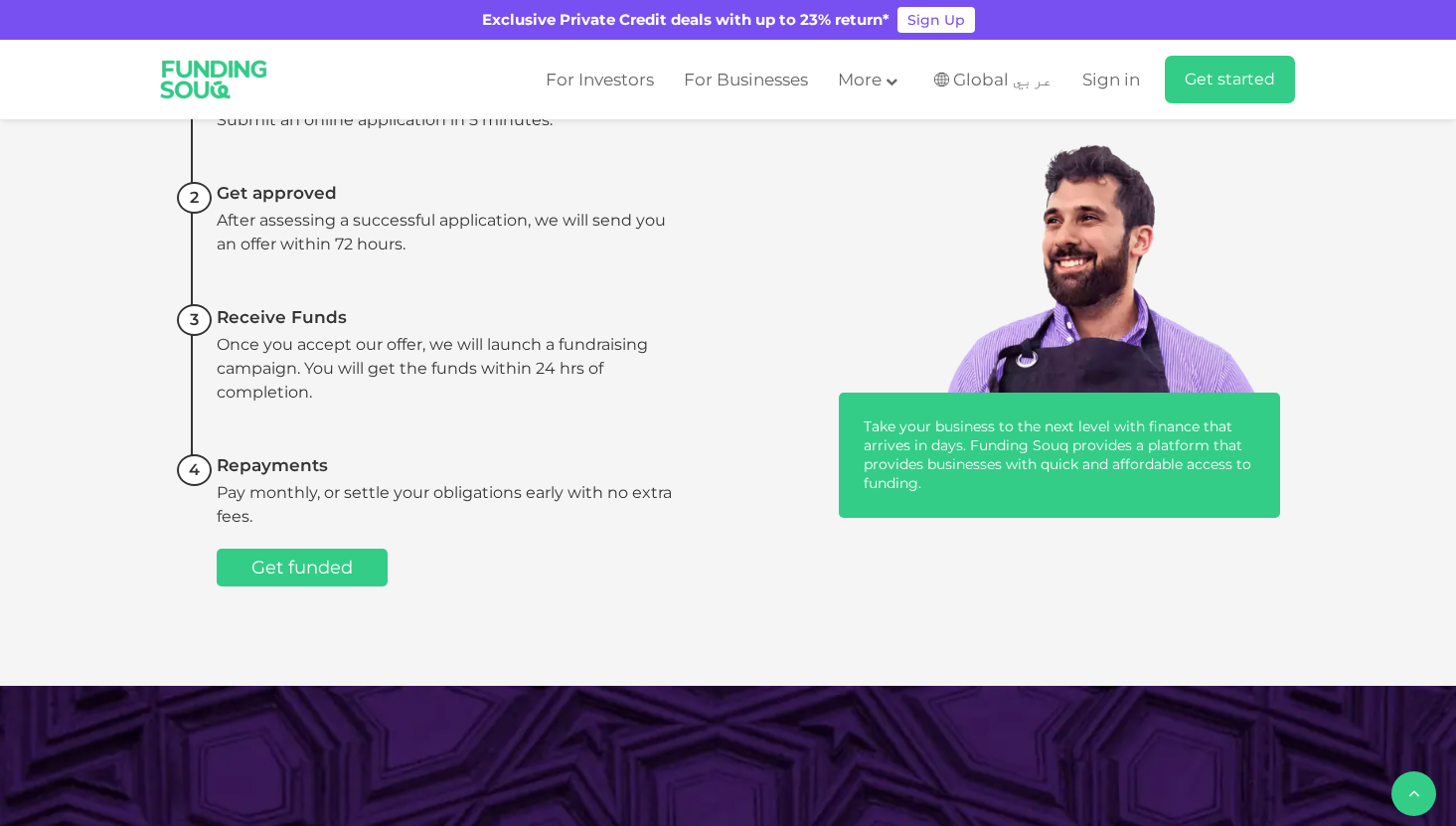 click on "For Businesses
Quick and easy process
Apply online
Submit an online application in 5 minutes.
Get approved
Get funded" at bounding box center (728, 294) 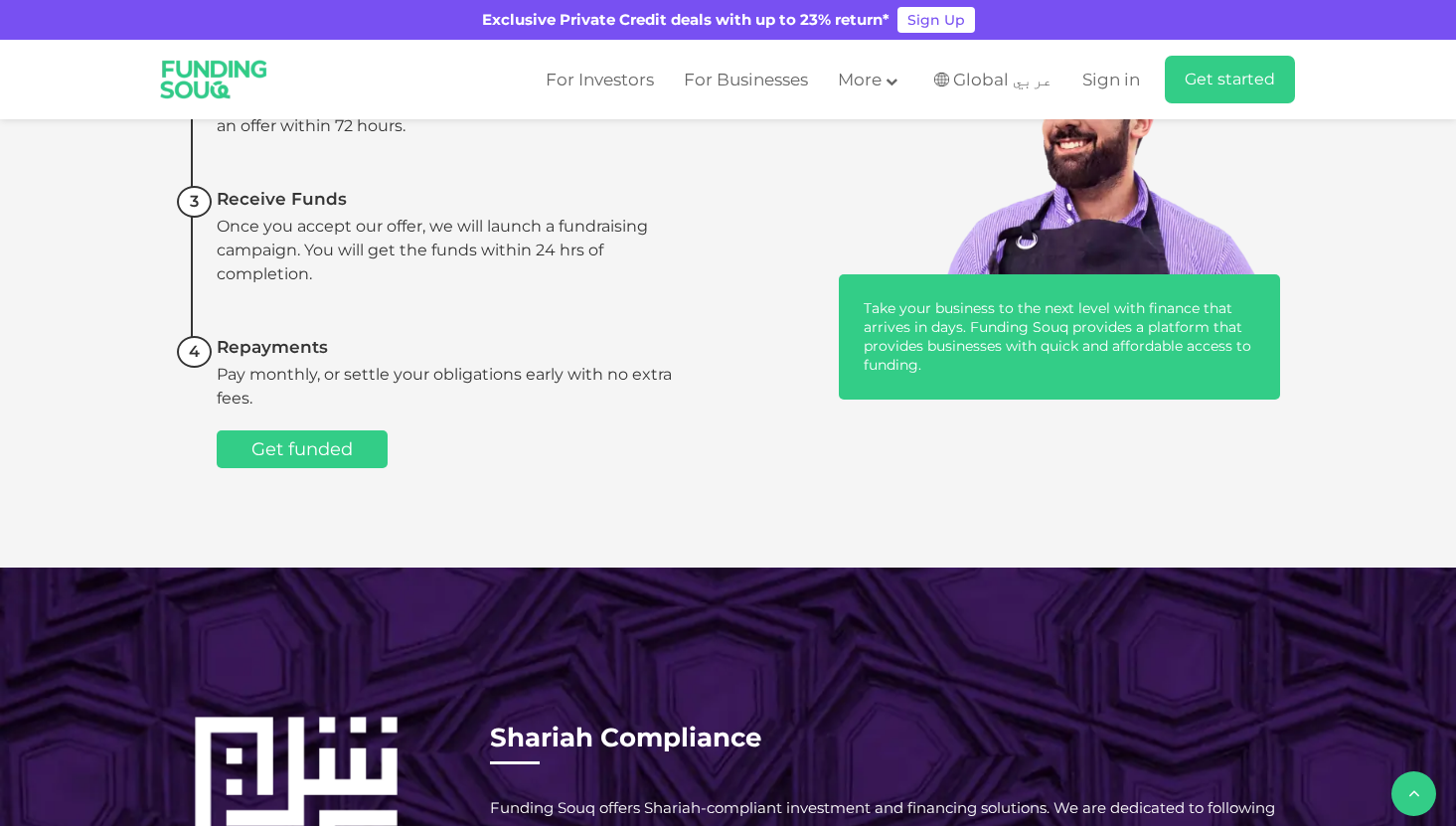 scroll, scrollTop: 1710, scrollLeft: 0, axis: vertical 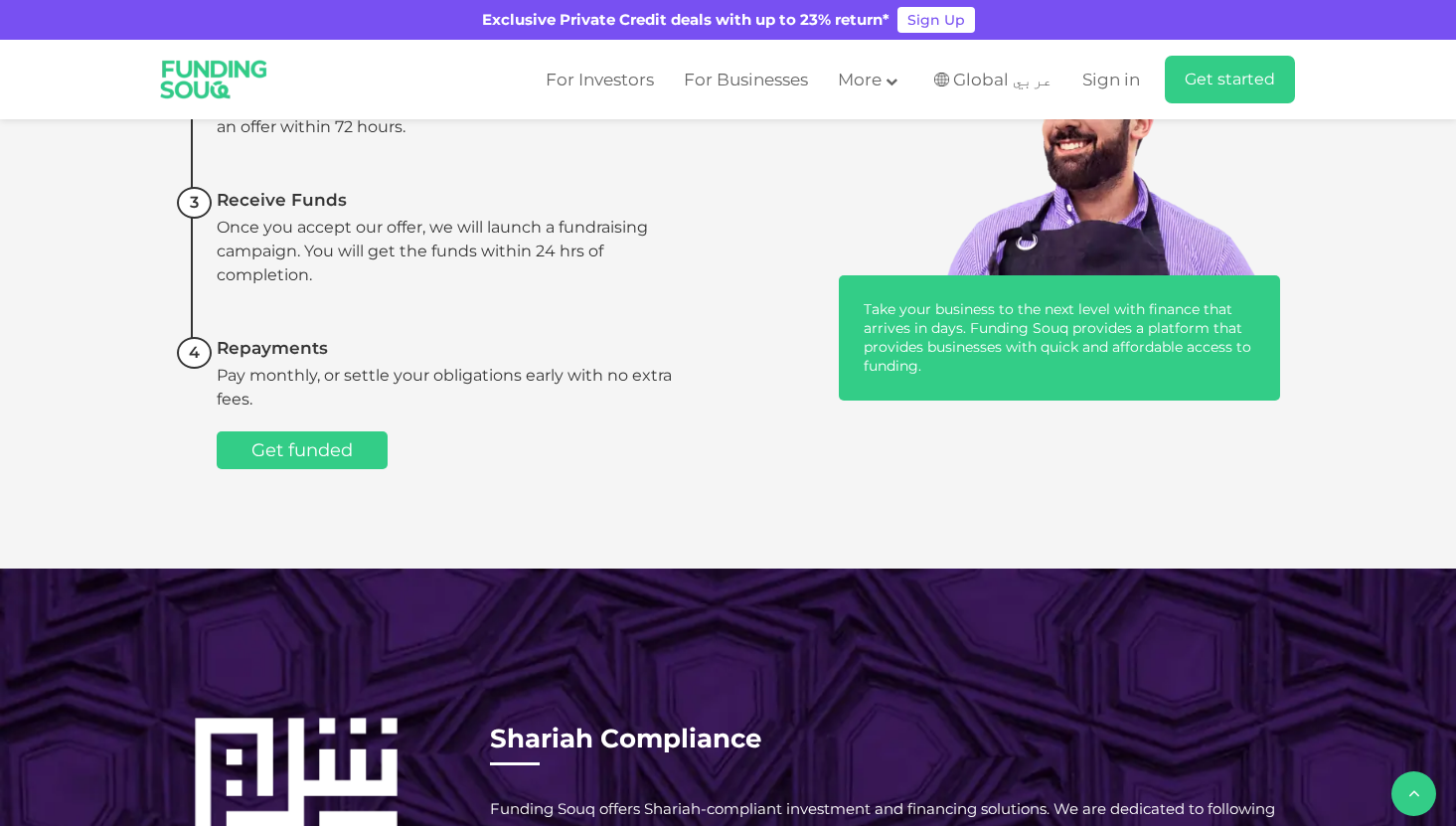 click on "For Businesses
Quick and easy process
Apply online
Submit an online application in 5 minutes.
Get approved
Get funded" at bounding box center [728, 177] 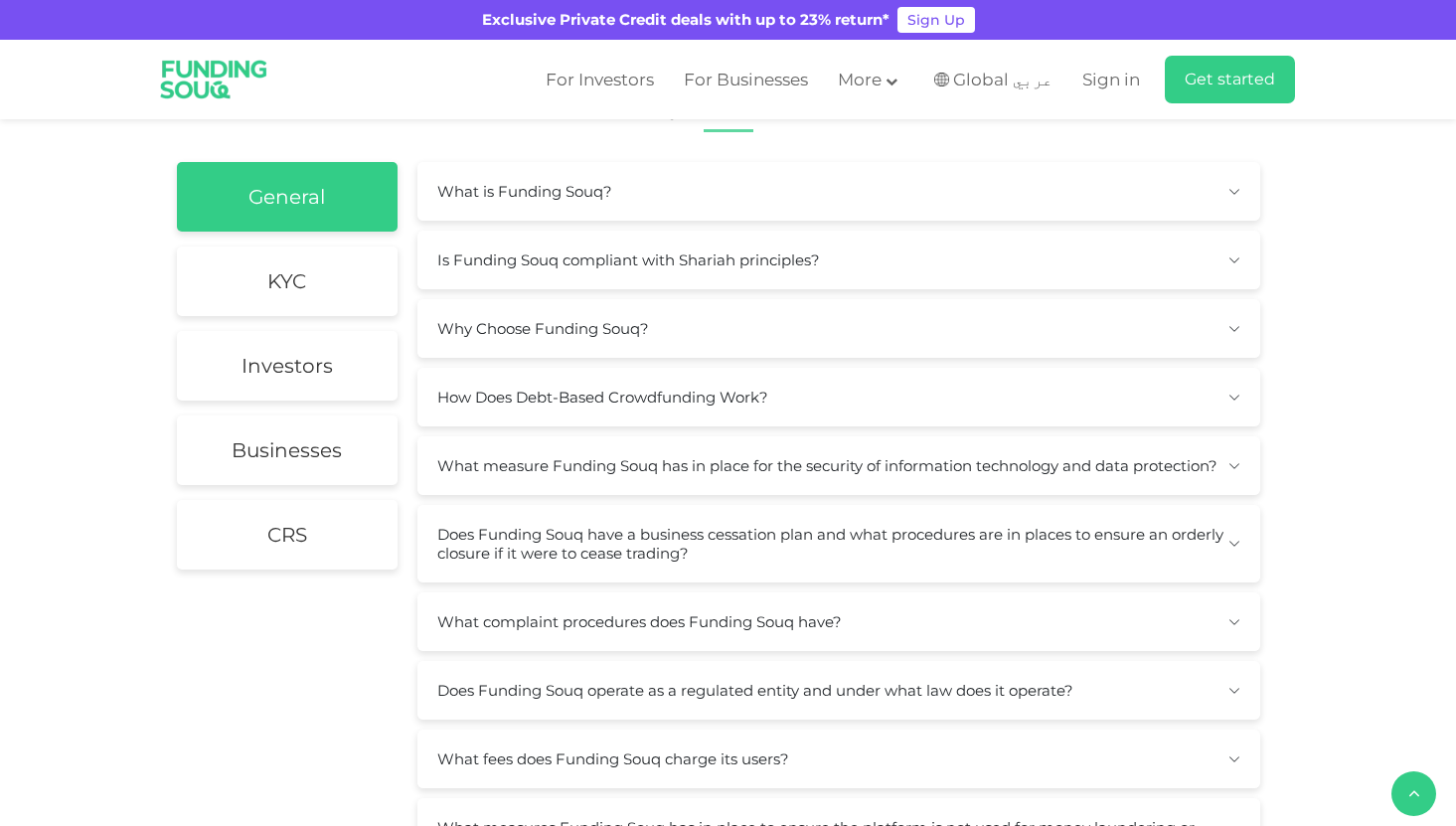 scroll, scrollTop: 2767, scrollLeft: 0, axis: vertical 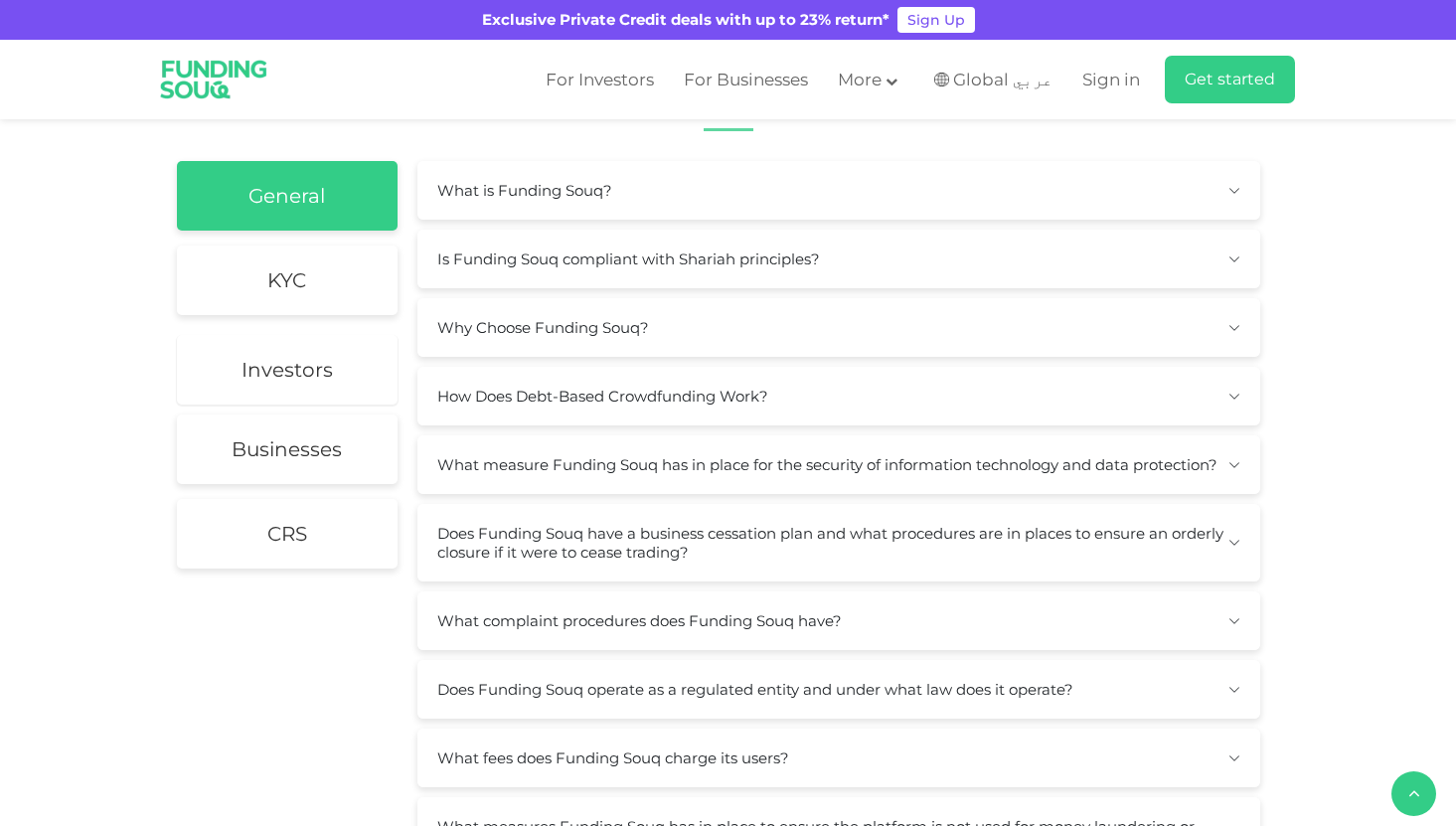 click on "Investors" at bounding box center [287, 370] 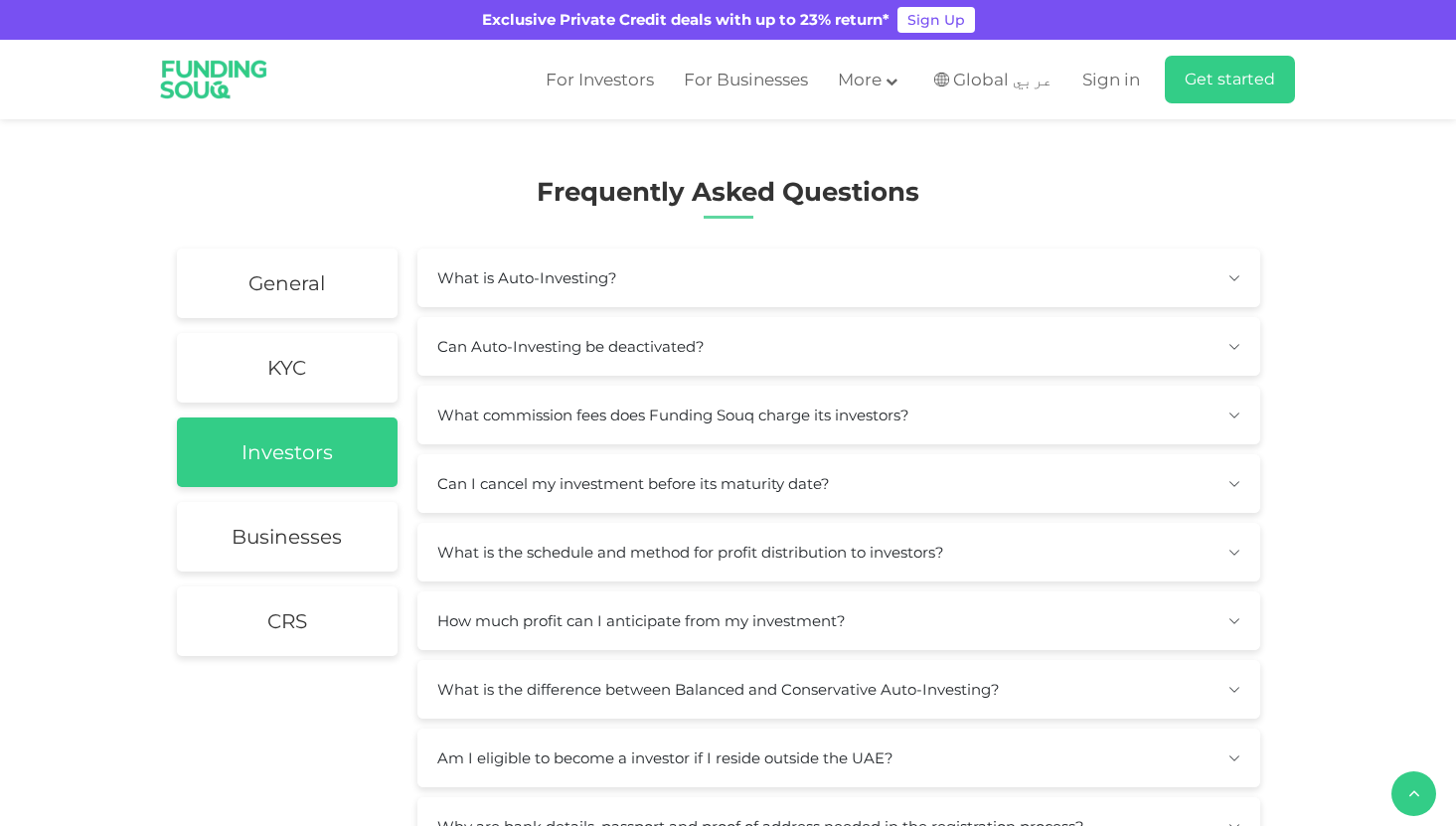 scroll, scrollTop: 2664, scrollLeft: 0, axis: vertical 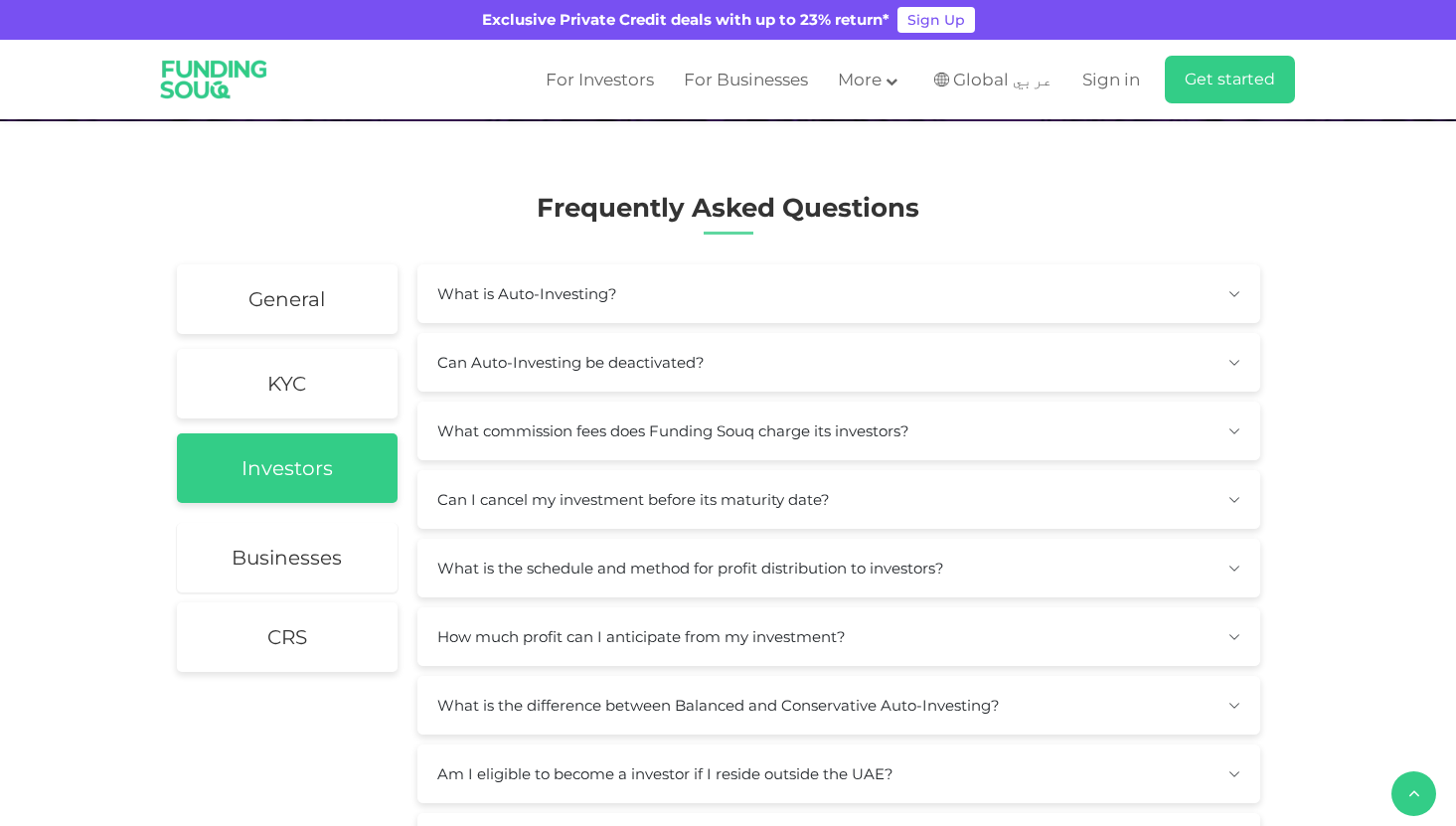 click on "Businesses" at bounding box center (286, 558) 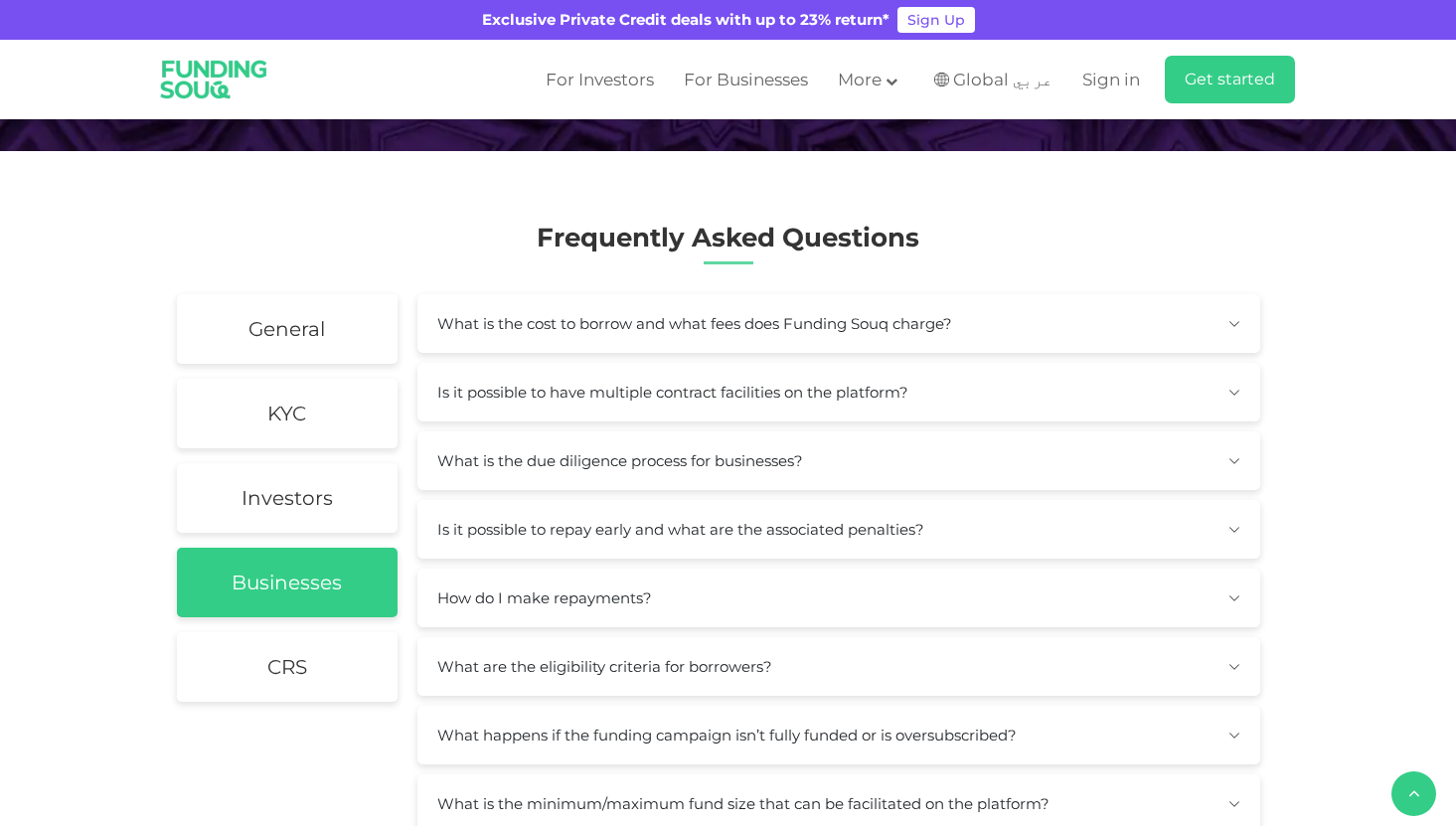 scroll, scrollTop: 2643, scrollLeft: 0, axis: vertical 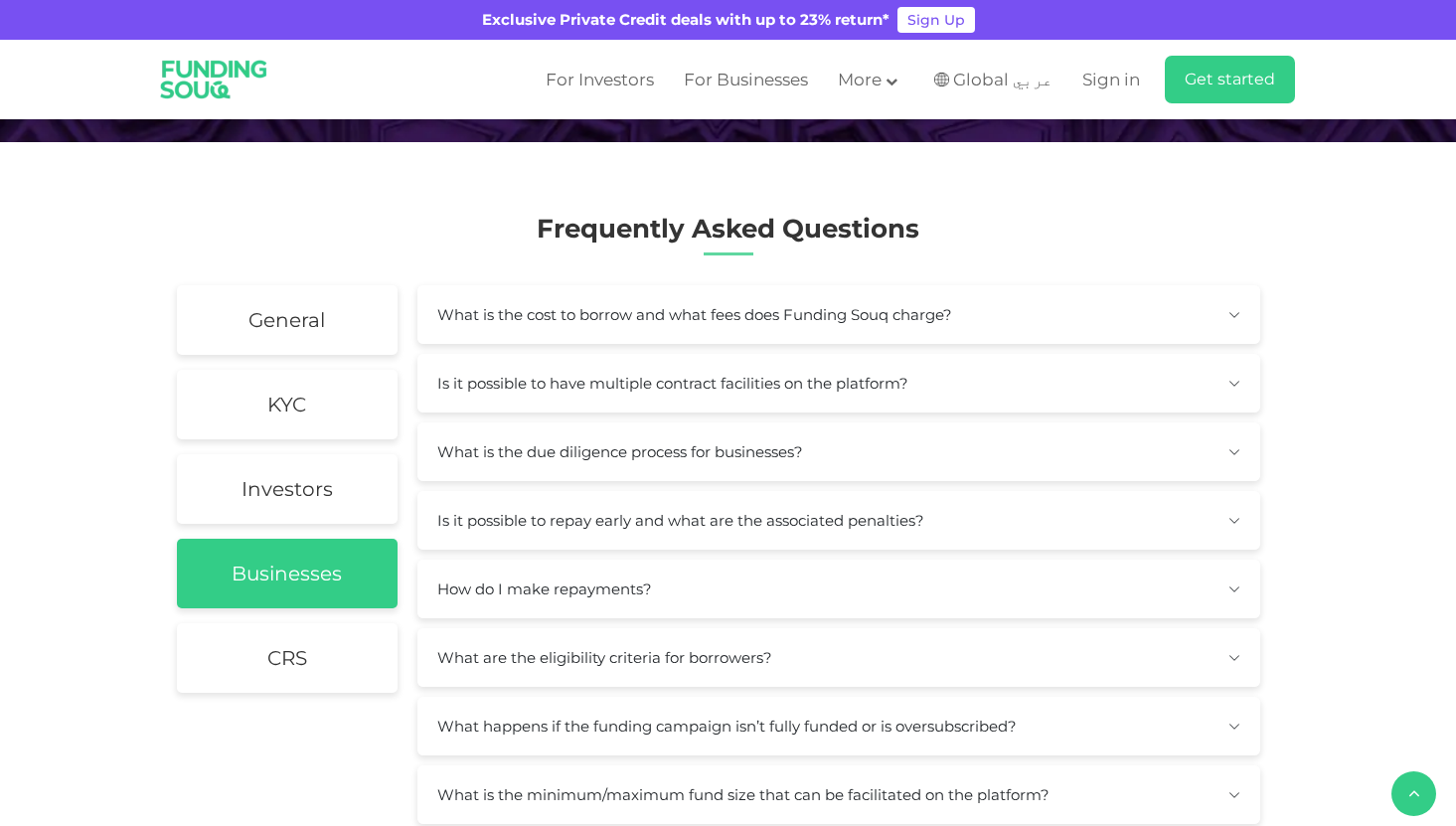 click on "What is the cost to borrow and what fees does Funding Souq charge?" at bounding box center (839, 314) 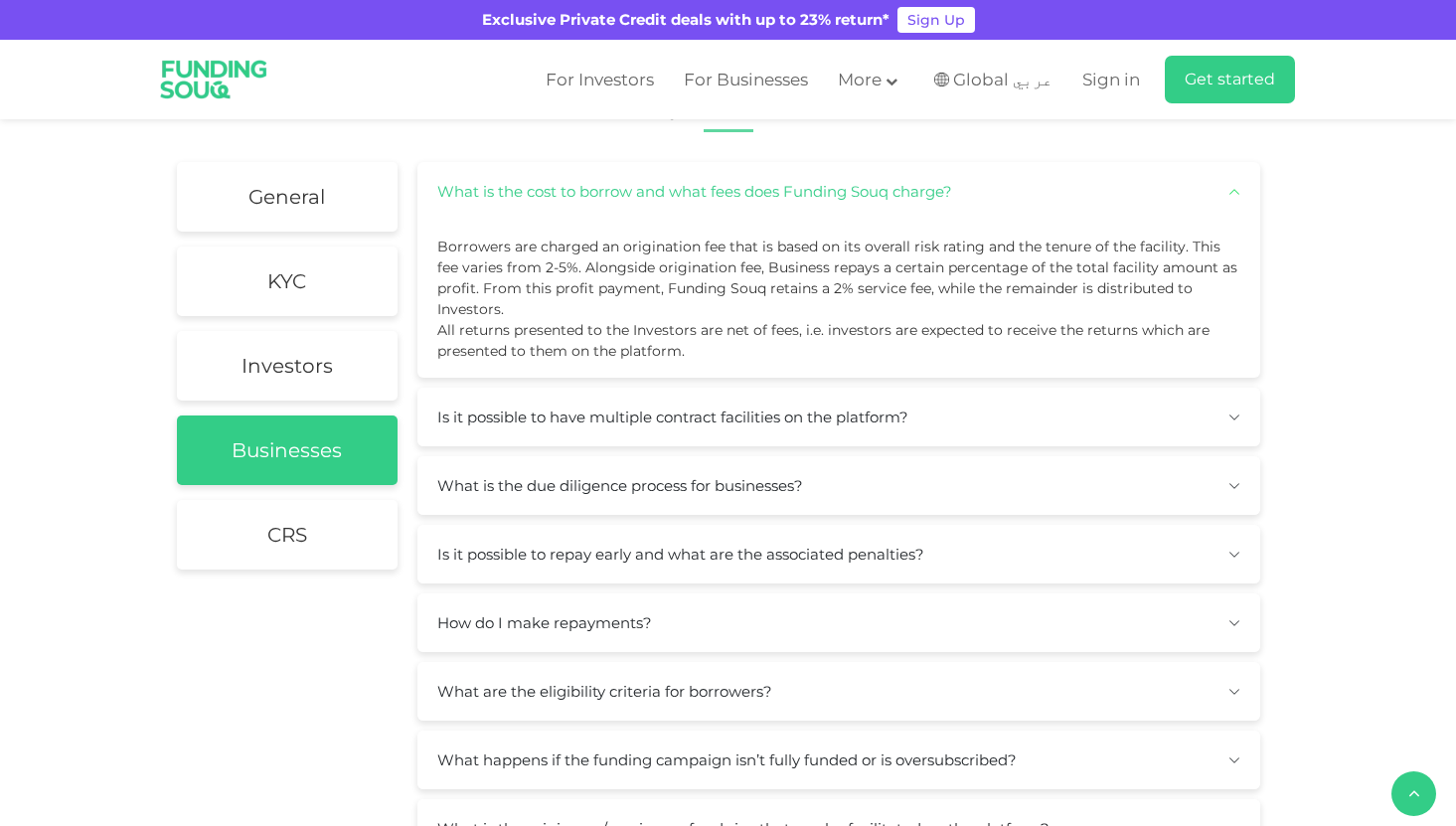 scroll, scrollTop: 2770, scrollLeft: 0, axis: vertical 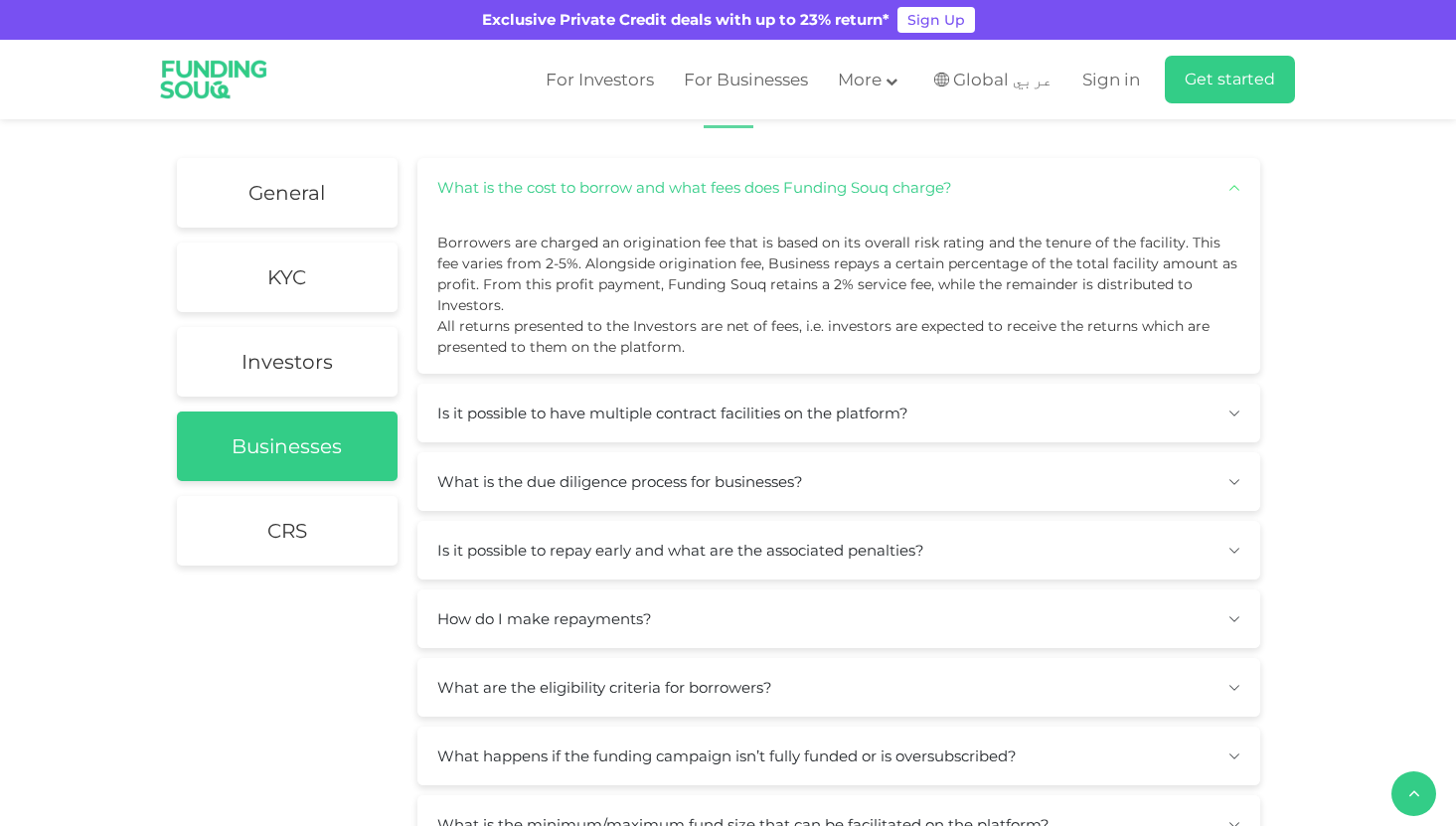 click on "Is it possible to have multiple contract facilities on the platform?" at bounding box center (839, 413) 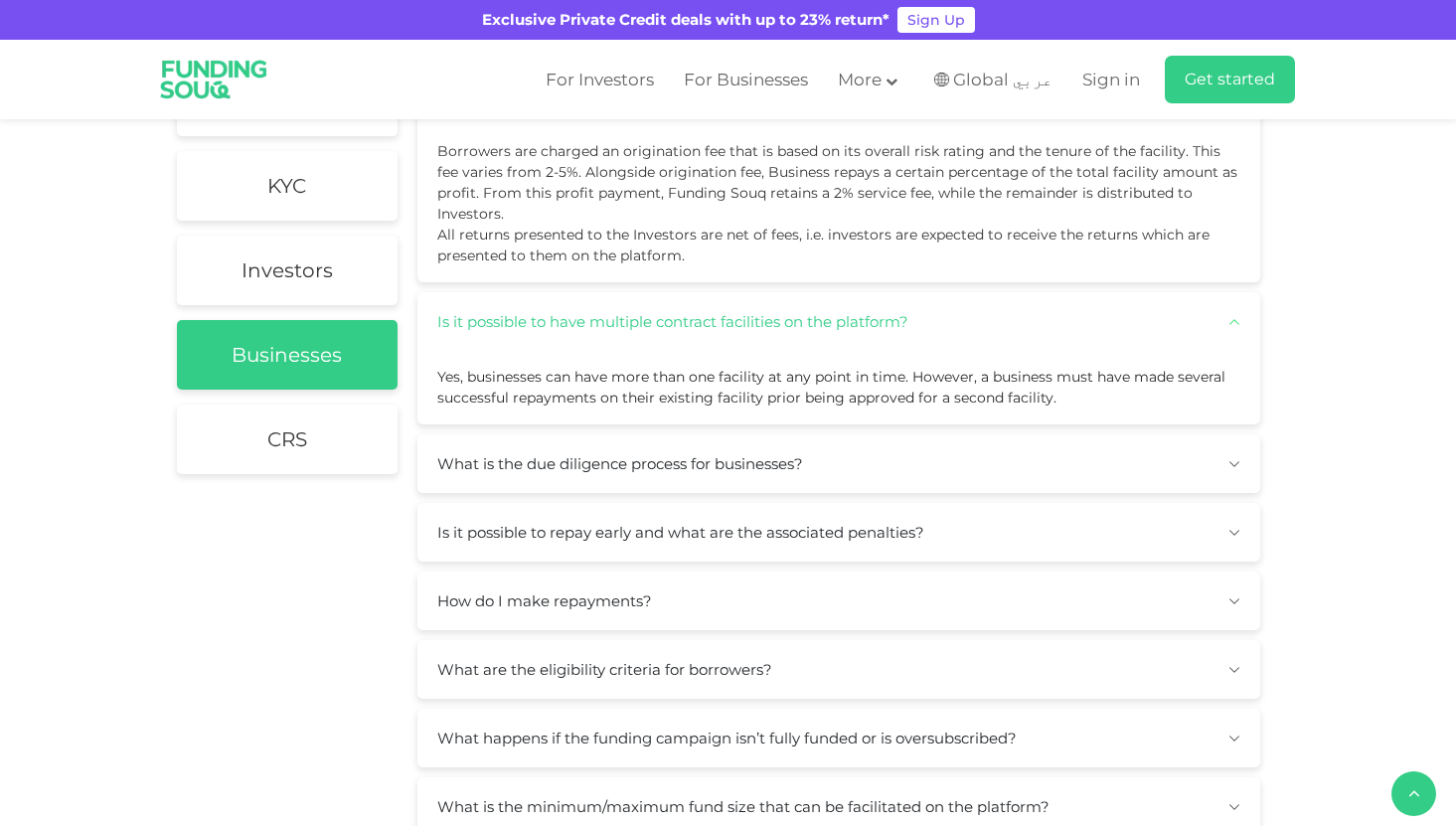 scroll, scrollTop: 2866, scrollLeft: 0, axis: vertical 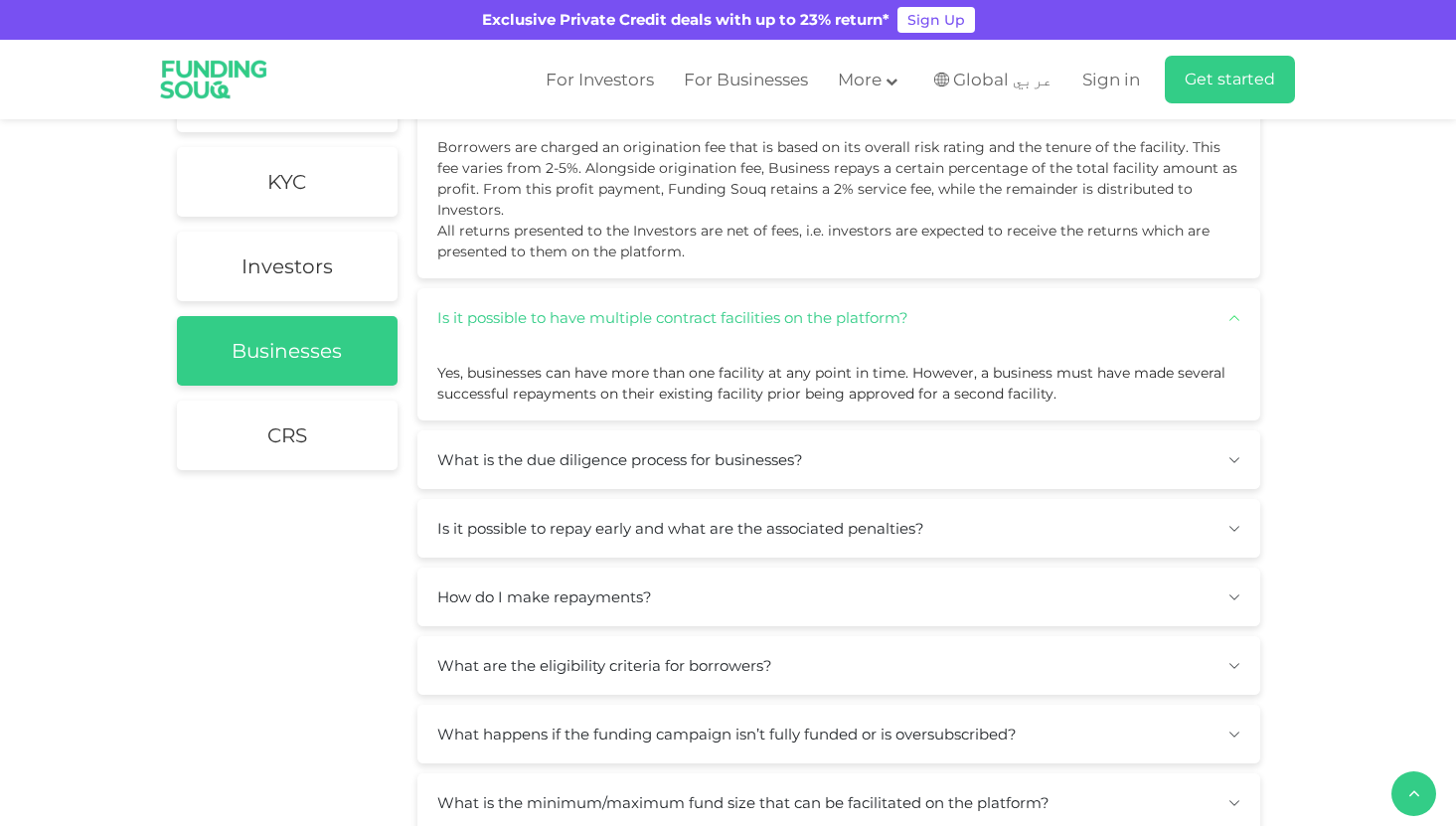 click on "Frequently
Asked Questions
General
KYC
Investors
Businesses
CRS" at bounding box center (728, 758) 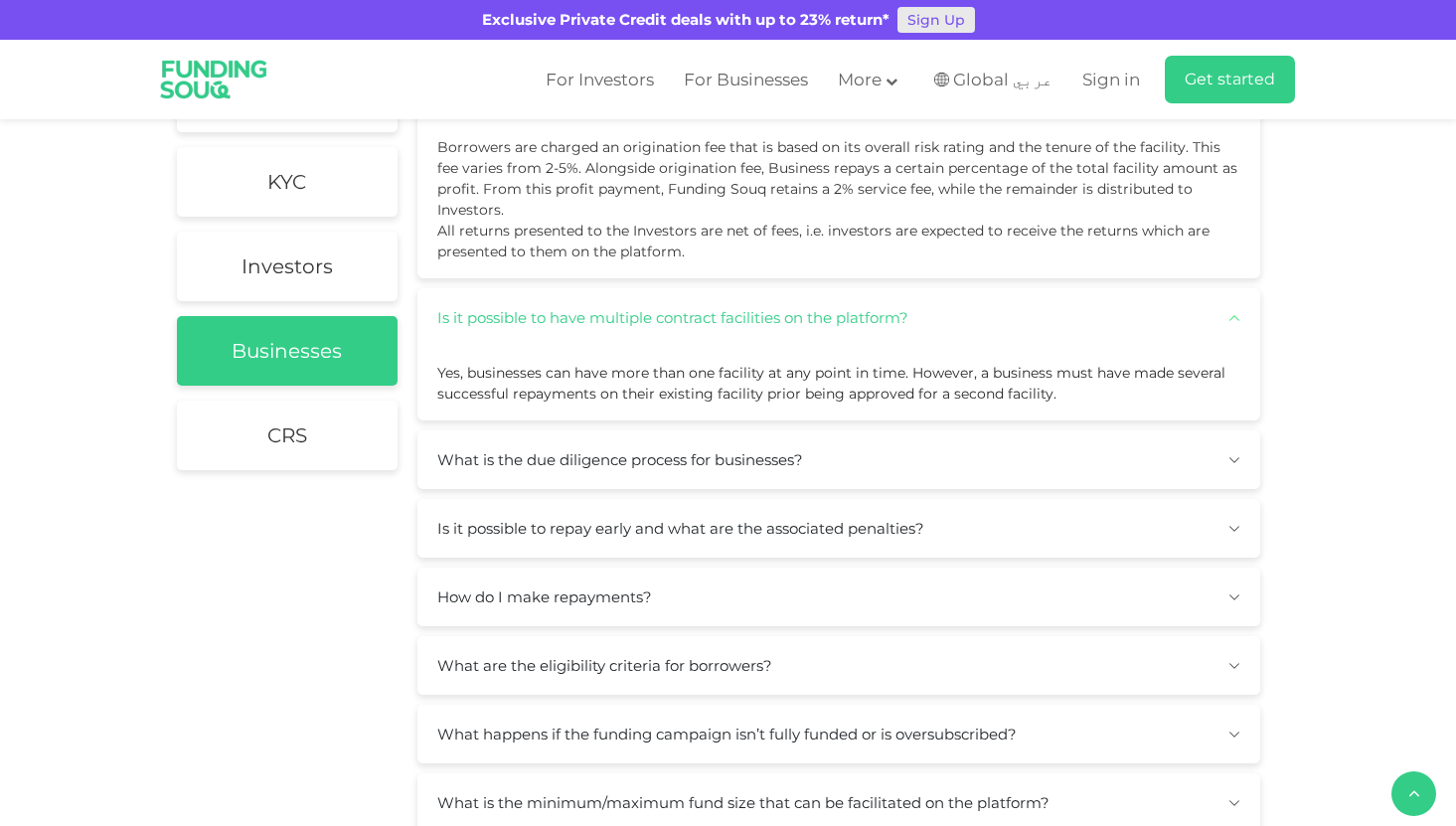 click on "Sign Up" at bounding box center [936, 20] 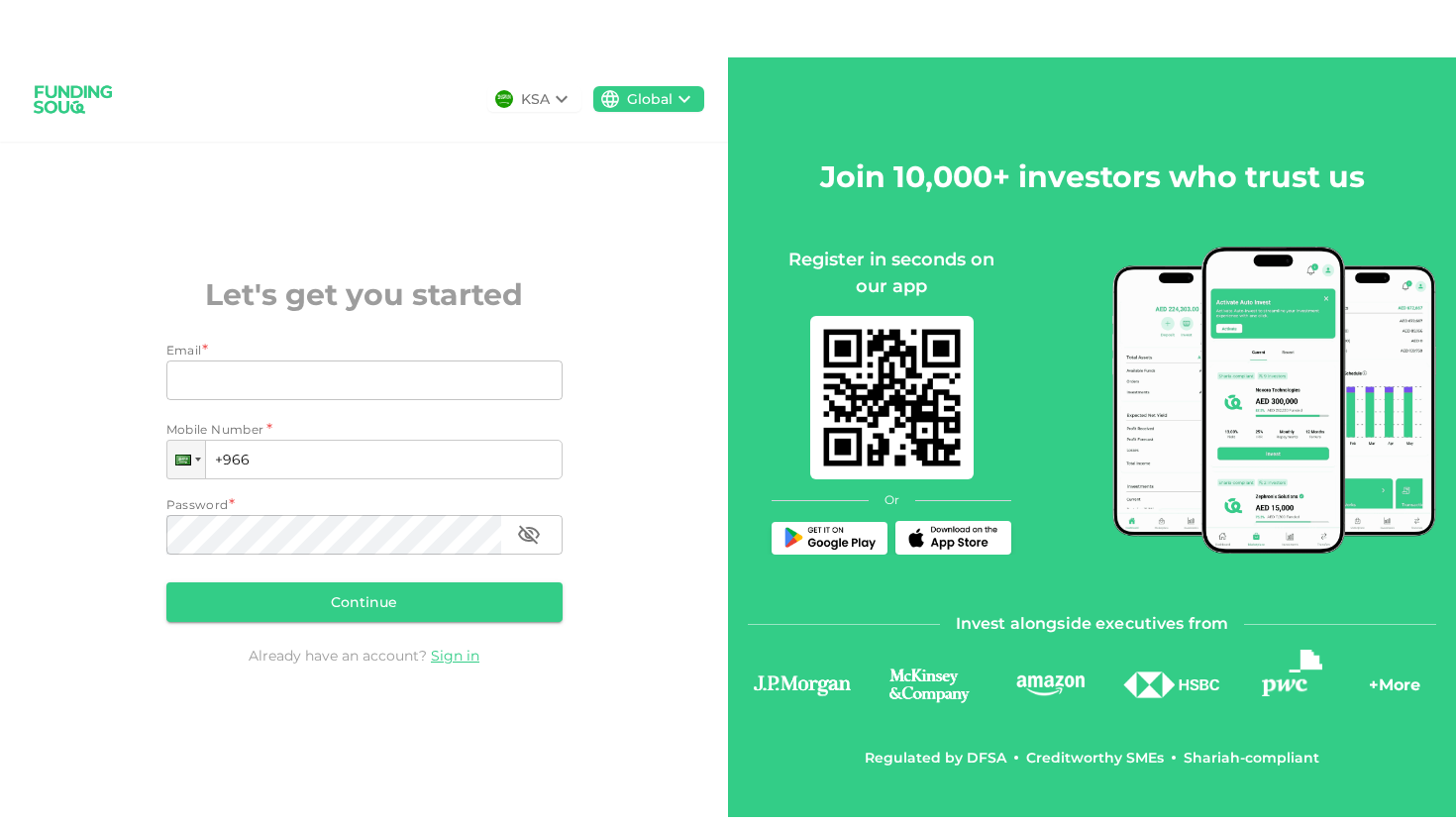 scroll, scrollTop: 0, scrollLeft: 0, axis: both 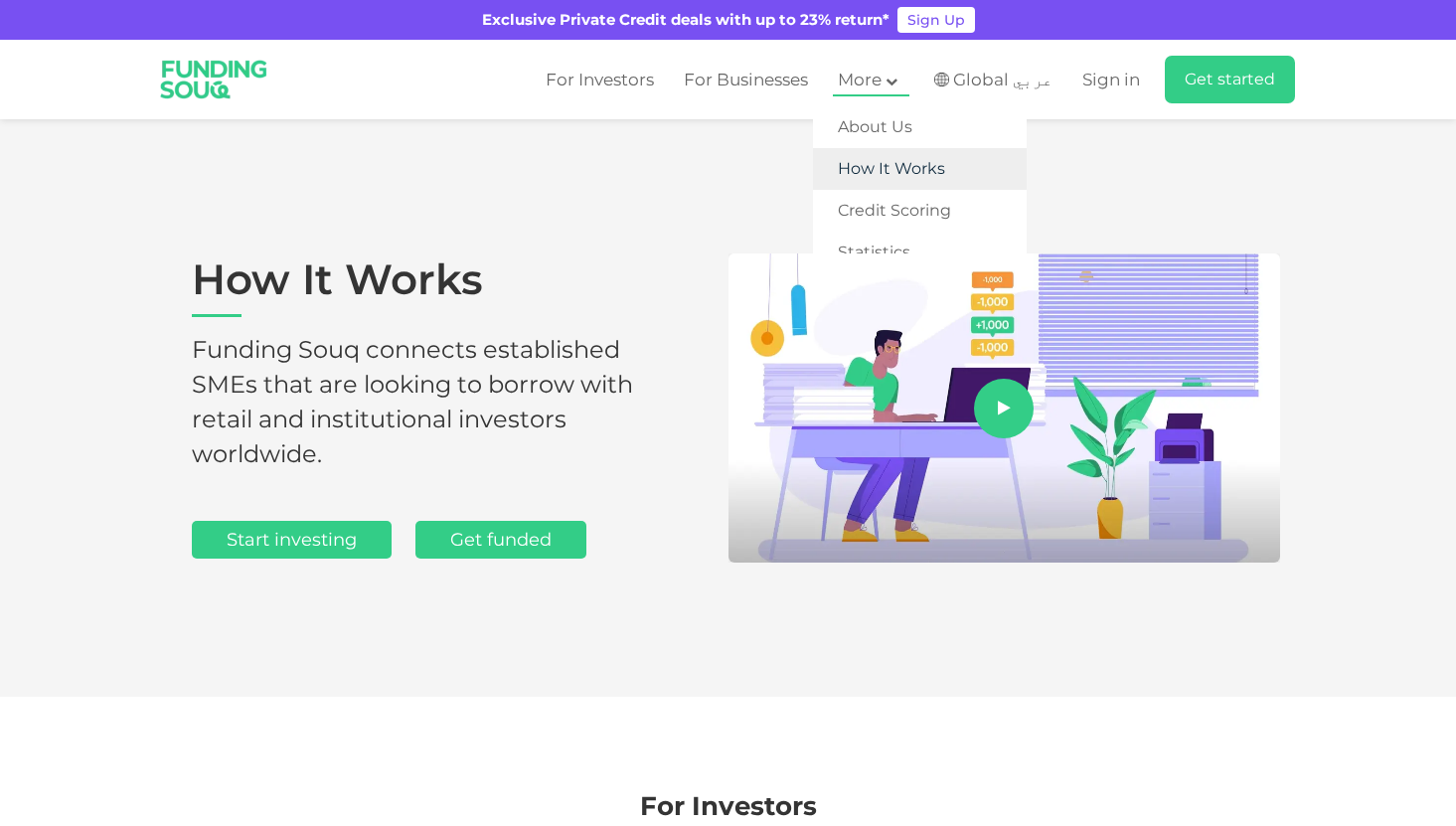 click on "How It Works" at bounding box center [919, 169] 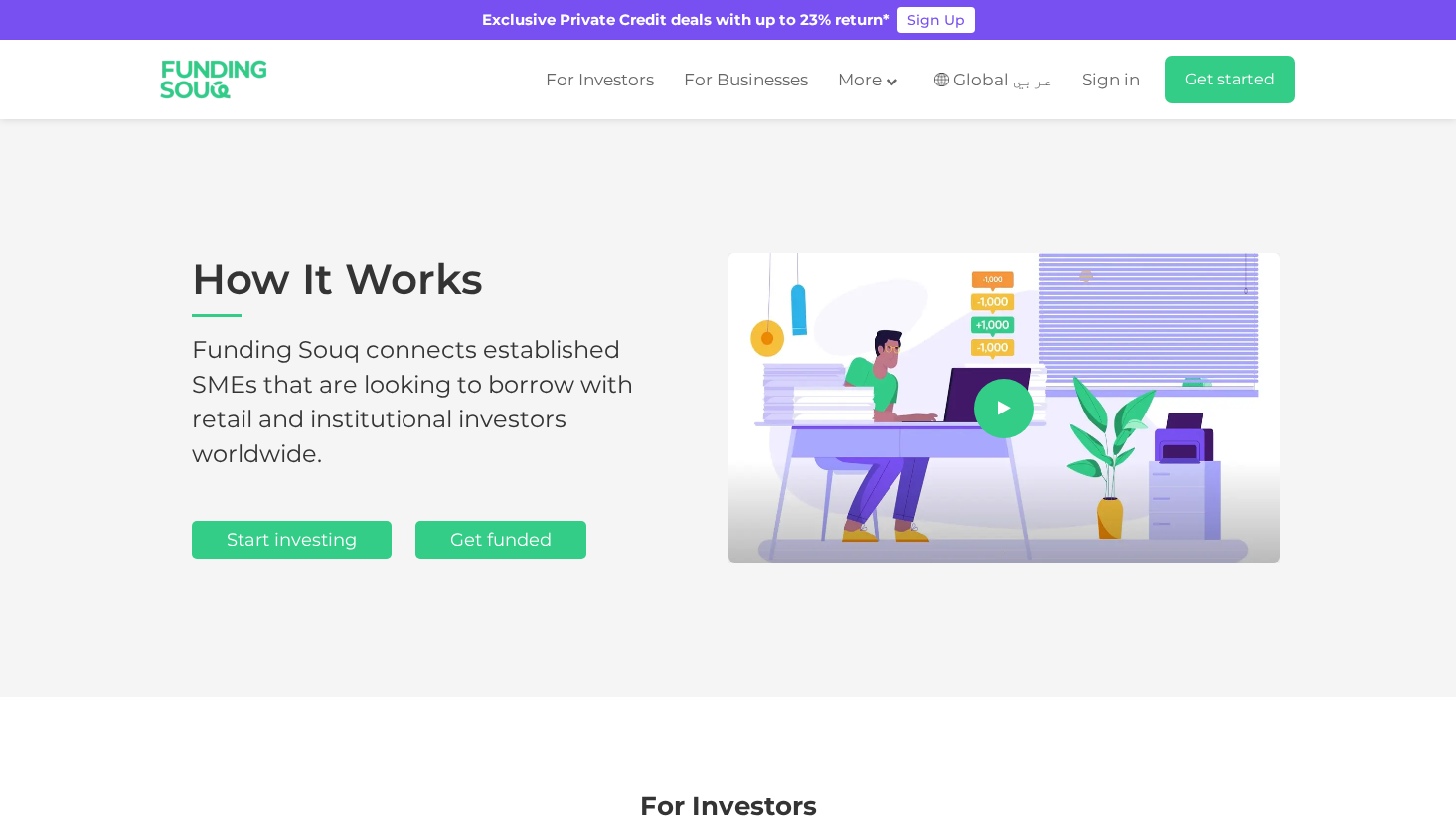 scroll, scrollTop: 0, scrollLeft: 0, axis: both 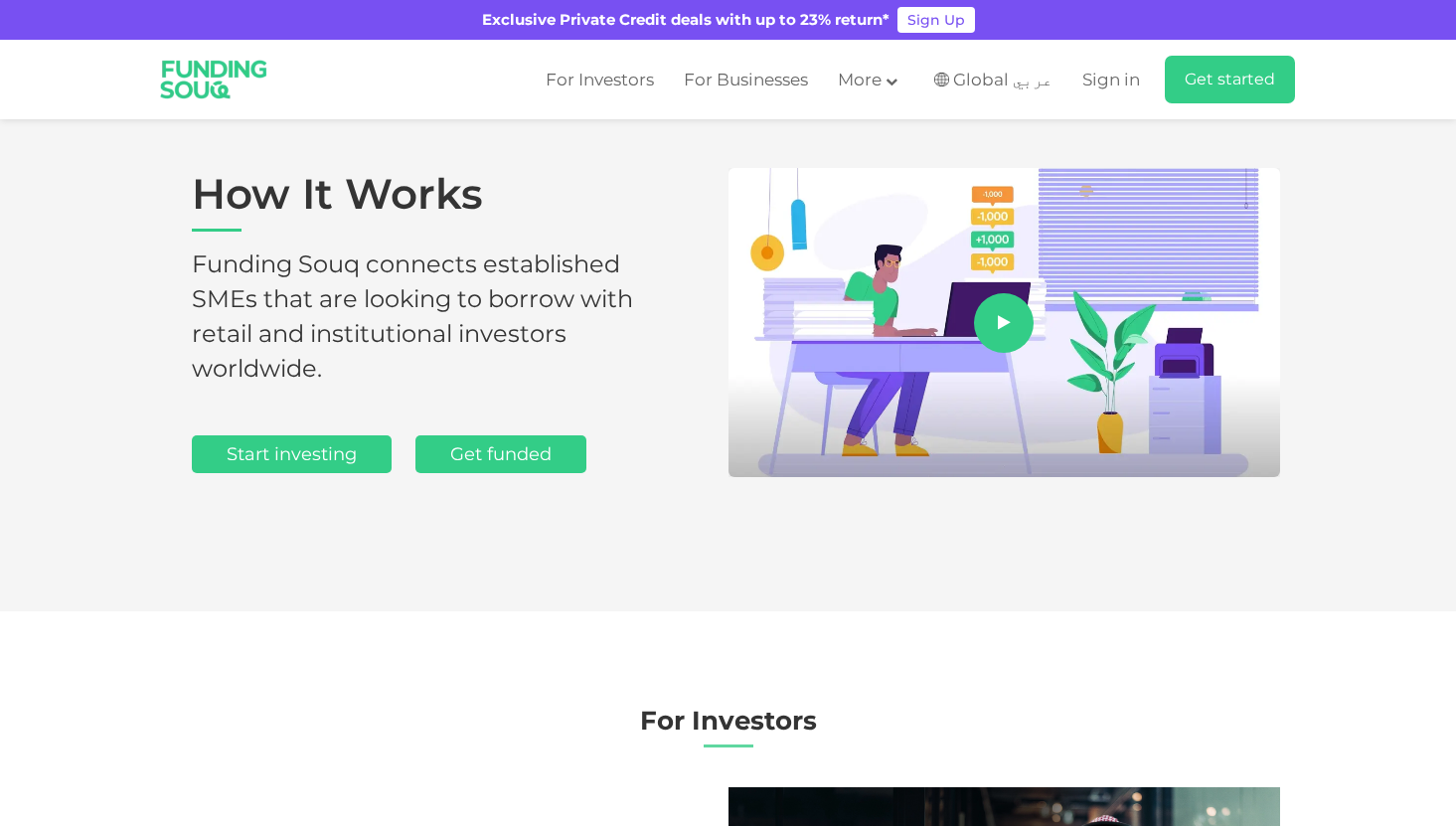 click on "How It Works
Funding Souq connects established SMEs that are looking to borrow with retail and institutional investors worldwide.
Start investing
Get funded" at bounding box center (728, 322) 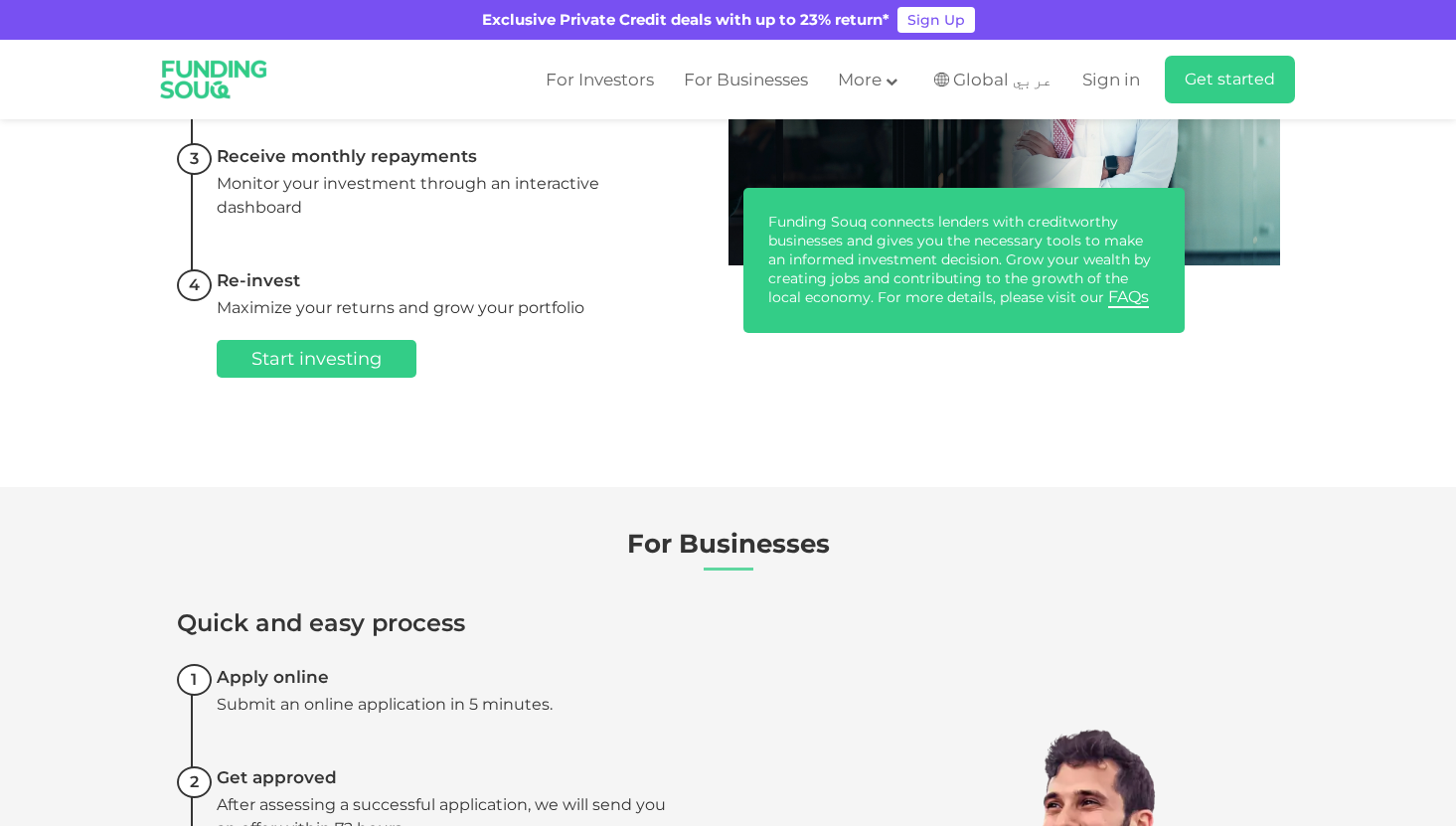 scroll, scrollTop: 0, scrollLeft: 0, axis: both 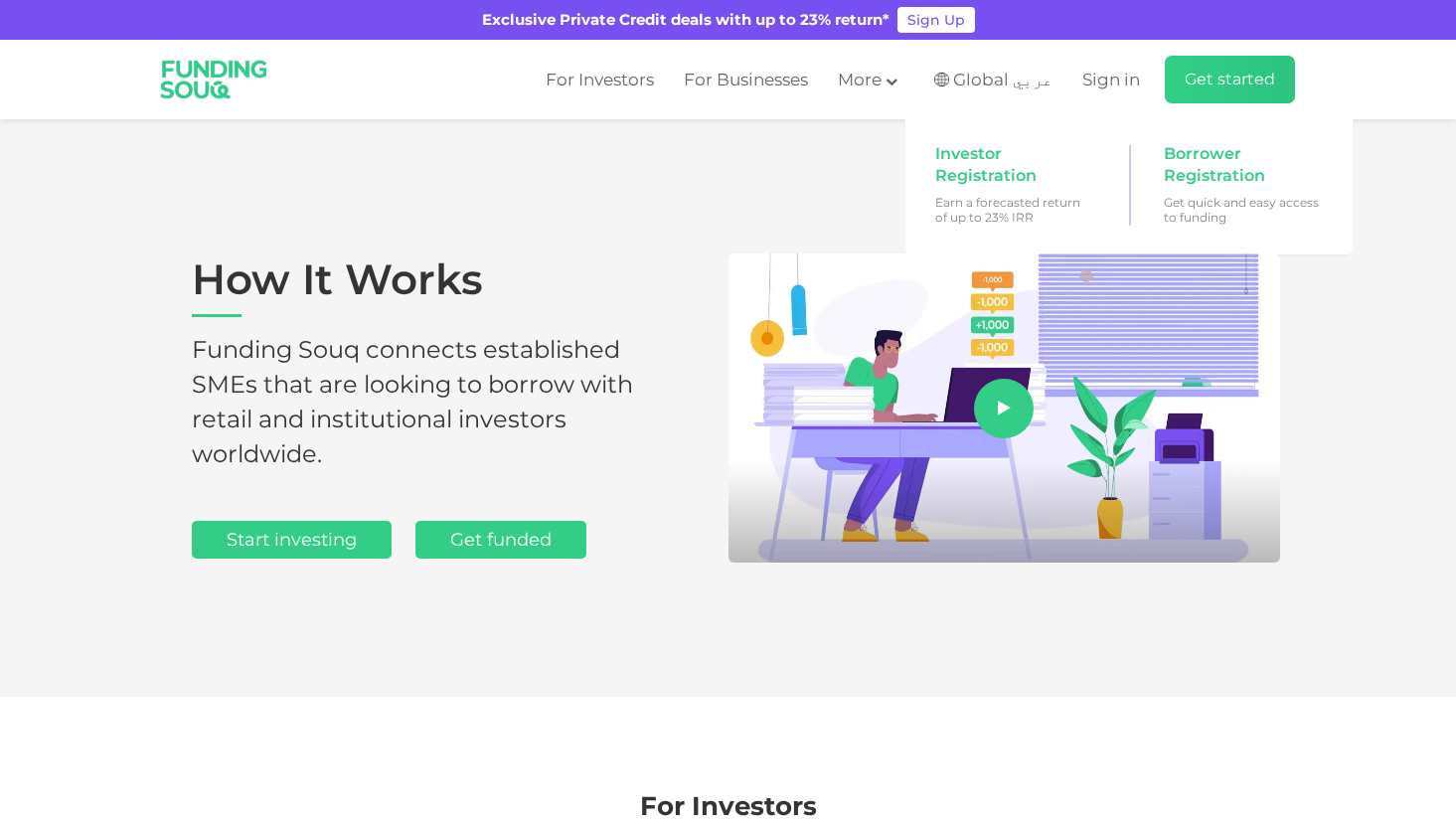 click on "Get started" at bounding box center (1229, 80) 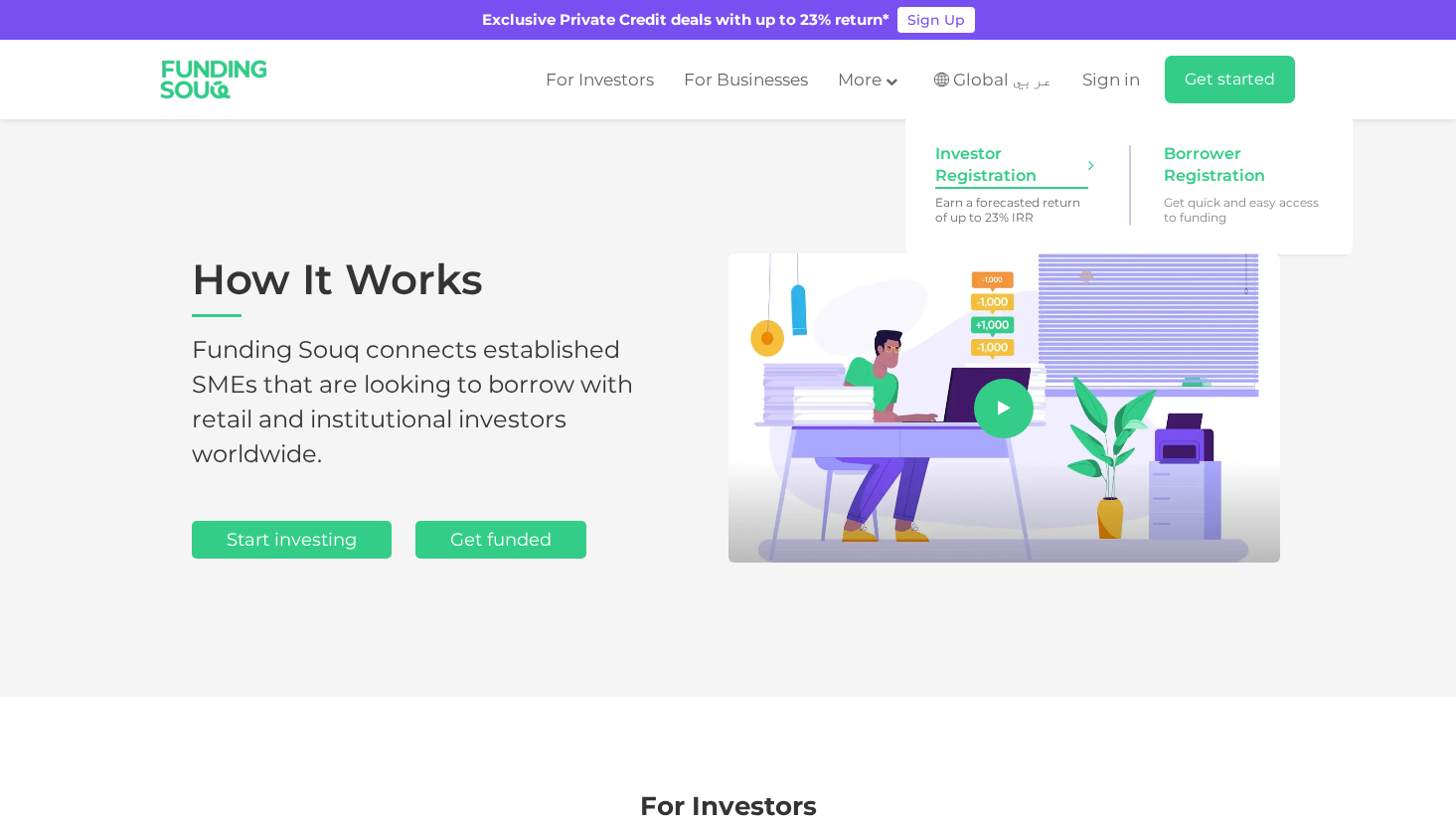 click on "Investor Registration" at bounding box center [1012, 165] 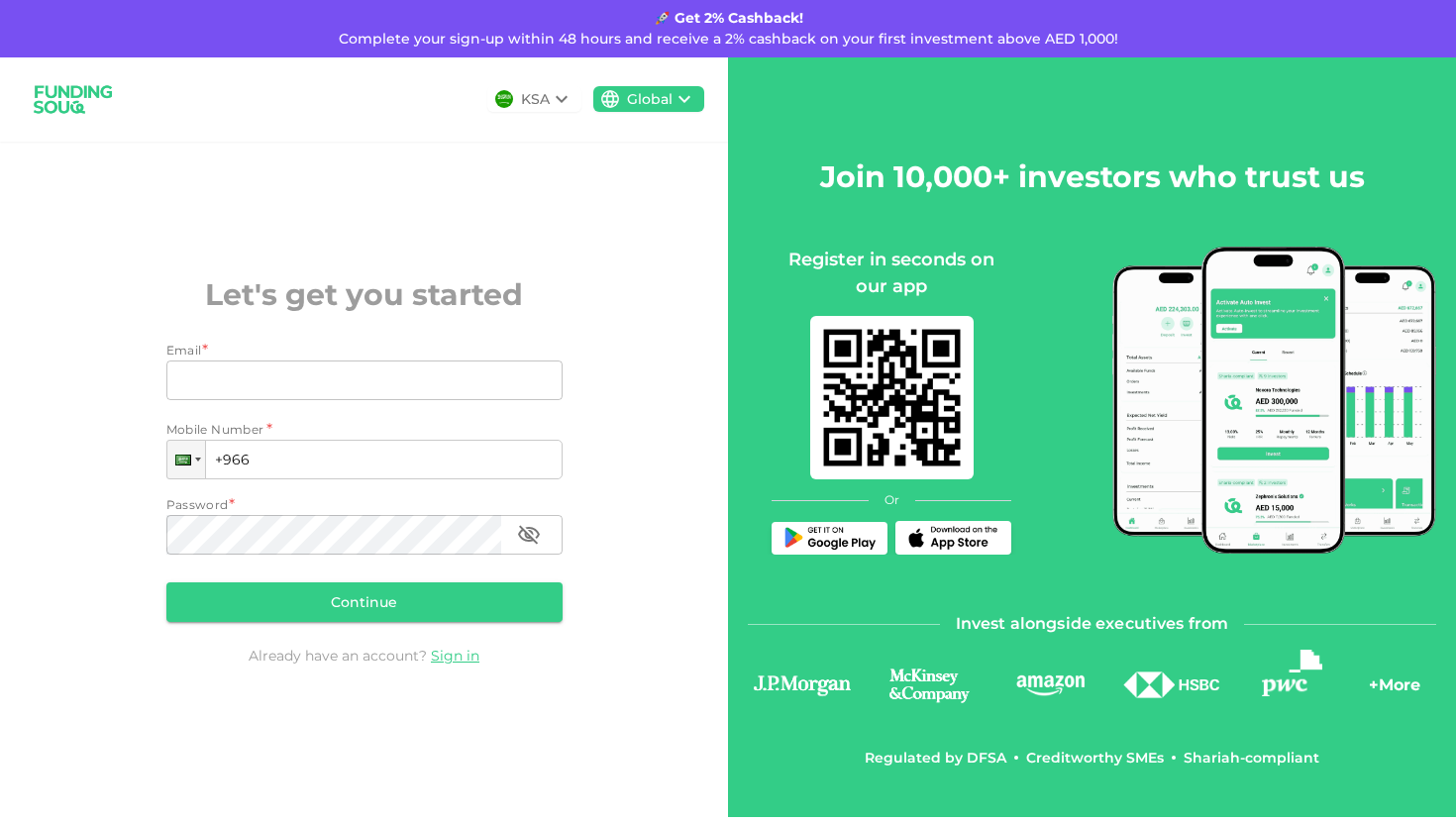 scroll, scrollTop: 0, scrollLeft: 0, axis: both 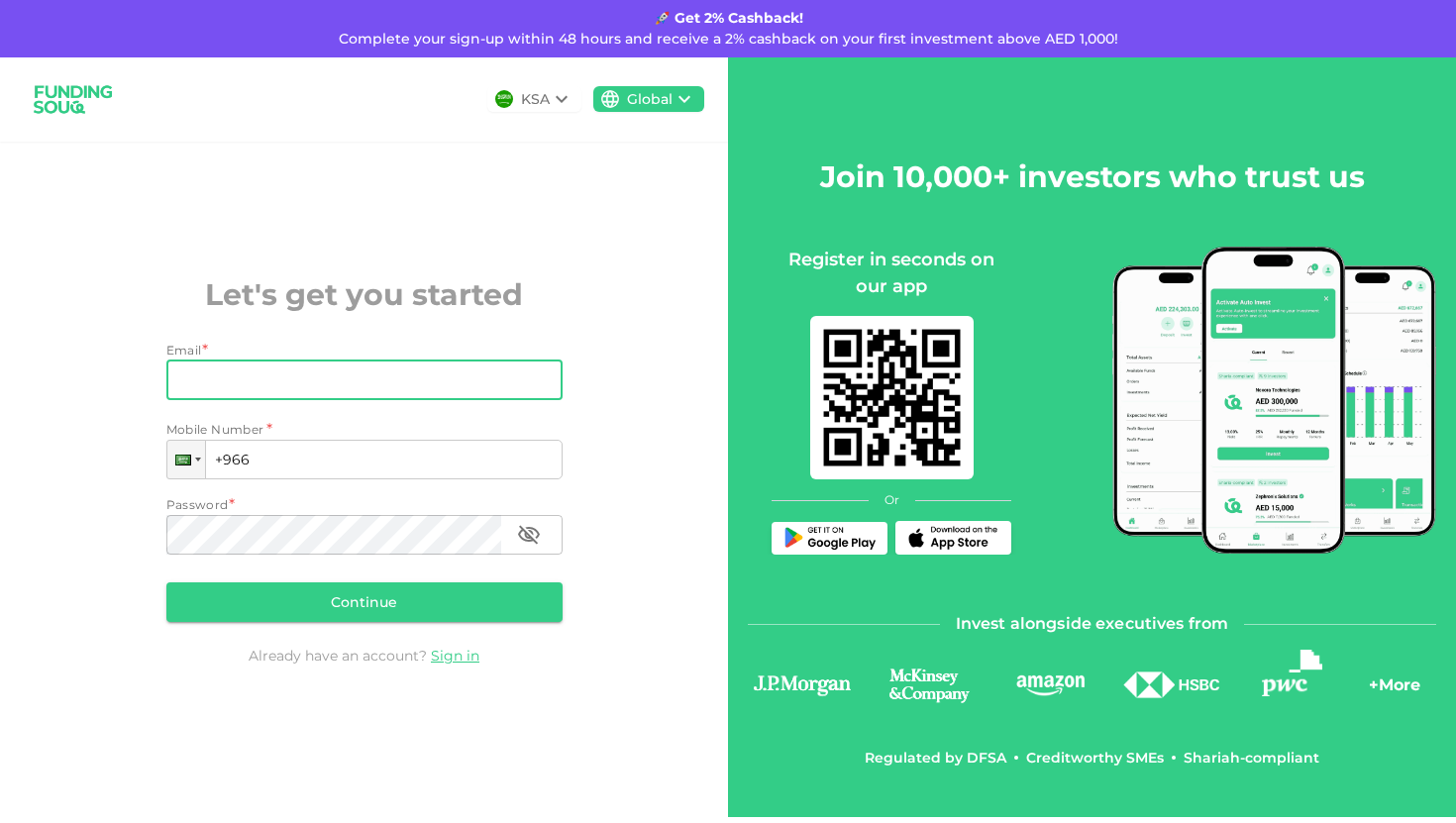 click on "Email" at bounding box center [354, 380] 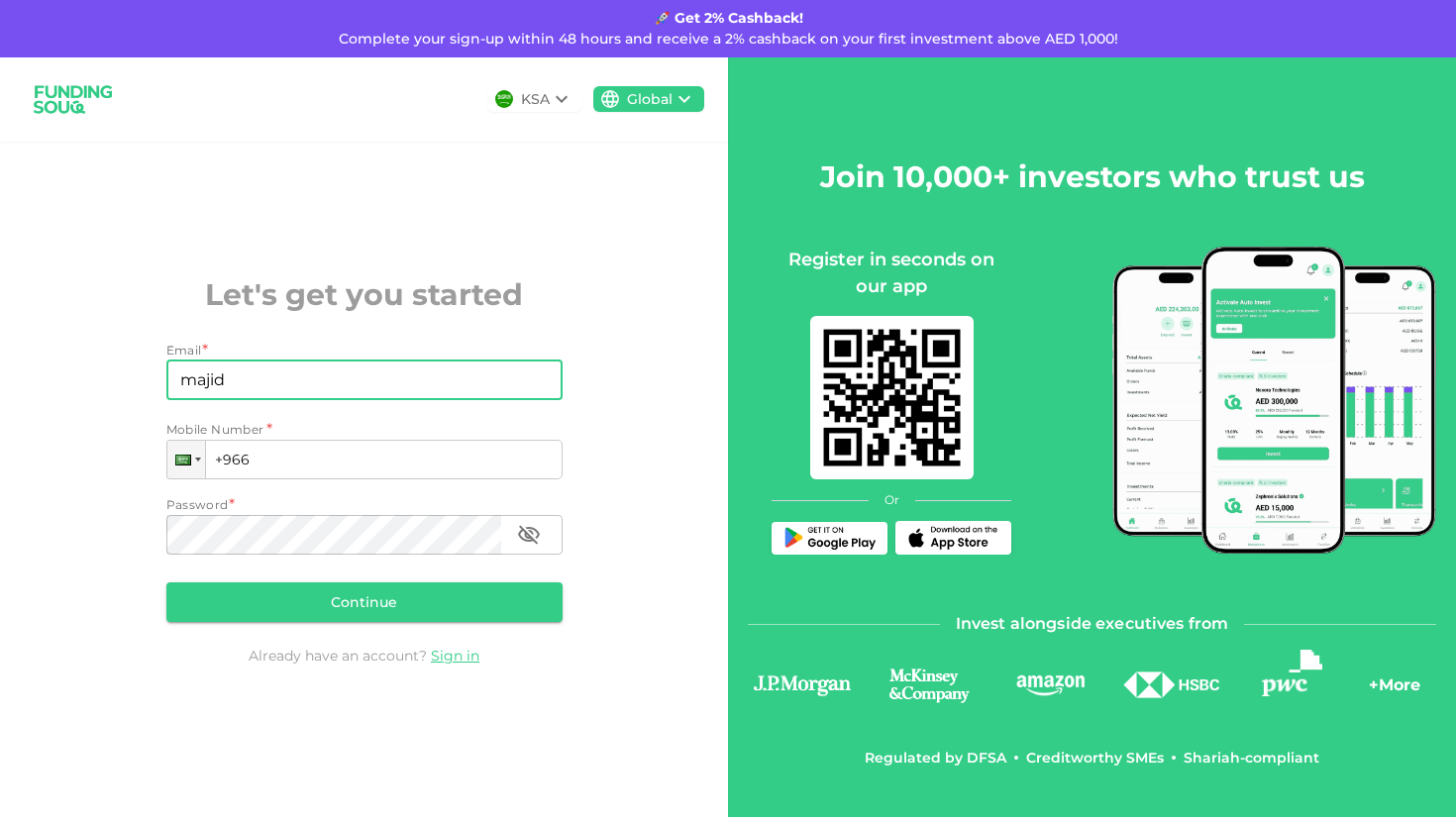 type on "[EMAIL]" 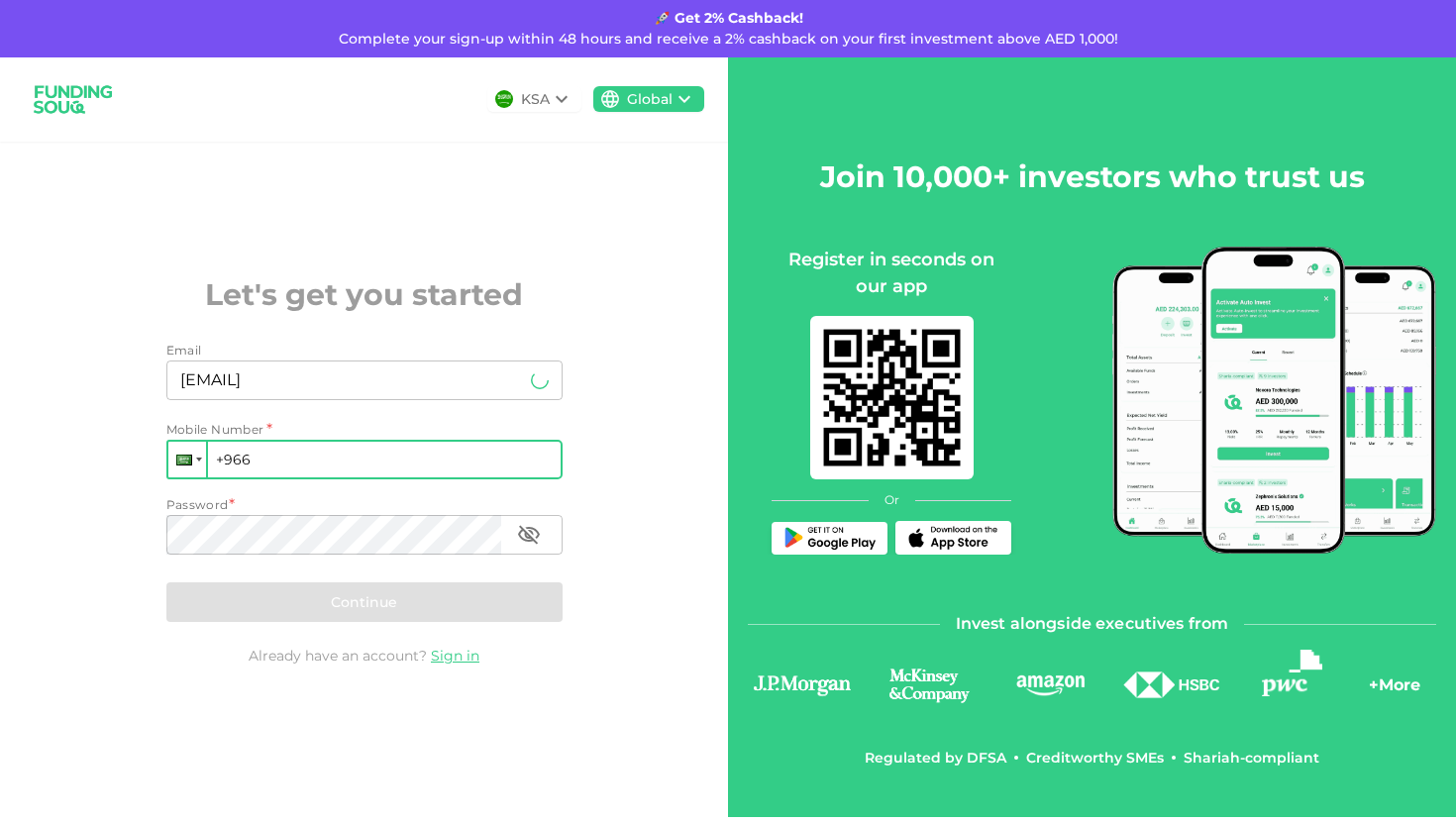 click at bounding box center (184, 460) 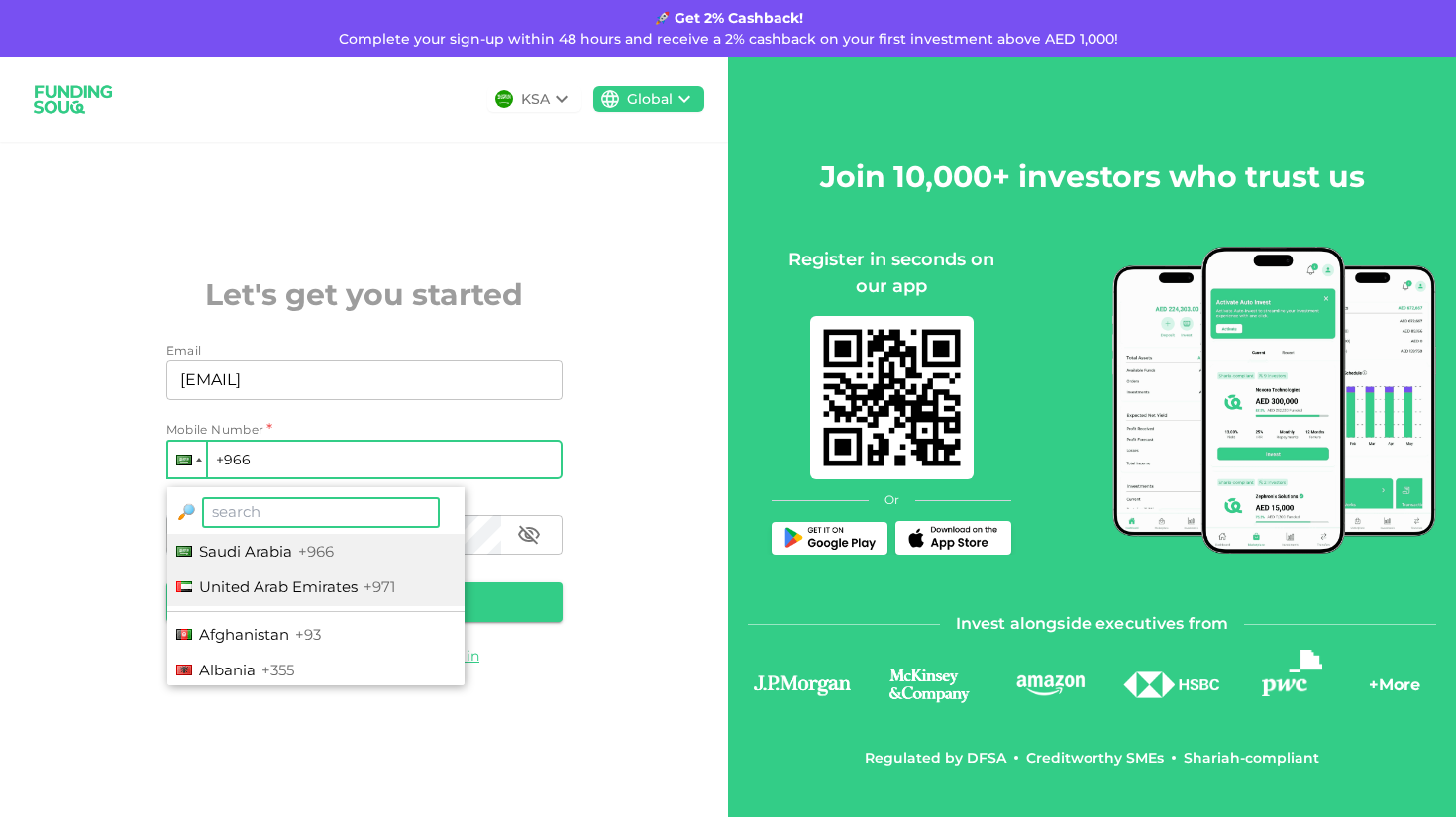 click on "United Arab Emirates" at bounding box center [278, 586] 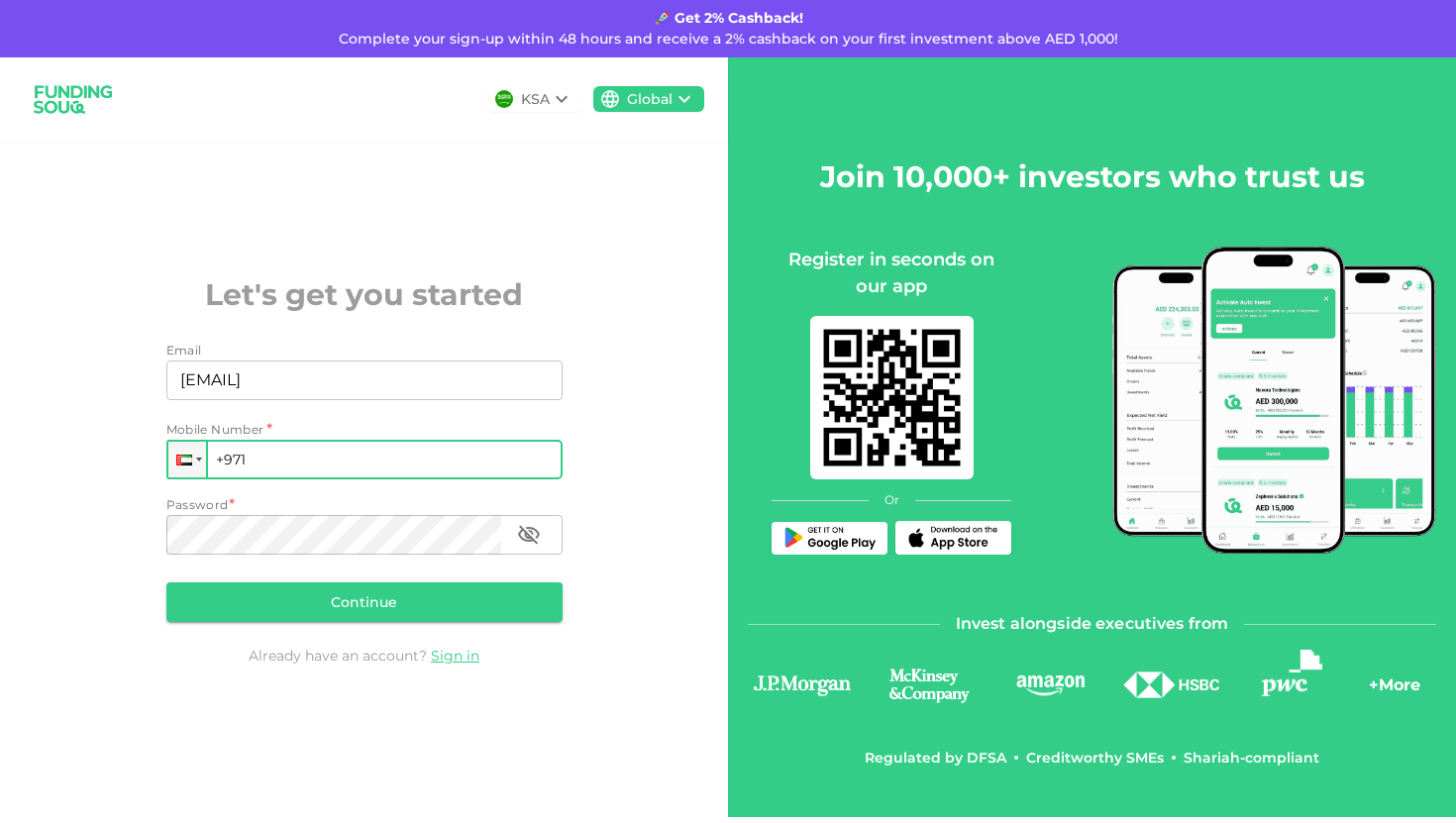 click on "+971" at bounding box center (364, 460) 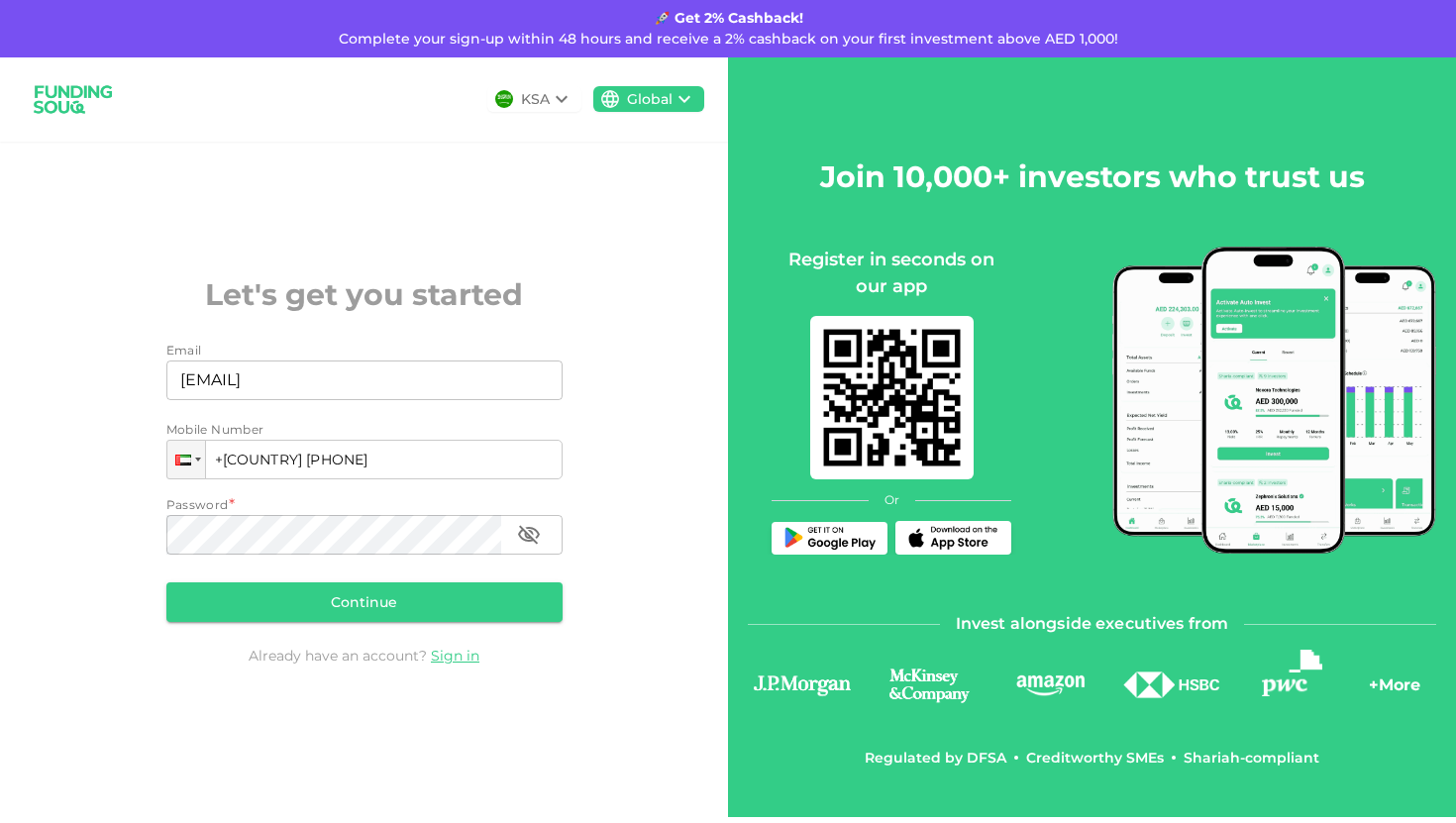 type on "+[COUNTRY] [PHONE]" 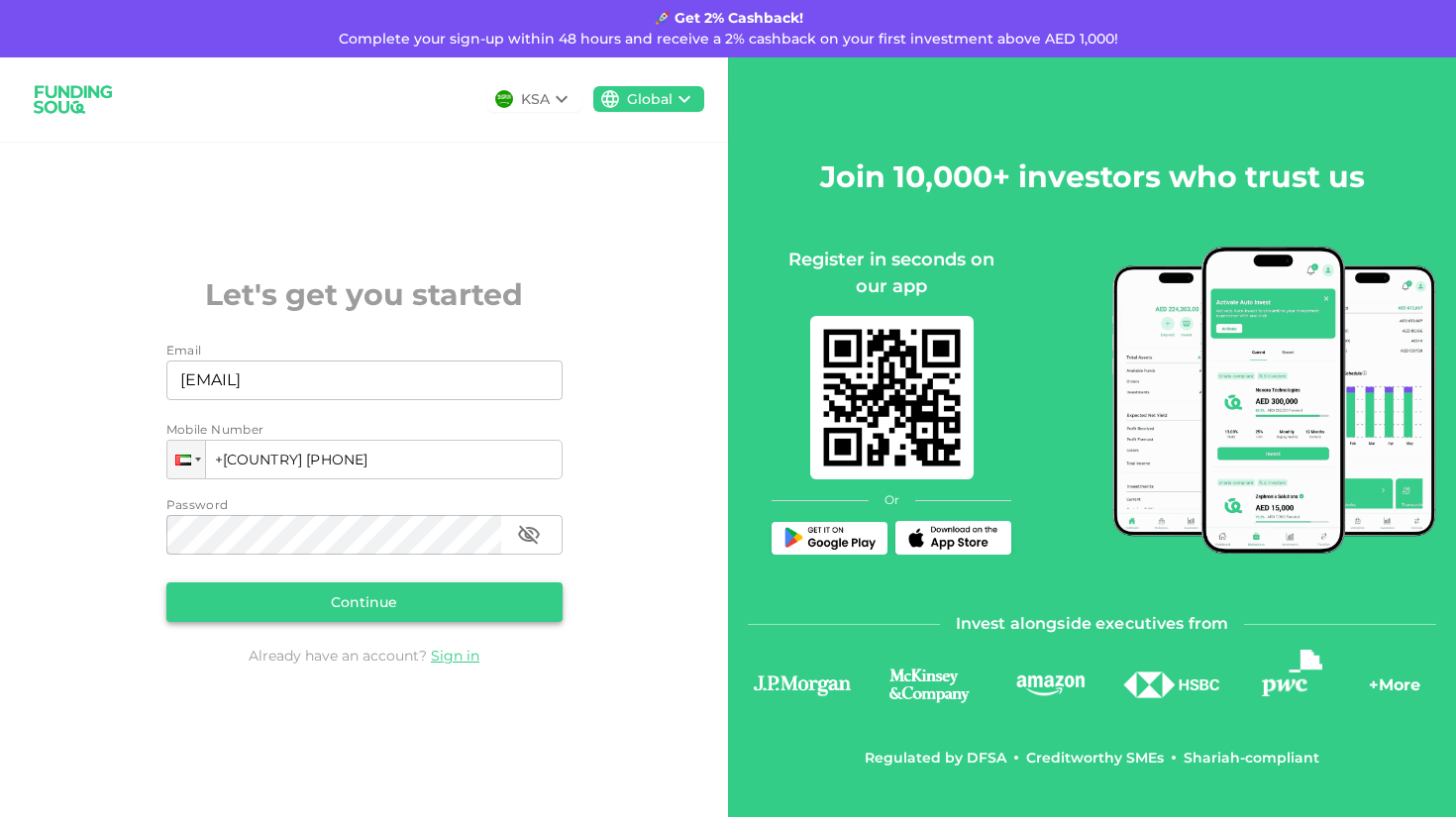 click on "Continue" at bounding box center (364, 602) 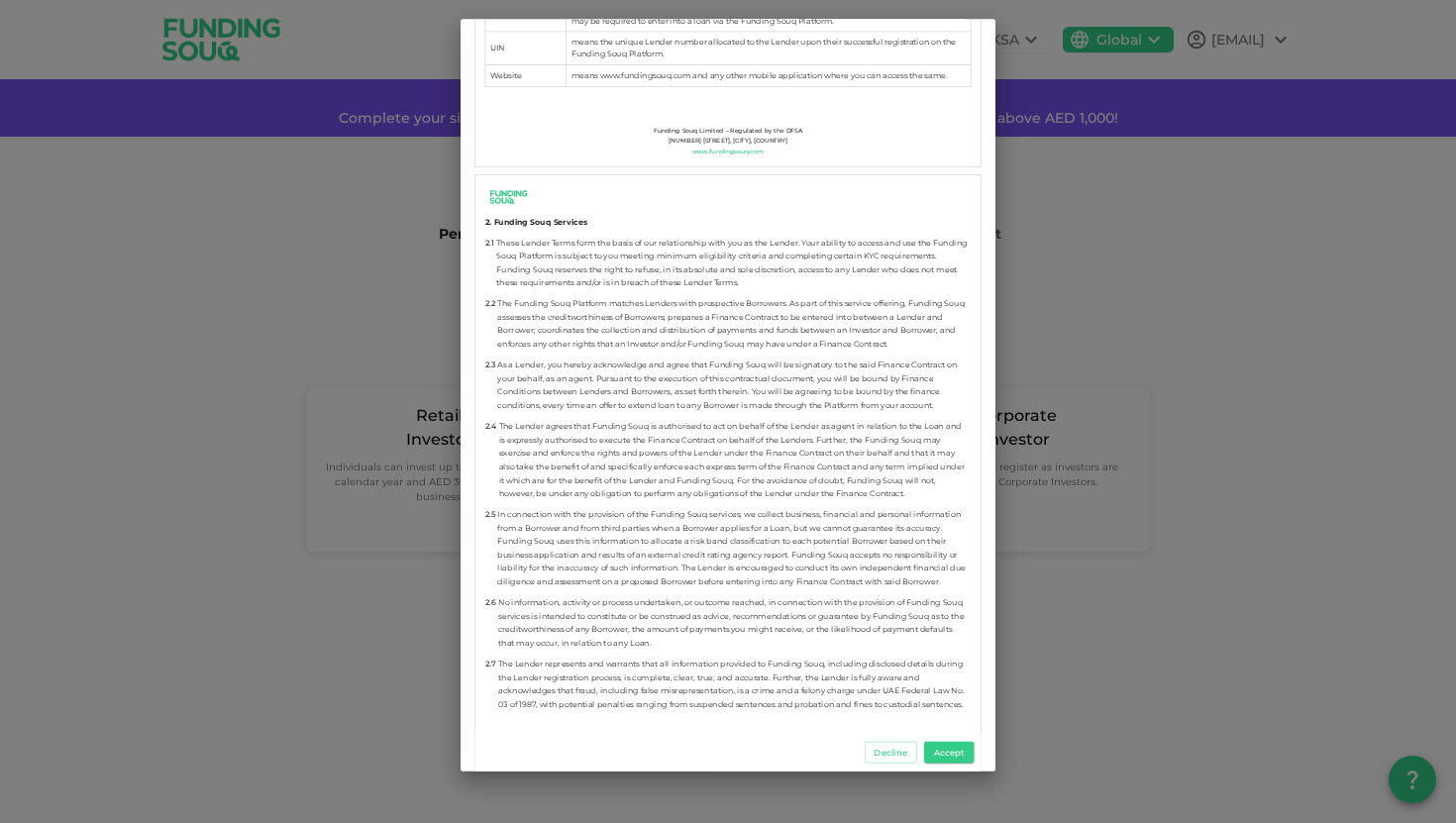 scroll, scrollTop: 1373, scrollLeft: 0, axis: vertical 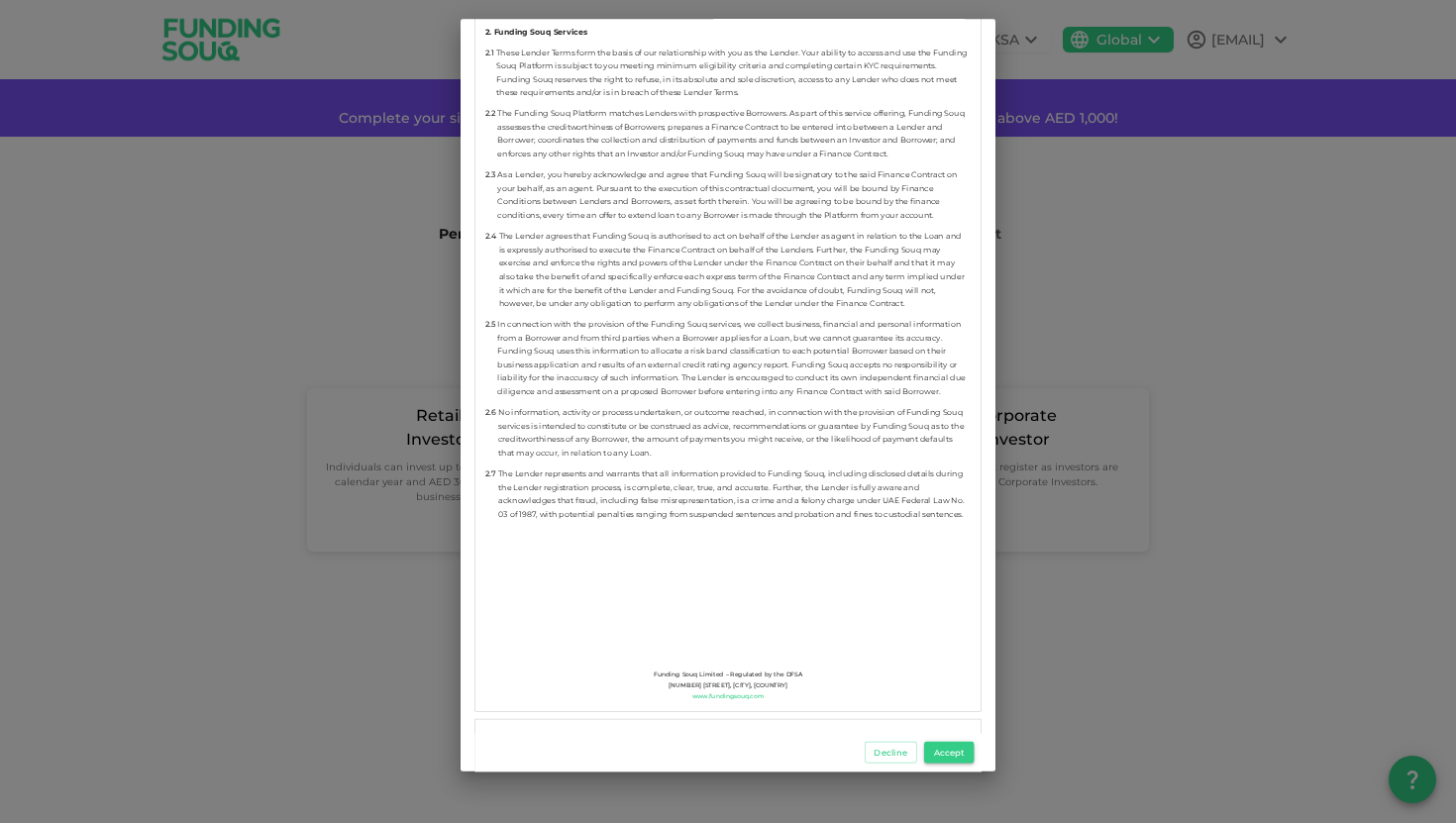 click on "Accept" at bounding box center [949, 753] 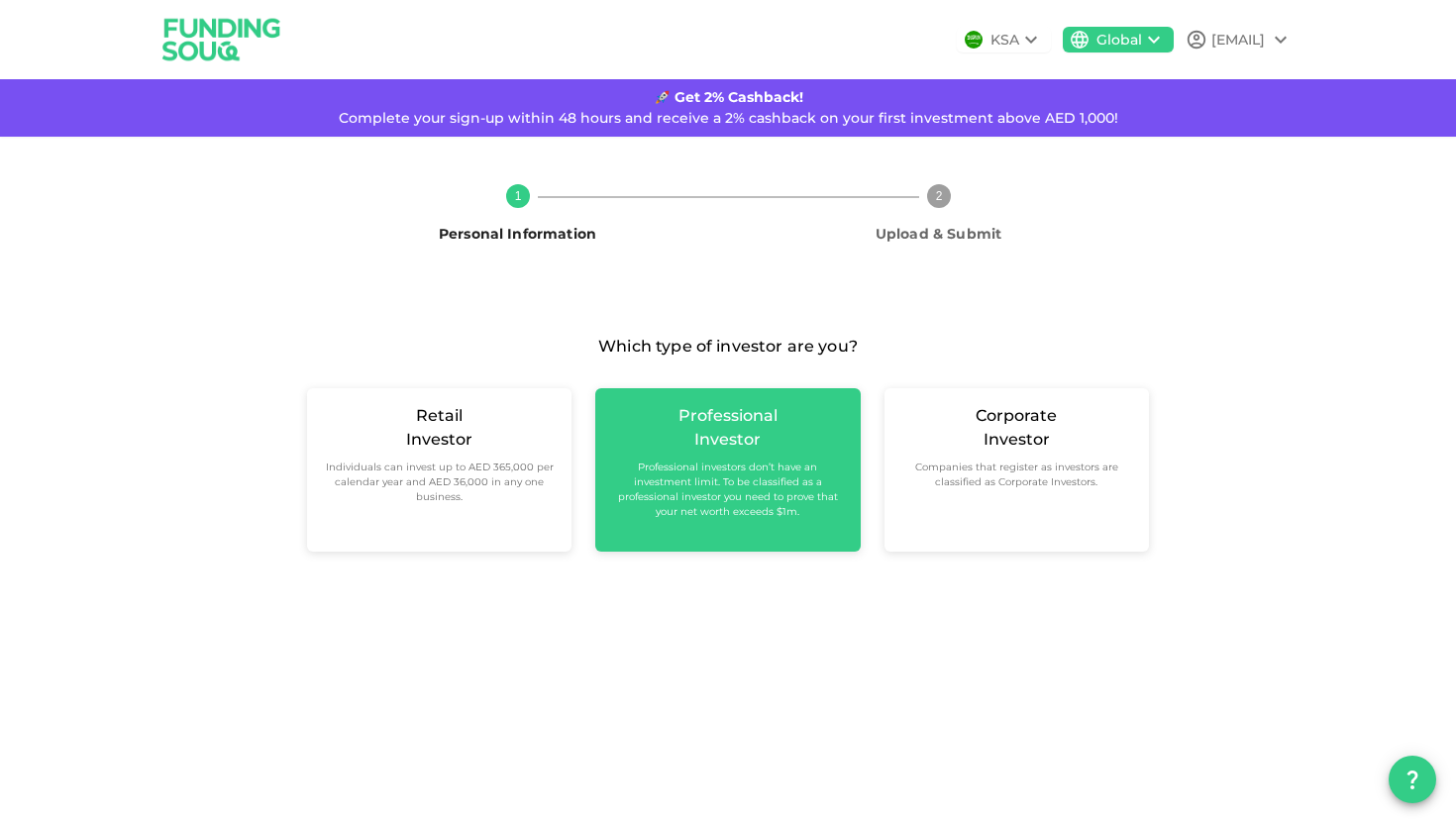 click on "Professional investors don’t have an investment limit. To be classified as a professional investor you need to prove that your net worth exceeds $1m." at bounding box center (727, 489) 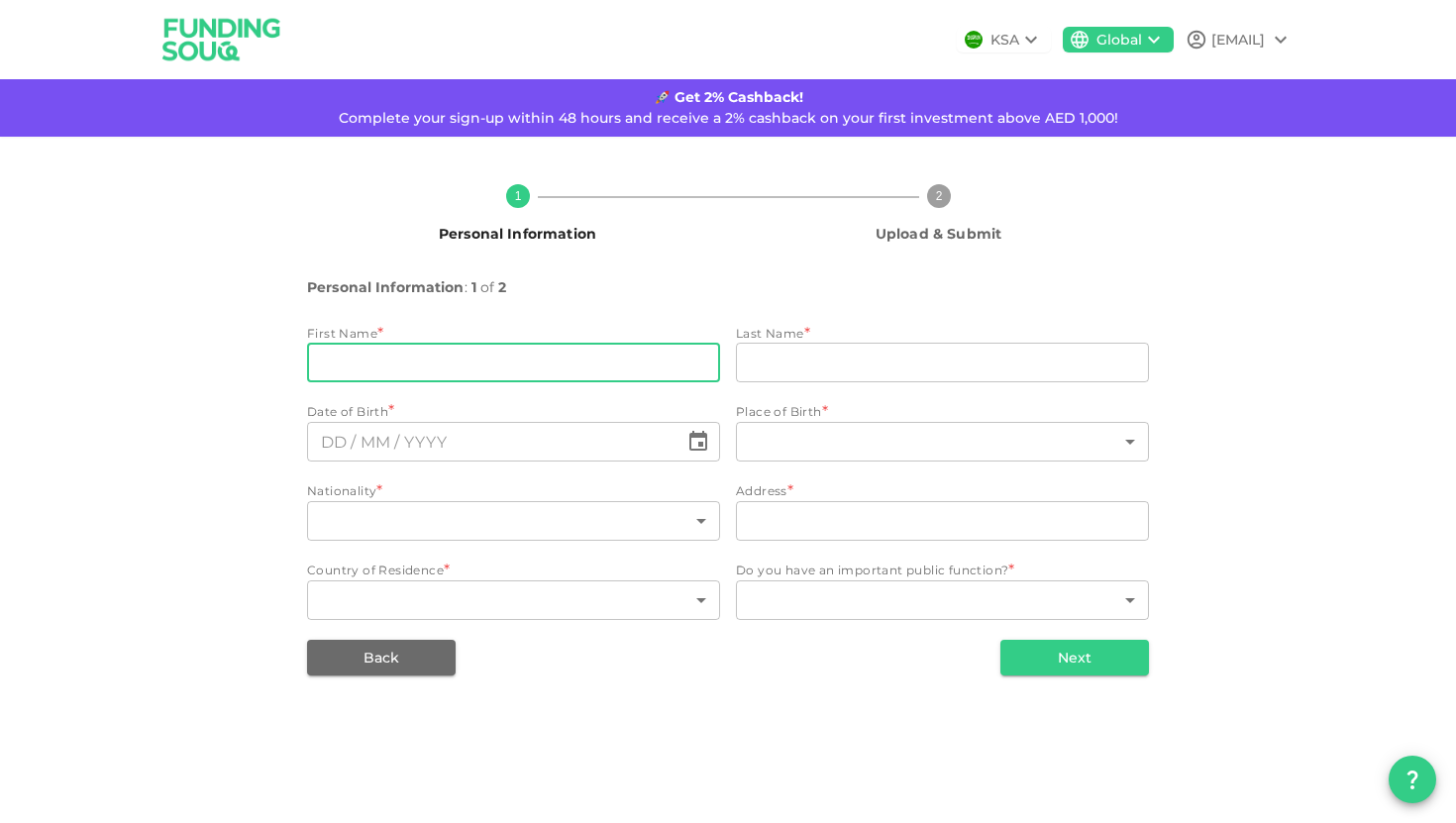 click on "firstName" at bounding box center [513, 362] 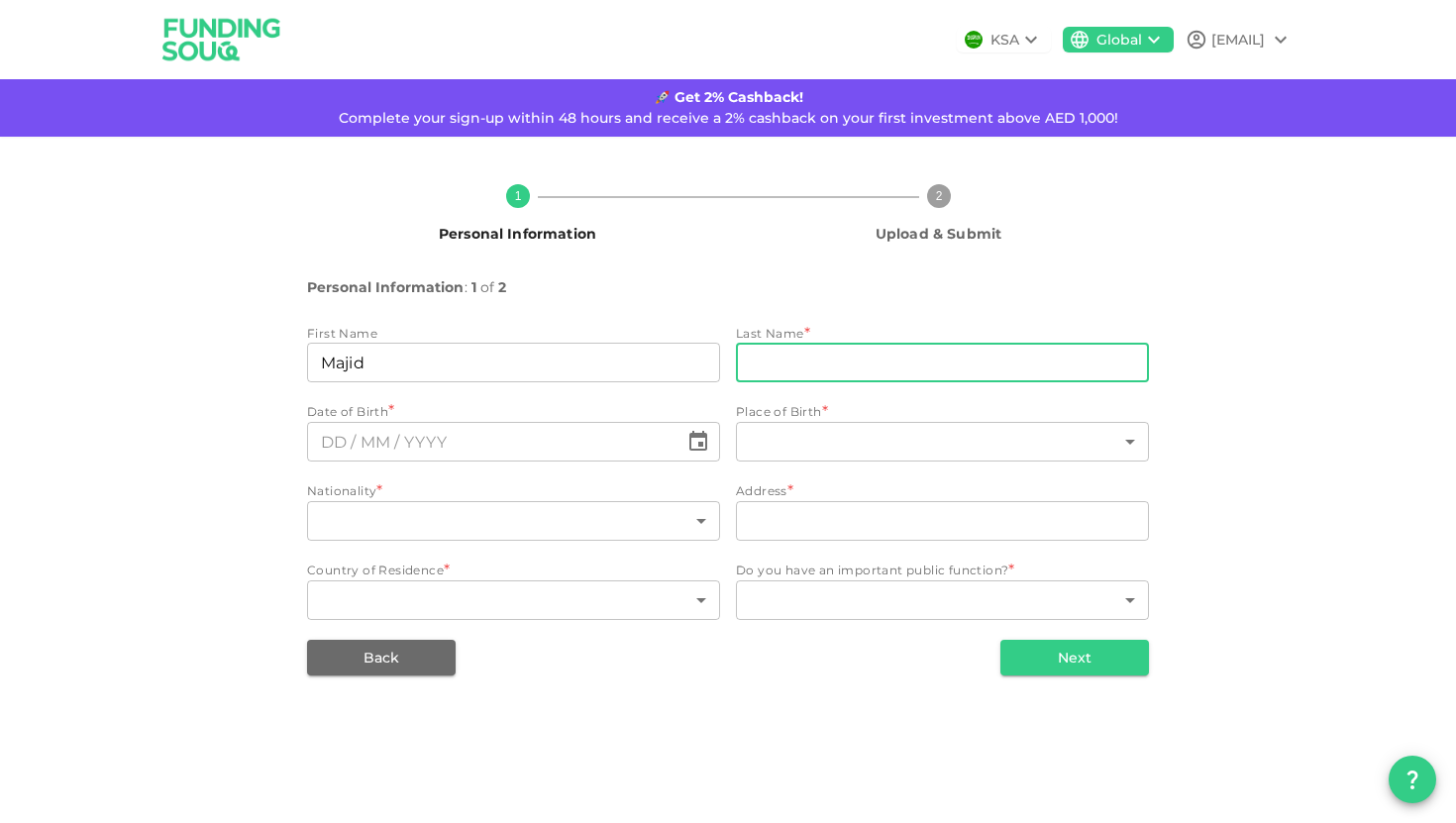 click on "lastName" at bounding box center (942, 362) 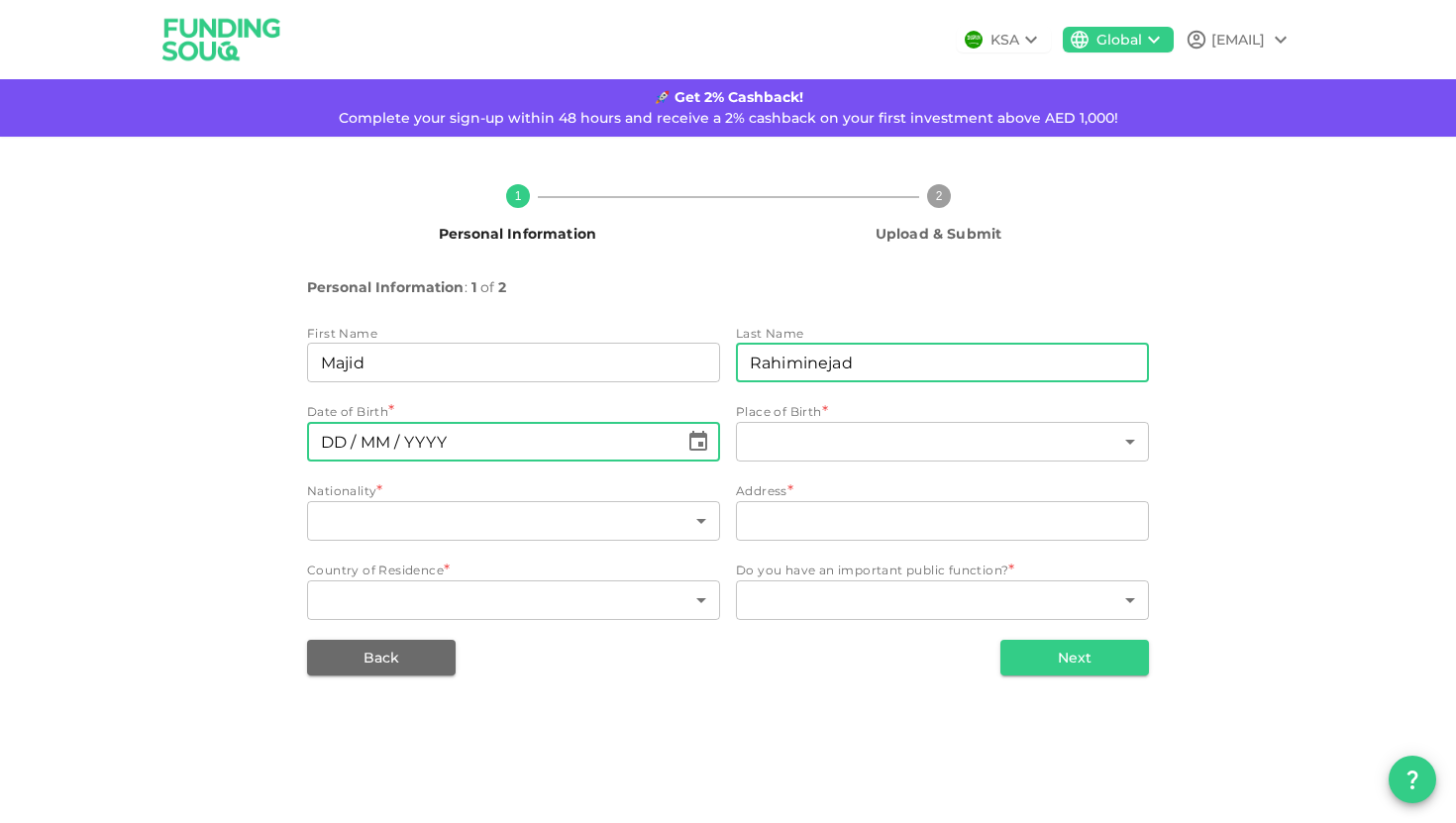 click on "⁦⁨DD⁩ / ⁨MM⁩ / ⁨YYYY⁩⁩" at bounding box center (492, 442) 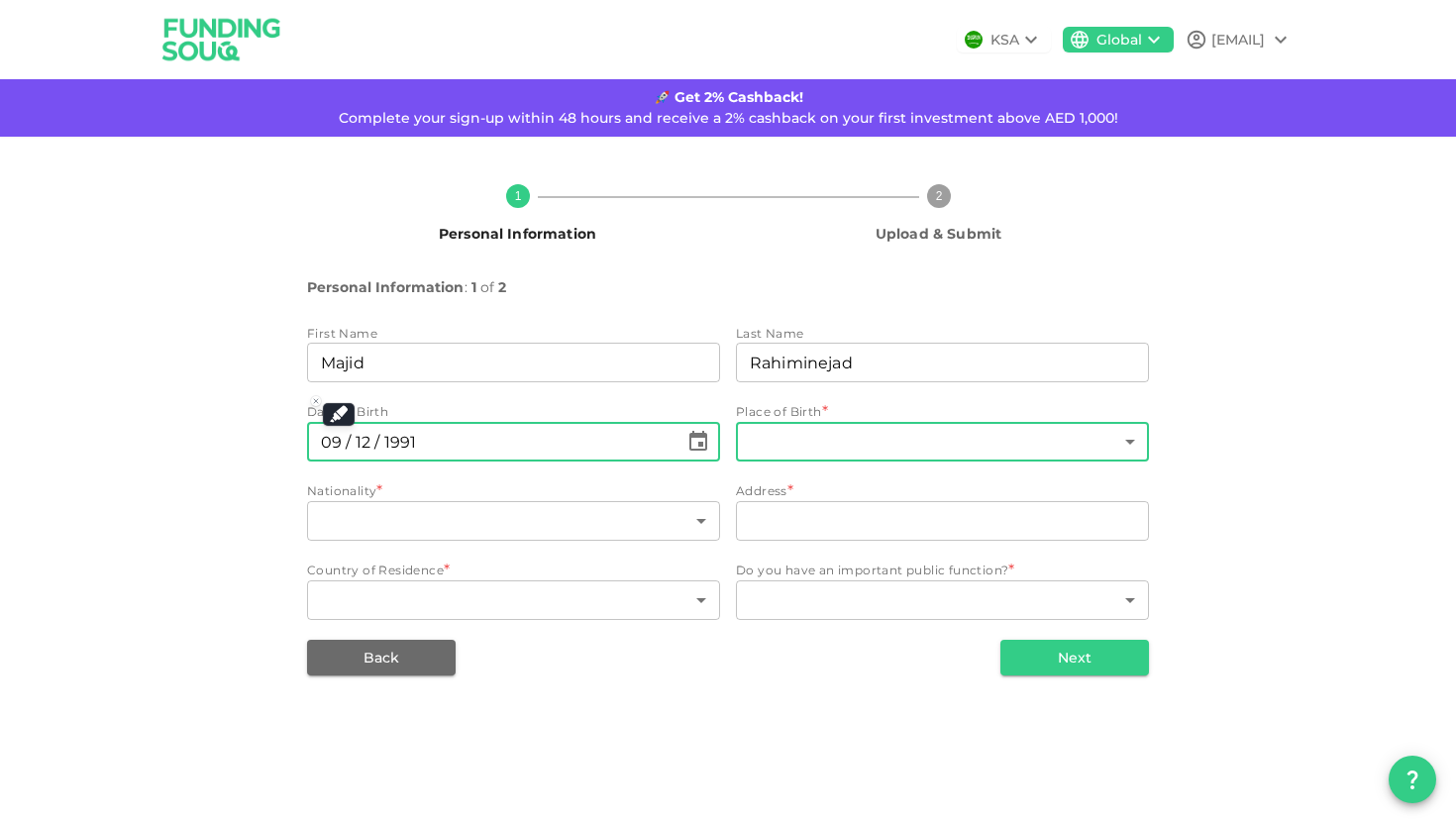 type on "⁦⁨09⁩ / ⁨12⁩ / ⁨1991⁩⁩" 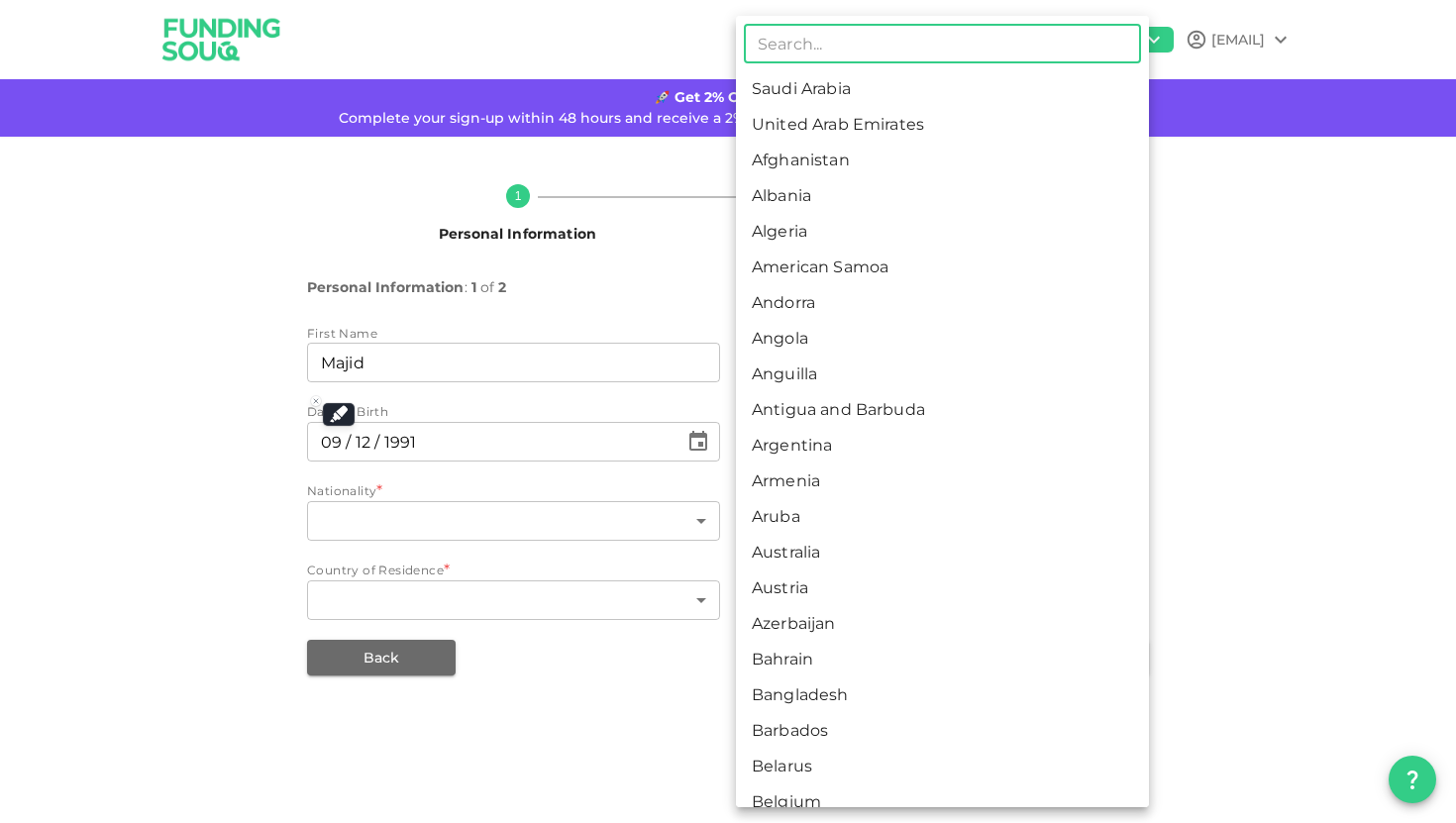 click on "KSA Global [EMAIL] 🚀 Get 2% Cashback! Complete your sign-up within 48 hours and receive a 2% cashback on your first investment above AED 1,000! 1 Personal Information 2 Upload & Submit Personal Information : 1 of 2 First Name firstName [NAME] firstName Last Name lastName [LAST] lastName Date of Birth [DD] / [MM] / [YYYY] ​ Place of Birth * ​ ​ Nationality * ​ ​ Address * address address Country of Residence * ​ ​ Do you have an important public function? * ​ ​ Back Next Interested in investing in Saudi? Switch to our Saudi platform for local opportunities. Sign Up Here
​ Saudi Arabia United Arab Emirates Afghanistan Albania Algeria American Samoa Andorra Angola Anguilla Antigua and Barbuda Argentina Armenia Aruba Australia Austria Azerbaijan Bahrain Bangladesh Barbados Belarus Belgium Belize Benin Bermuda Bhutan Bolivia Bosnia and Herzegovina Botswana Brazil Brunei Bulgaria Burkina Faso Burundi Cambodia Cameroon Canada Chad" at bounding box center [728, 411] 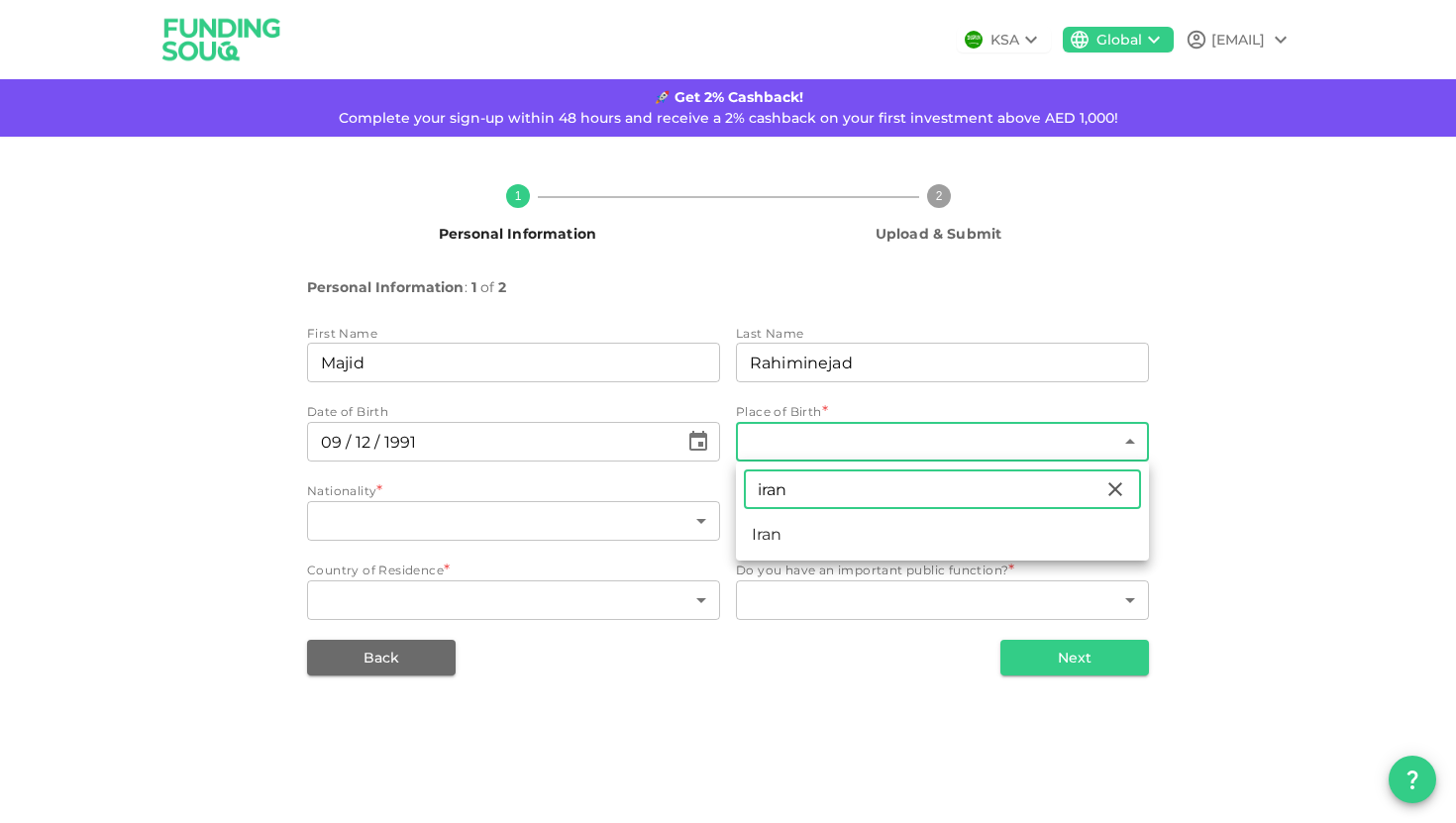 type on "iran" 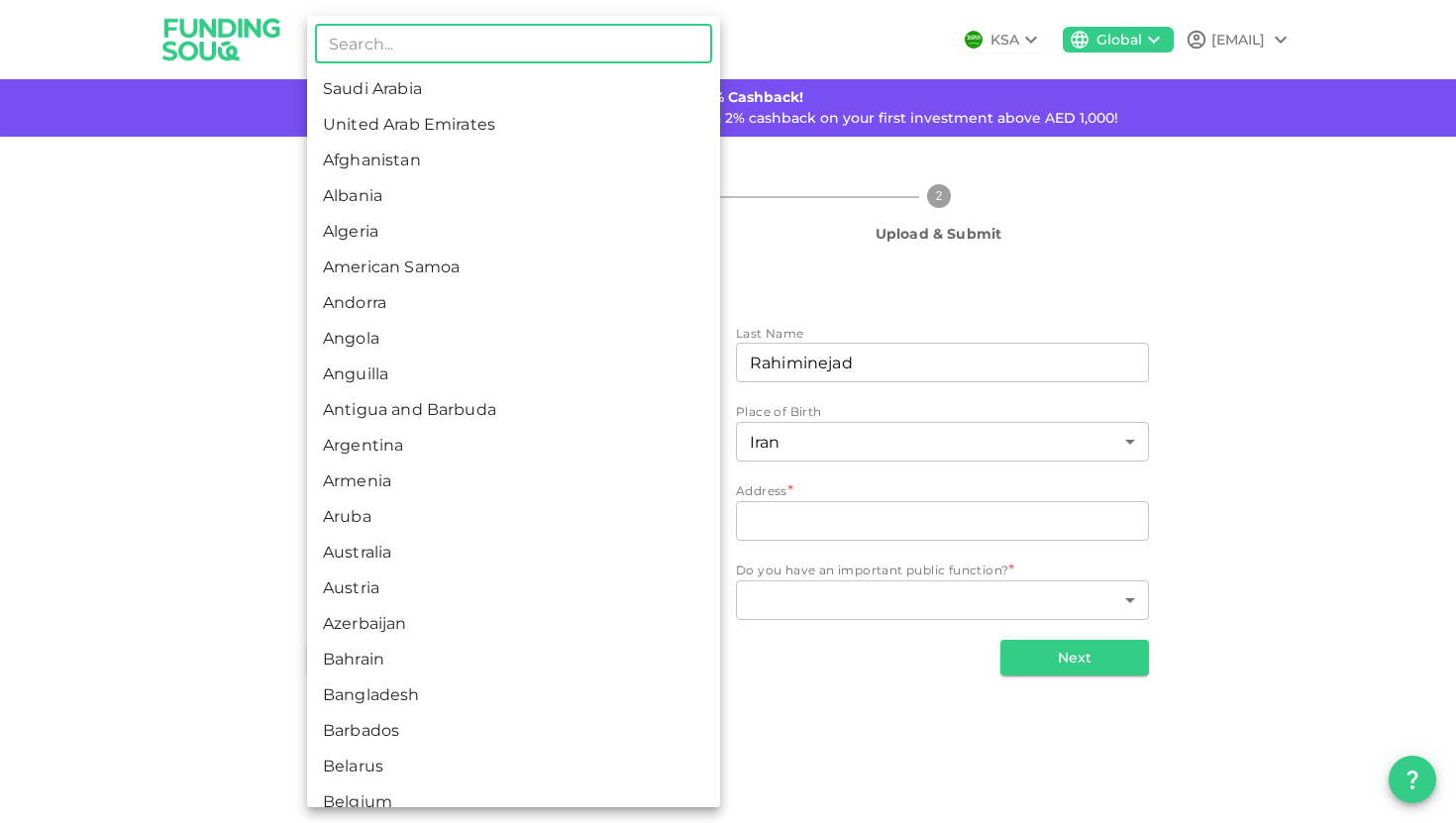 click on "KSA Global [EMAIL] 🚀 Get 2% Cashback! Complete your sign-up within 48 hours and receive a 2% cashback on your first investment above AED 1,000! 1 Personal Information 2 Upload & Submit Personal Information : 1 of 2 First Name firstName [FIRST] firstName Last Name lastName [LAST] lastName Date of Birth ⁦⁨[DATE]⁩⁩ ​ Place of Birth [COUNTRY] 90 ​ Nationality [COUNTRY] ​ ​ Address address [ADDRESS] address Country of Residence * ​ ​ Do you have an important public function? * ​ ​ Back Next Interested in investing in Saudi? Switch to our Saudi platform for local opportunities. Sign Up Here ​ Saudi Arabia United Arab Emirates Afghanistan Albania Algeria American Samoa Andorra Angola Anguilla Antigua and Barbuda Argentina Armenia Aruba Australia Austria Azerbaijan Bahrain Bangladesh Barbados Belarus Belgium Belize Benin Bermuda Bhutan Bolivia Bosnia and Herzegovina Botswana Brazil Brunei Bulgaria Burkina Faso Burundi Cambodia Cameroon Canada" at bounding box center (728, 411) 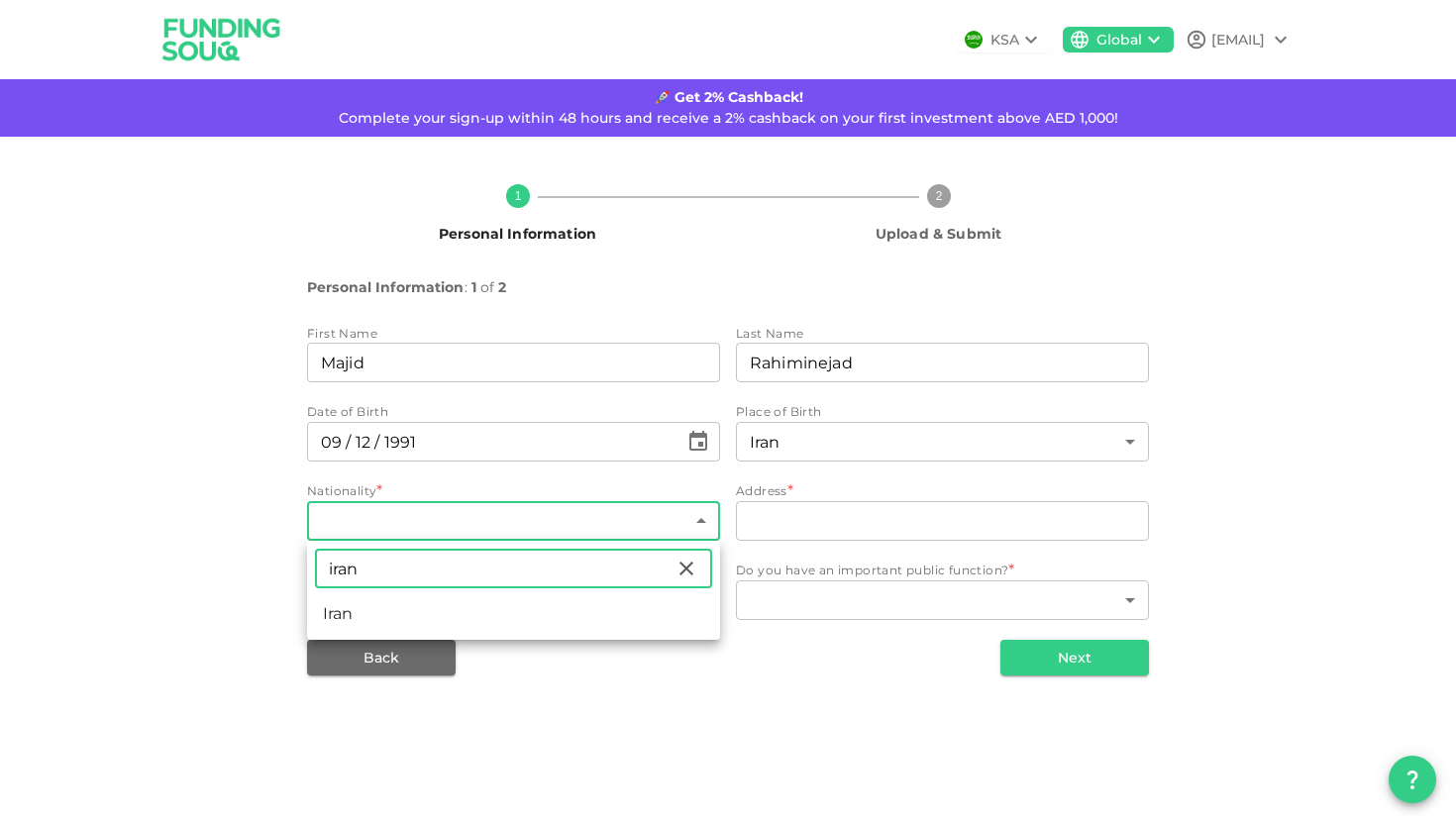 type on "iran" 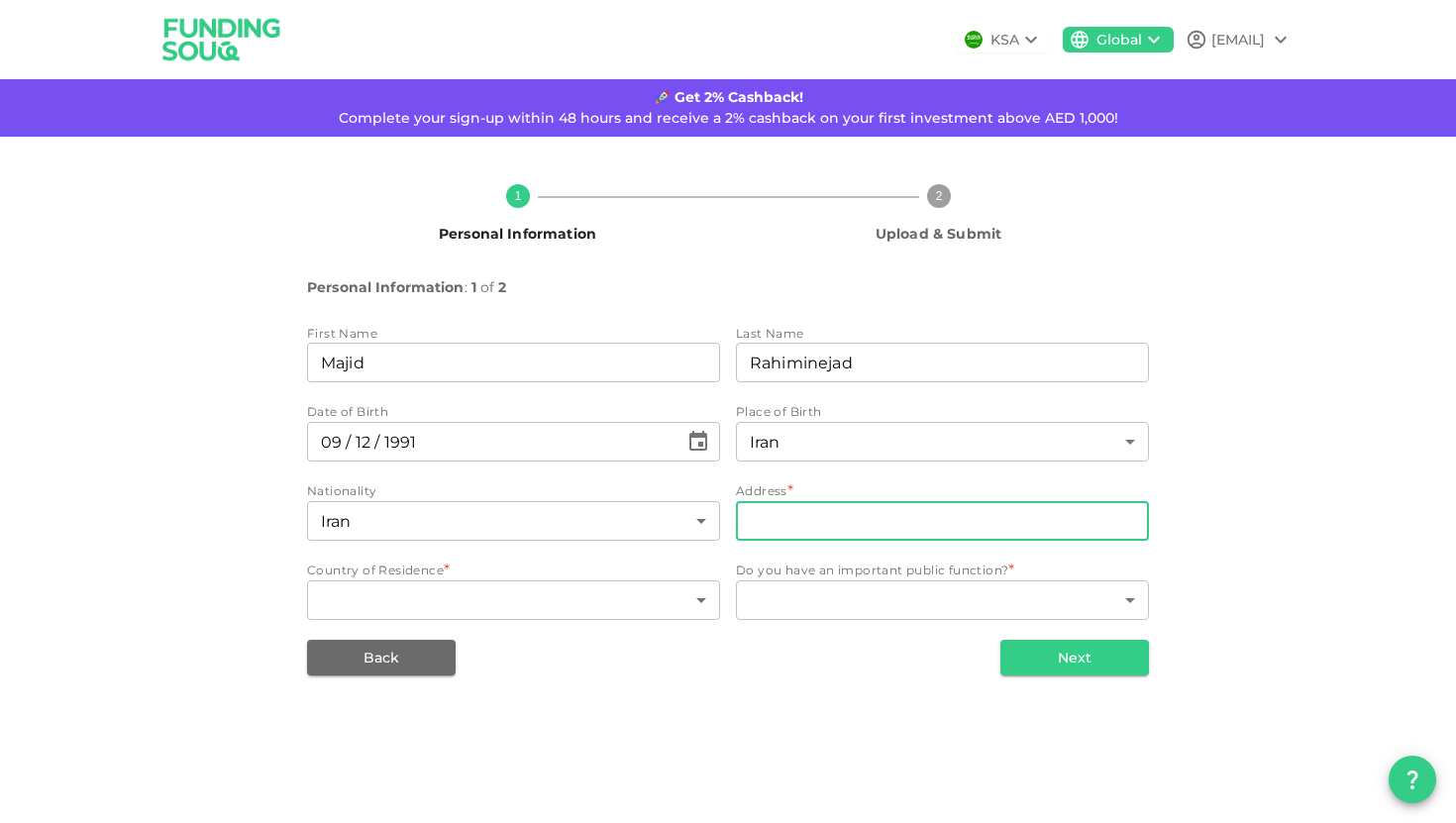 click on "address" at bounding box center [942, 521] 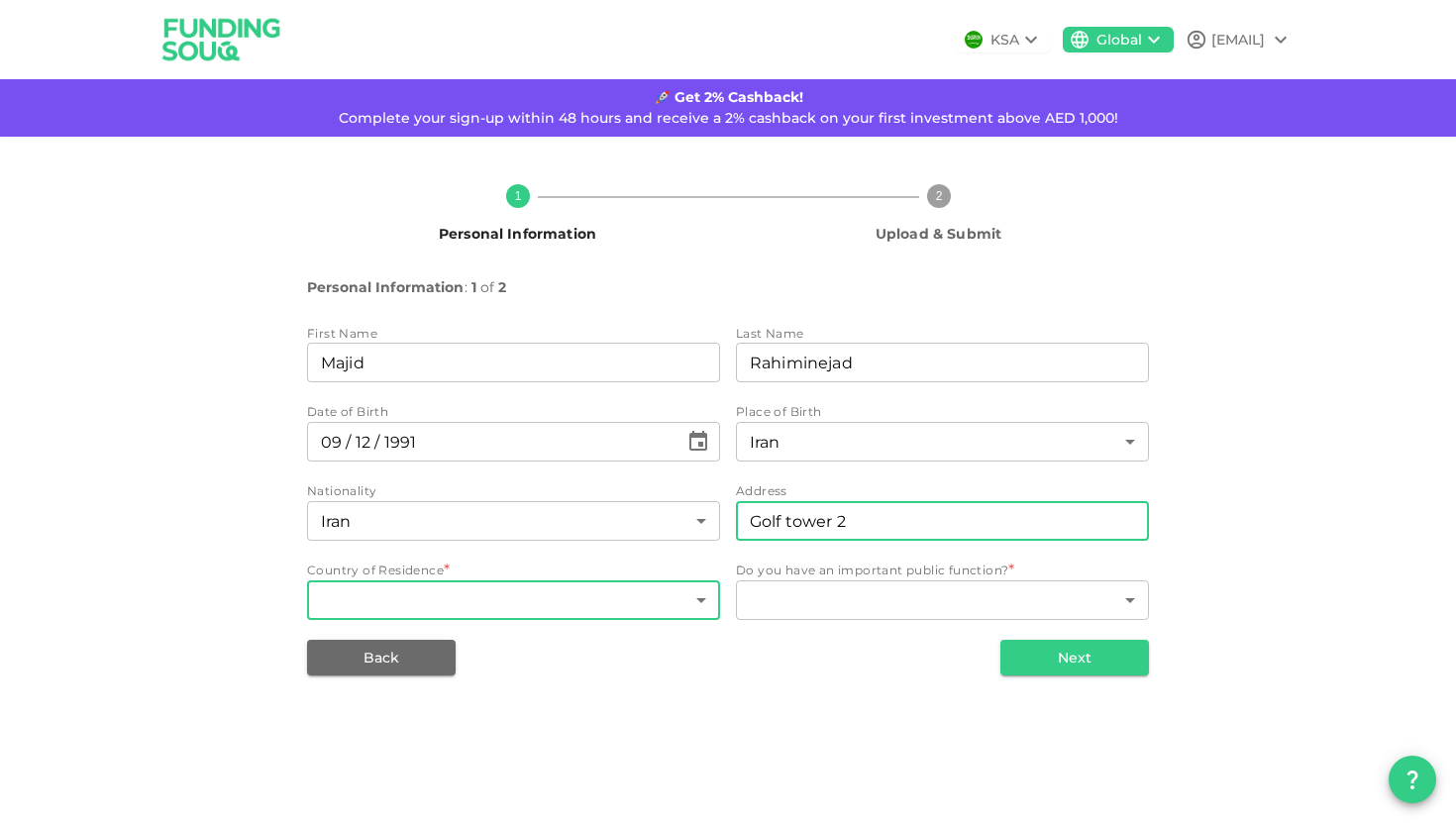 type on "Golf tower 2" 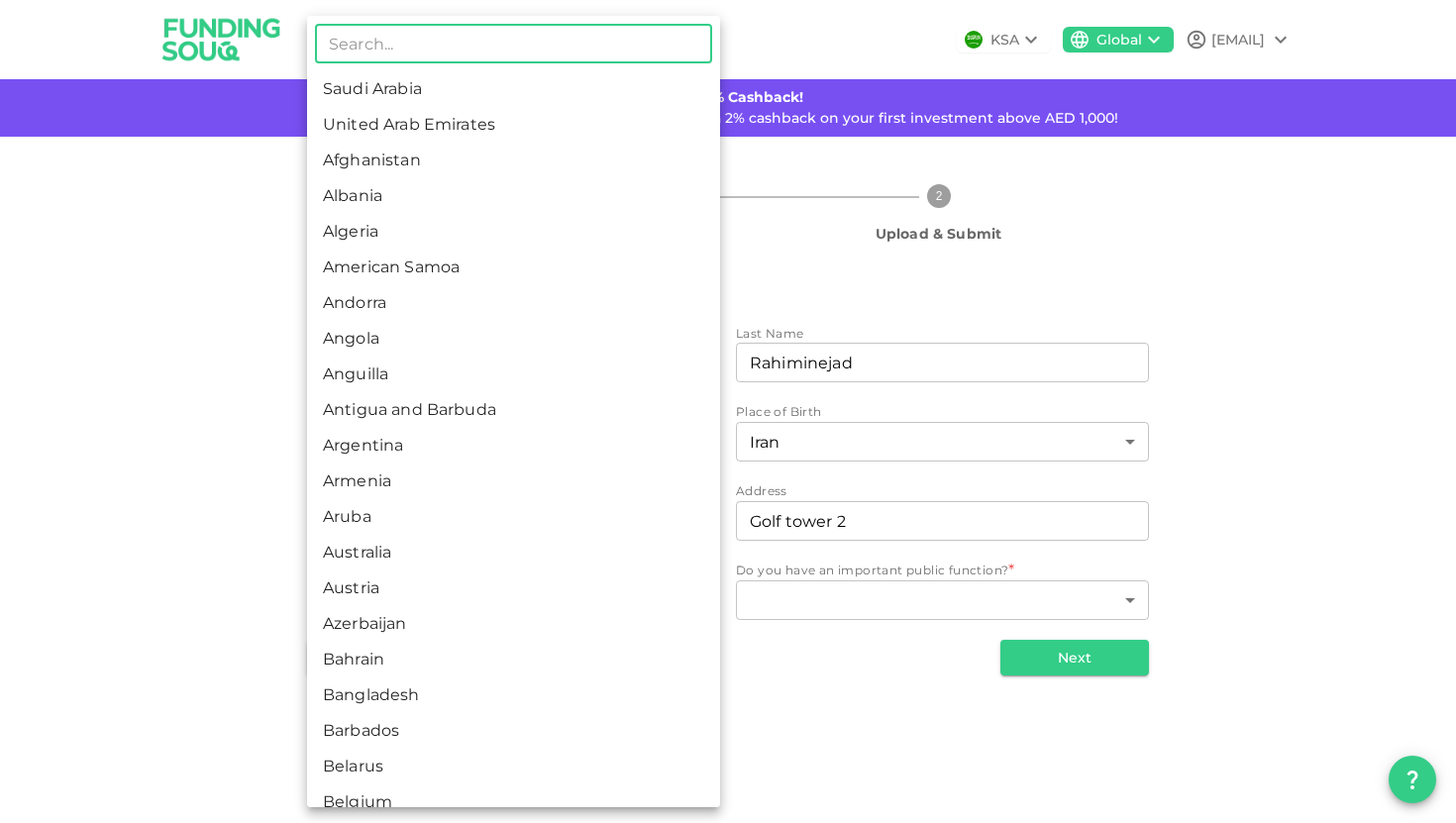 click on "KSA Global [EMAIL] 🚀 Get 2% Cashback! Complete your sign-up within 48 hours and receive a 2% cashback on your first investment above AED 1,000! 1 Personal Information 2 Upload & Submit Personal Information : 1 of 2 First Name firstName [FIRST] firstName Last Name lastName [LAST] lastName Date of Birth ⁦⁨[DATE]⁩⁩ ​ Place of Birth [COUNTRY] 90 ​ Nationality [COUNTRY] 90 ​ Address address [ADDRESS] address Country of Residence * ​ ​ Do you have an important public function? * ​ ​ Back Next Interested in investing in Saudi? Switch to our Saudi platform for local opportunities. Sign Up Here ​ Saudi Arabia United Arab Emirates Afghanistan Albania Algeria American Samoa Andorra Angola Anguilla Antigua and Barbuda Argentina Armenia Aruba Australia Austria Azerbaijan Bahrain Bangladesh Barbados Belarus Belgium Belize Benin Bermuda Bhutan Bolivia Bosnia and Herzegovina Botswana Brazil Brunei Bulgaria Burkina Faso Burundi Cambodia Chad" at bounding box center (728, 411) 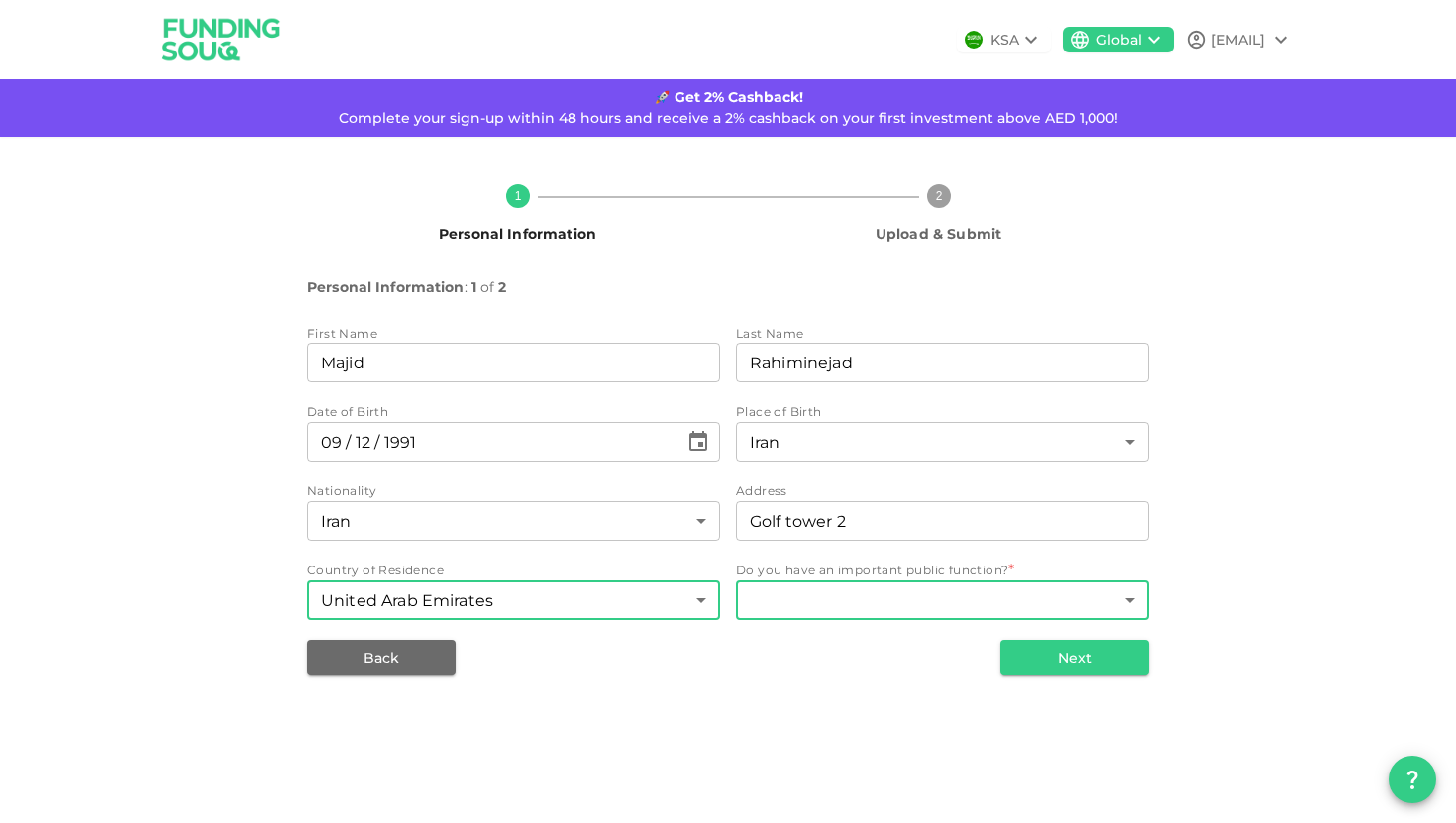 click on "KSA Global [EMAIL] 🚀 Get 2% Cashback! Complete your sign-up within 48 hours and receive a 2% cashback on your first investment above AED 1,000! 1 Personal Information 2 Upload & Submit Personal Information : 1 of 2 First Name firstName [NAME] firstName Last Name lastName [LAST] lastName Date of Birth [DD] / [MM] / [YYYY] ​ Place of Birth [COUNTRY] 90 ​ Nationality [COUNTRY] 90 ​ Address address Golf tower 2 address Country of Residence United Arab Emirates 2 ​ Do you have an important public function? * ​ ​ Back Next Interested in investing in Saudi? Switch to our Saudi platform for local opportunities. Sign Up Here" at bounding box center (728, 411) 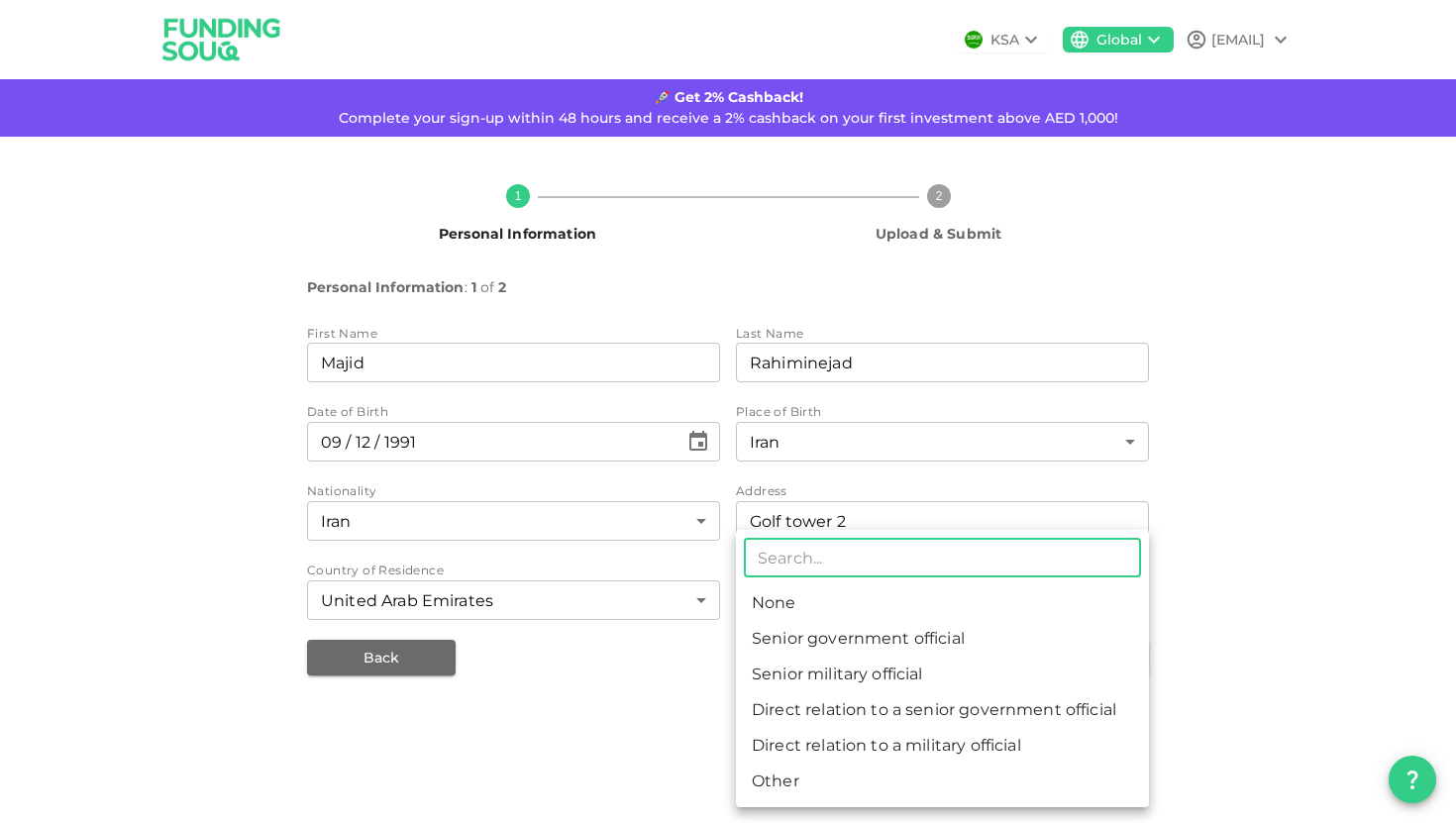click on "None" at bounding box center [942, 603] 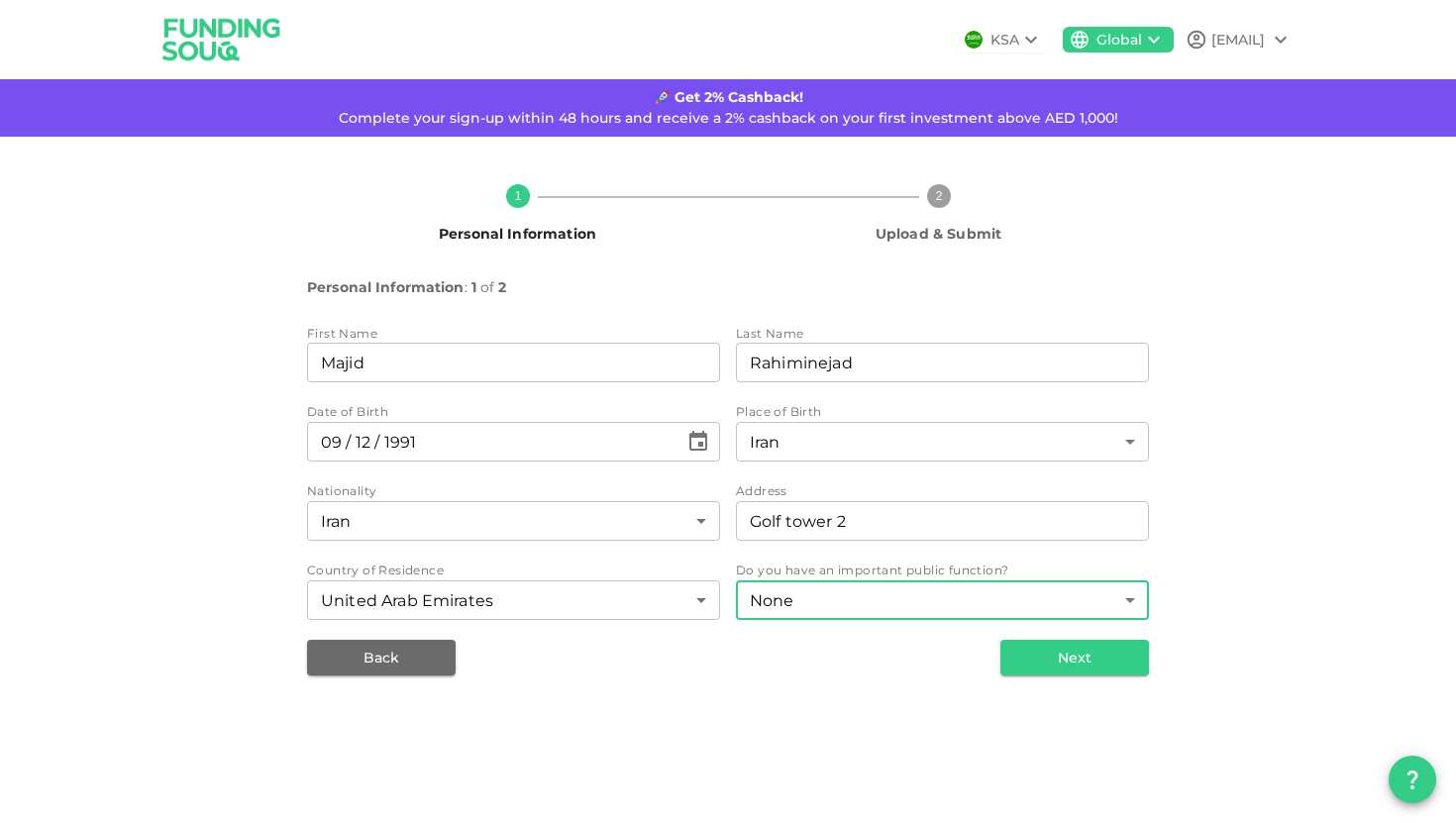 click on "1 Personal Information 2 Upload & Submit Personal Information : 1 of 2 First Name firstName [NAME] firstName Last Name lastName [LAST] lastName Date of Birth [DD] / [MM] / [YYYY] ​ Place of Birth [COUNTRY] 90 ​ Nationality [COUNTRY] 90 ​ Address address Golf tower 2 address Country of Residence United Arab Emirates 2 ​ Do you have an important public function? None 1 ​ Back Next Interested in investing in Saudi? Switch to our Saudi platform for local opportunities. Sign Up Here" at bounding box center [728, 422] 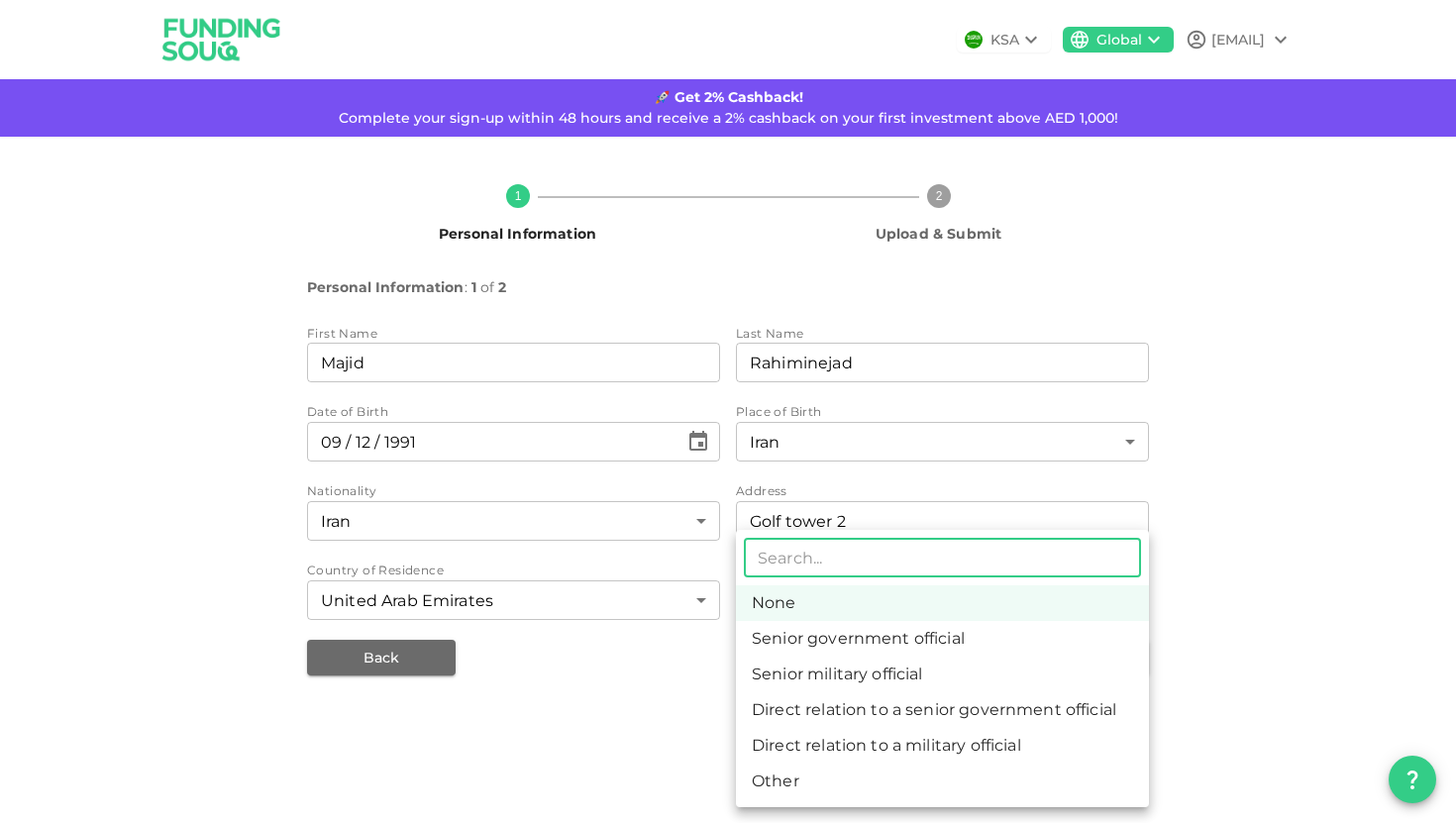 click on "KSA Global [EMAIL] 🚀 Get 2% Cashback! Complete your sign-up within 48 hours and receive a 2% cashback on your first investment above AED 1,000! 1 Personal Information 2 Upload & Submit Personal Information : 1 of 2 First Name firstName [NAME] firstName Last Name lastName [LAST] lastName Date of Birth [DD] / [MM] / [YYYY] ​ Place of Birth [COUNTRY] 90 ​ Nationality [COUNTRY] 90 ​ Address address Golf tower 2 address Country of Residence United Arab Emirates 2 ​ Do you have an important public function? None 1 ​ Back Next Interested in investing in Saudi? Switch to our Saudi platform for local opportunities. Sign Up Here
​ None Senior government official Senior military official Direct relation to a senior government official Direct relation to a military official Other" at bounding box center (728, 411) 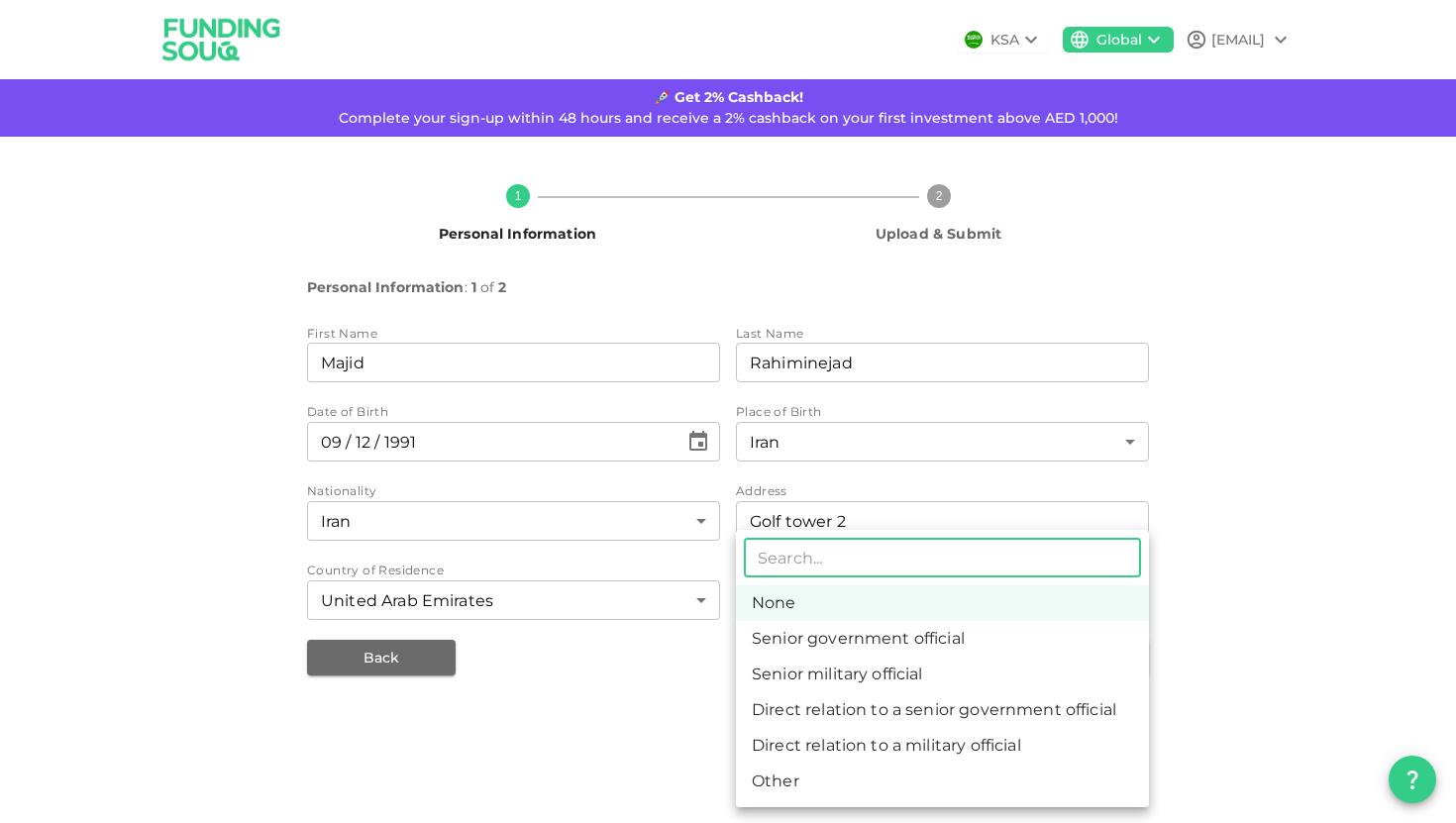click at bounding box center [728, 411] 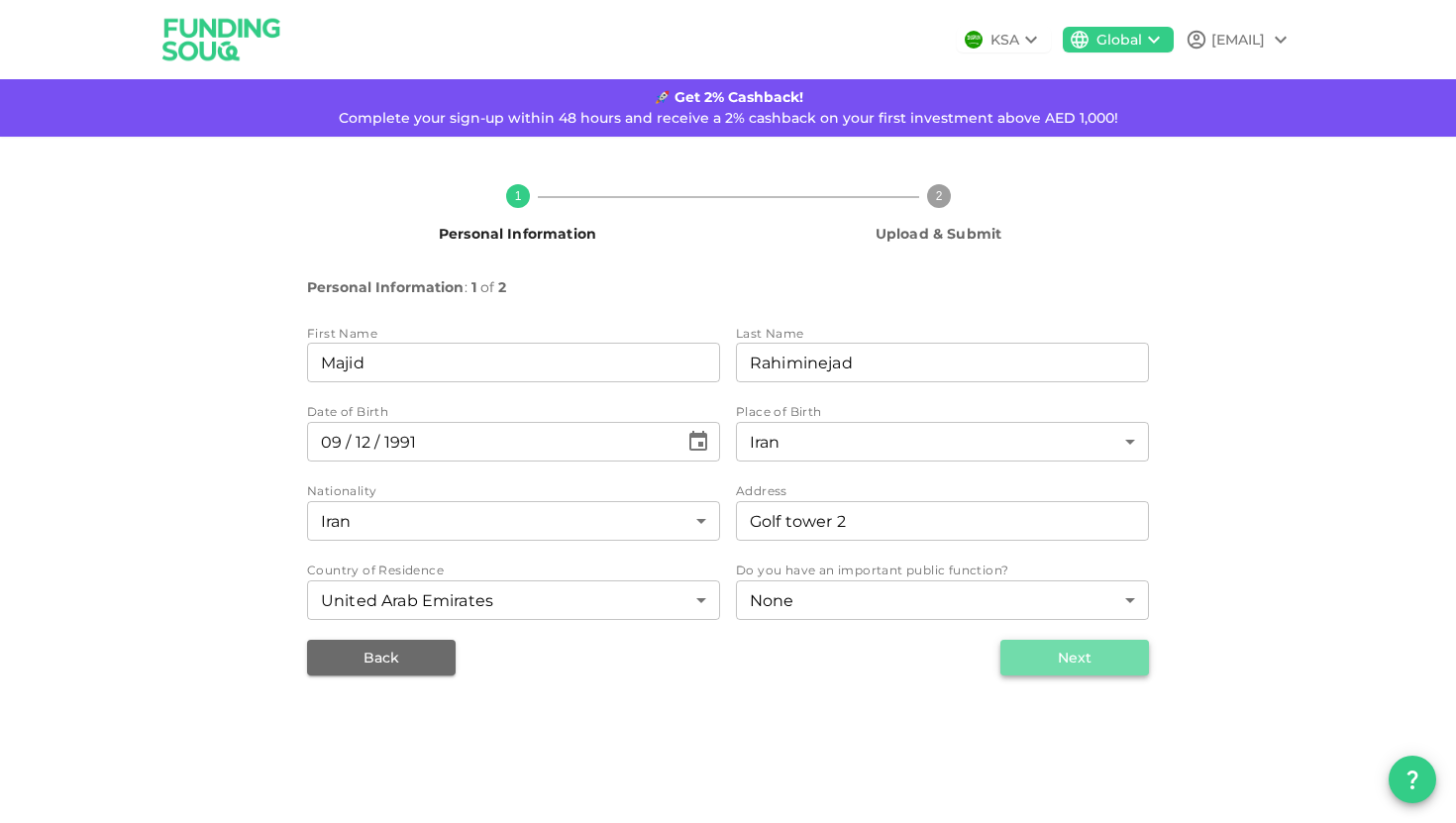 click on "Next" at bounding box center (1075, 658) 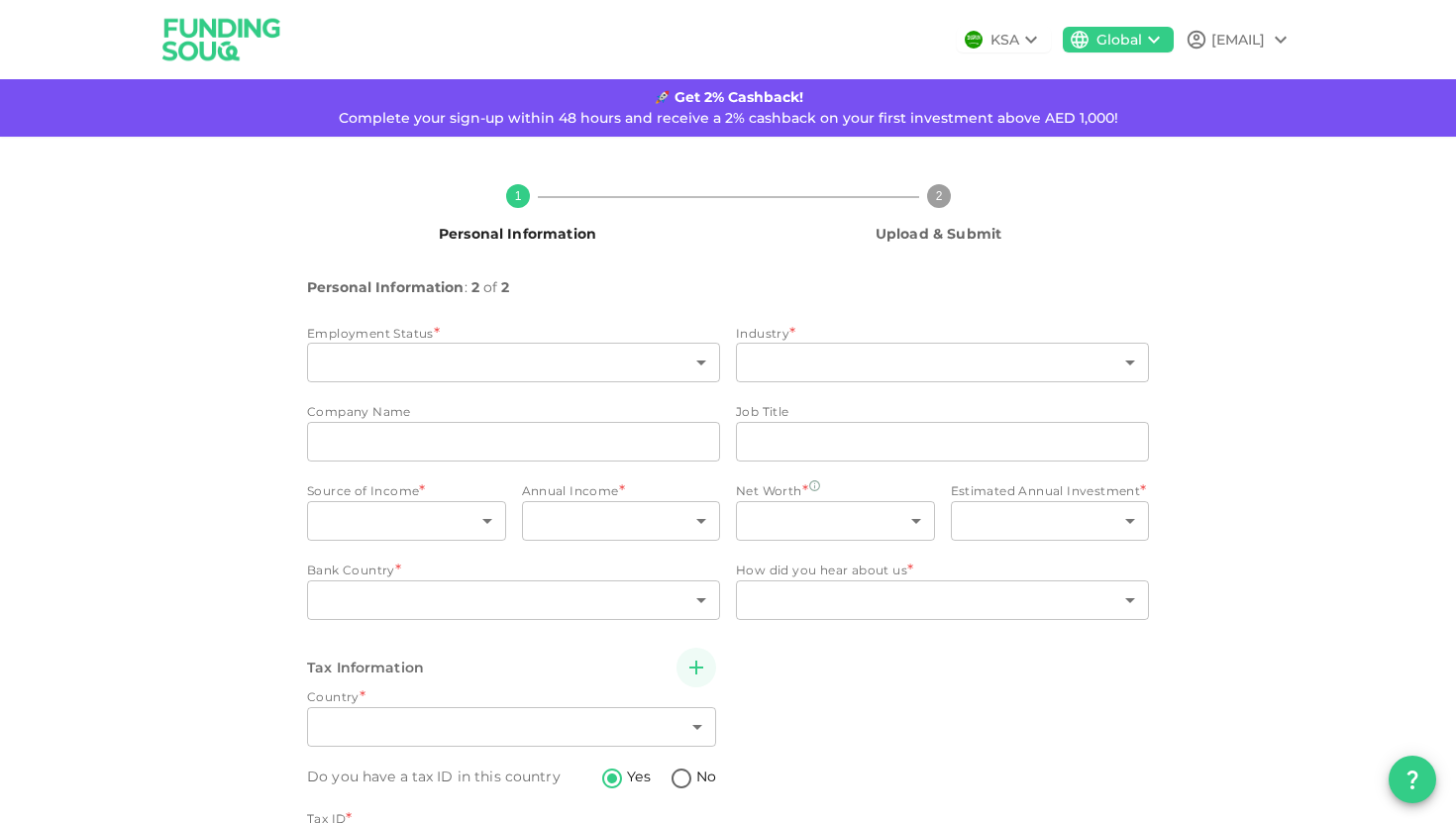 type on "2" 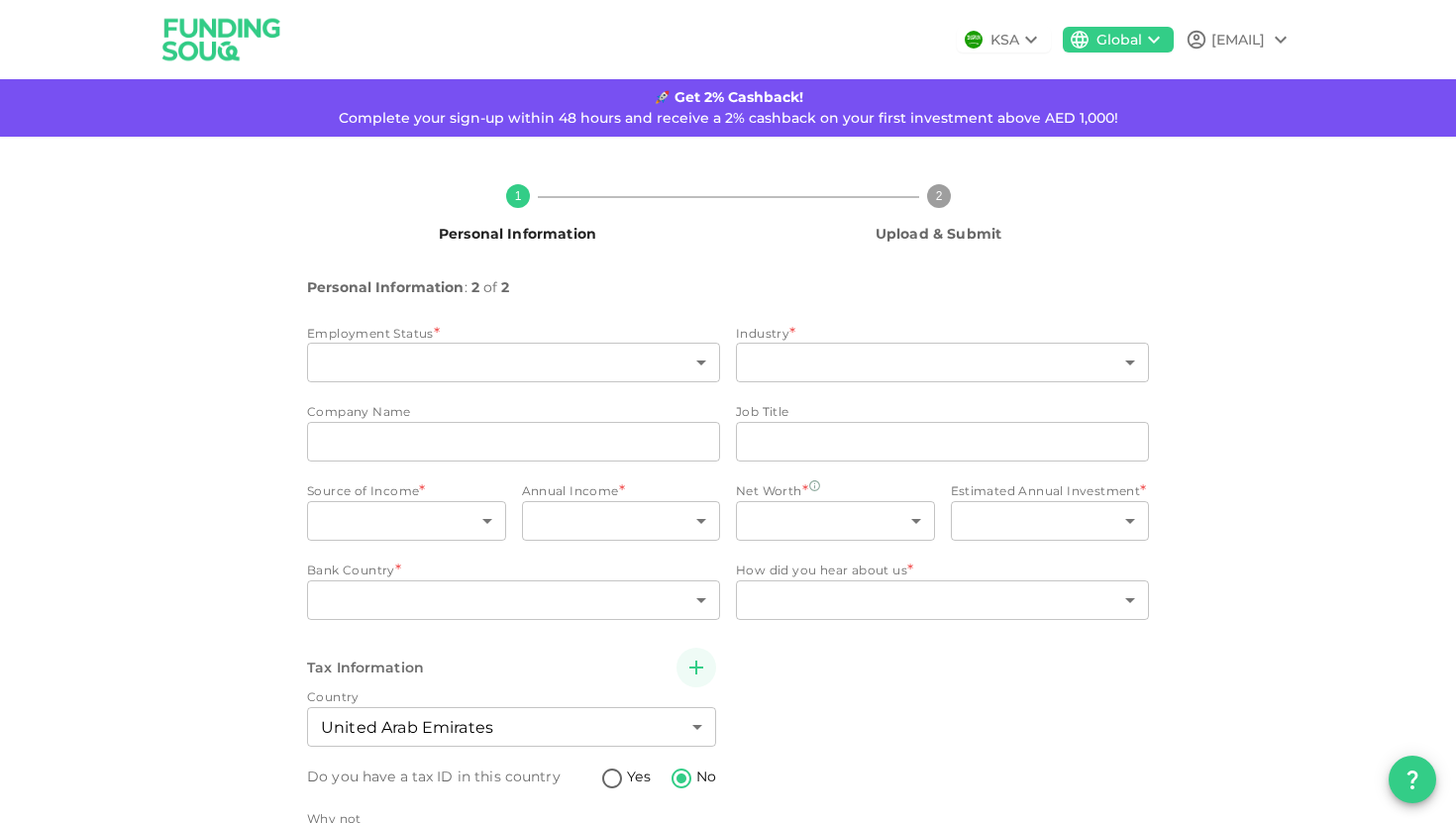 scroll, scrollTop: 133, scrollLeft: 0, axis: vertical 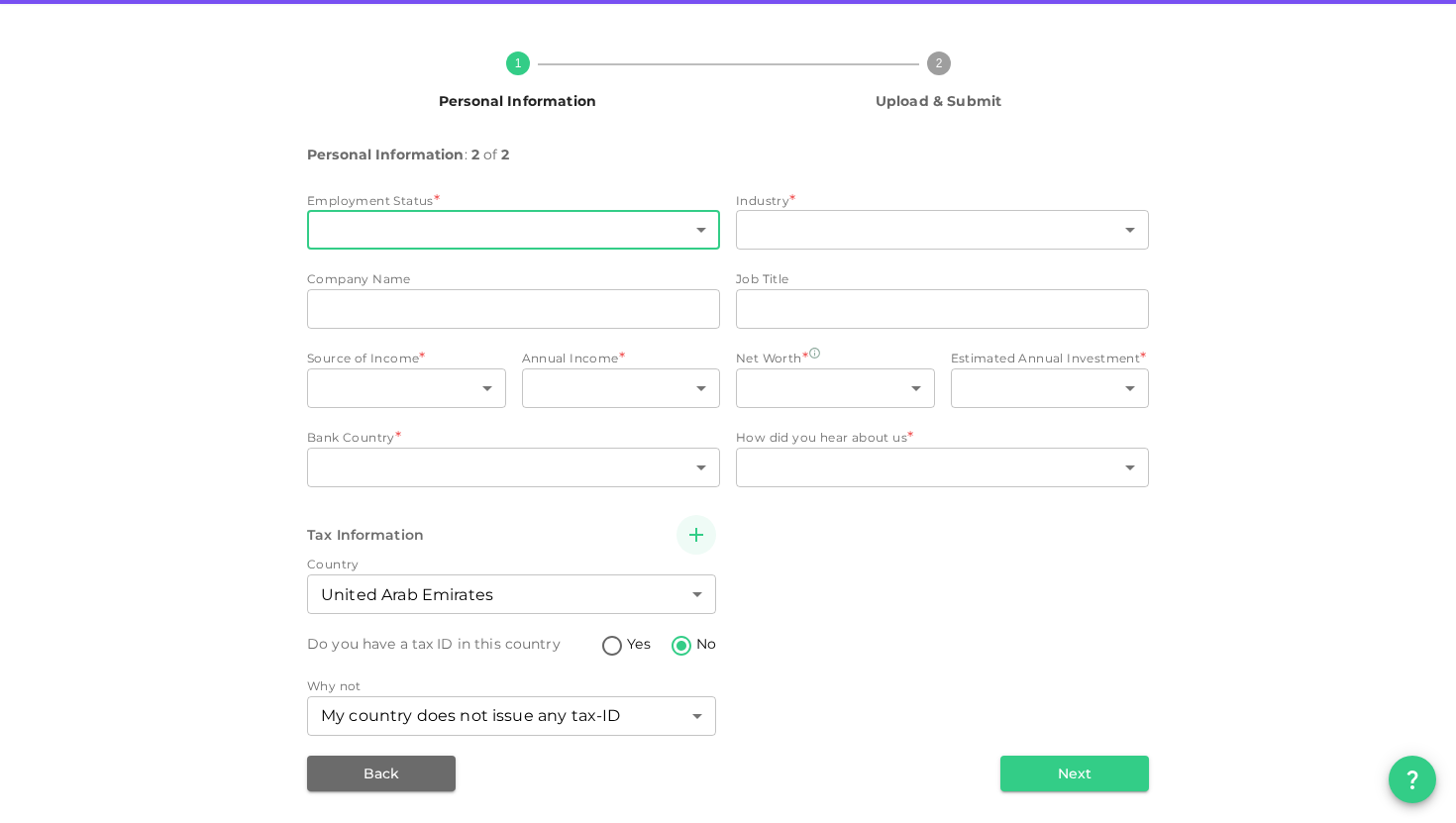 click on "KSA Global [EMAIL] 🚀 Get 2% Cashback! Complete your sign-up within 48 hours and receive a 2% cashback on your first investment above AED 1,000! 1 Personal Information 2 Upload & Submit Personal Information : 2 of 2 Employment Status * ​ ​ Industry * ​ ​ Company Name companyName companyName Job Title jobTitle jobTitle Source of Income * ​ ​ Annual Income * ​ ​ Net Worth * ​ ​ Estimated Annual Investment * ​ ​ Bank Country * ​ ​ How did you hear about us * ​ ​ Tax Information Country United Arab Emirates 2 ​ Do you have a tax ID in this country Yes No Why not My country does not issue any tax-ID 1 ​ Back Next" at bounding box center [728, 411] 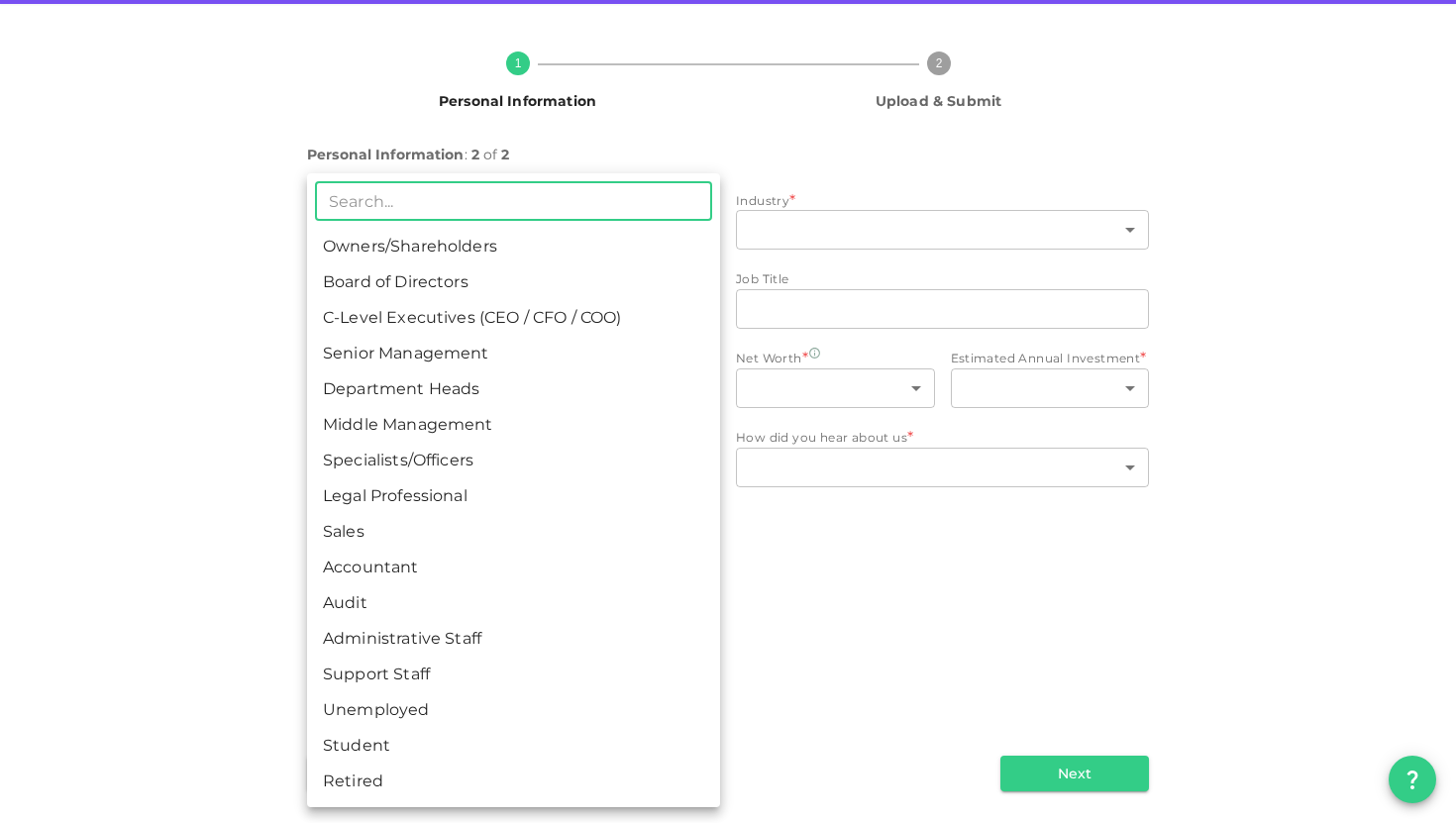 click on "Owners/Shareholders" at bounding box center [513, 247] 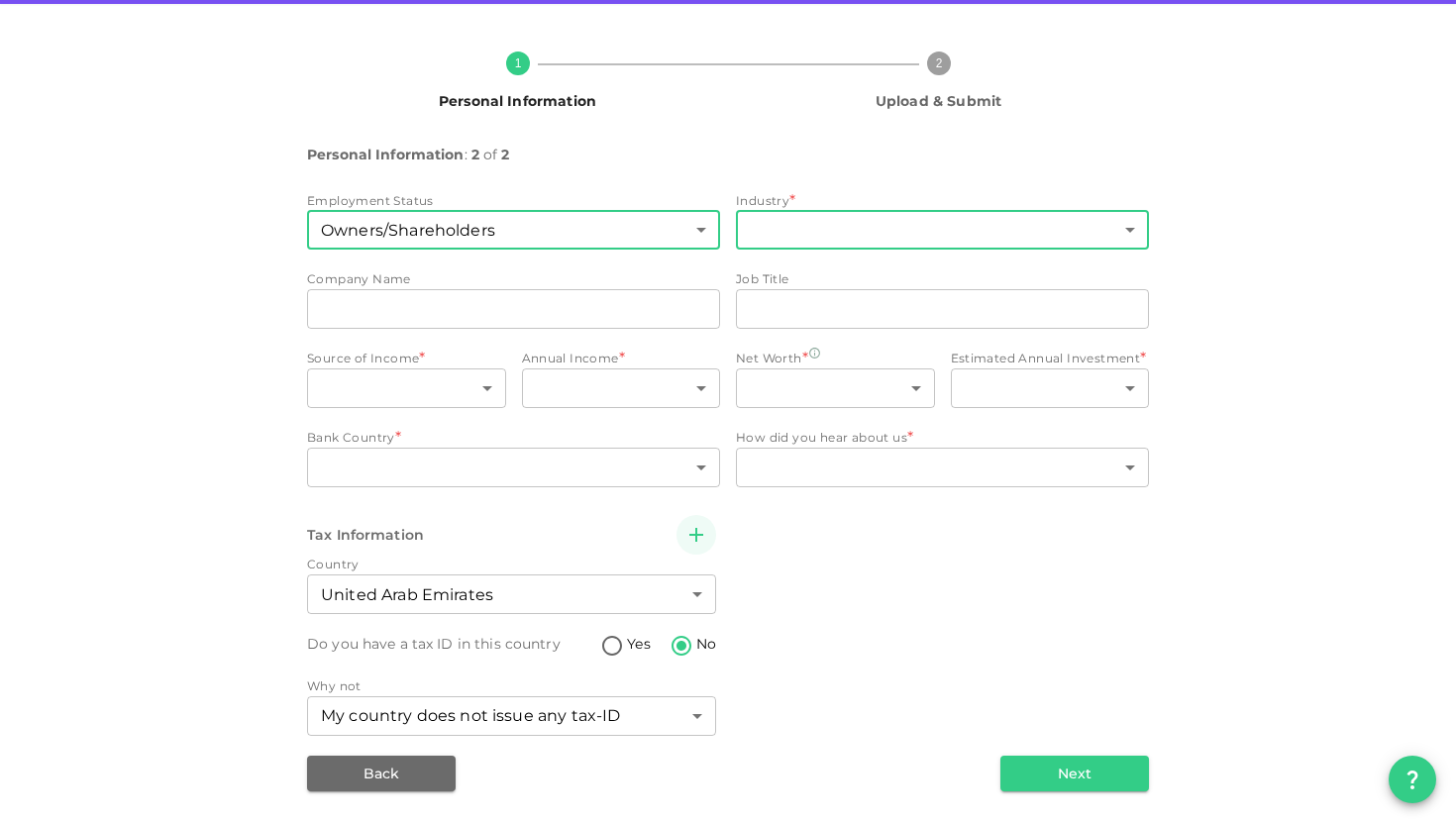 click on "KSA Global [EMAIL] 🚀 Get 2% Cashback! Complete your sign-up within 48 hours and receive a 2% cashback on your first investment above AED 1,000! 1 Personal Information 2 Upload & Submit Personal Information : 2 of 2 Employment Status Owners/Shareholders 1 ​ Industry * ​ ​ Company Name companyName companyName Job Title jobTitle jobTitle Source of Income * ​ ​ Annual Income * ​ ​ Net Worth * ​ ​ Estimated Annual Investment * ​ ​ Bank Country * ​ ​ How did you hear about us * ​ ​ Tax Information Country United Arab Emirates 2 ​ Do you have a tax ID in this country Yes No Why not My country does not issue any tax-ID 1 ​ Back Next" at bounding box center (728, 411) 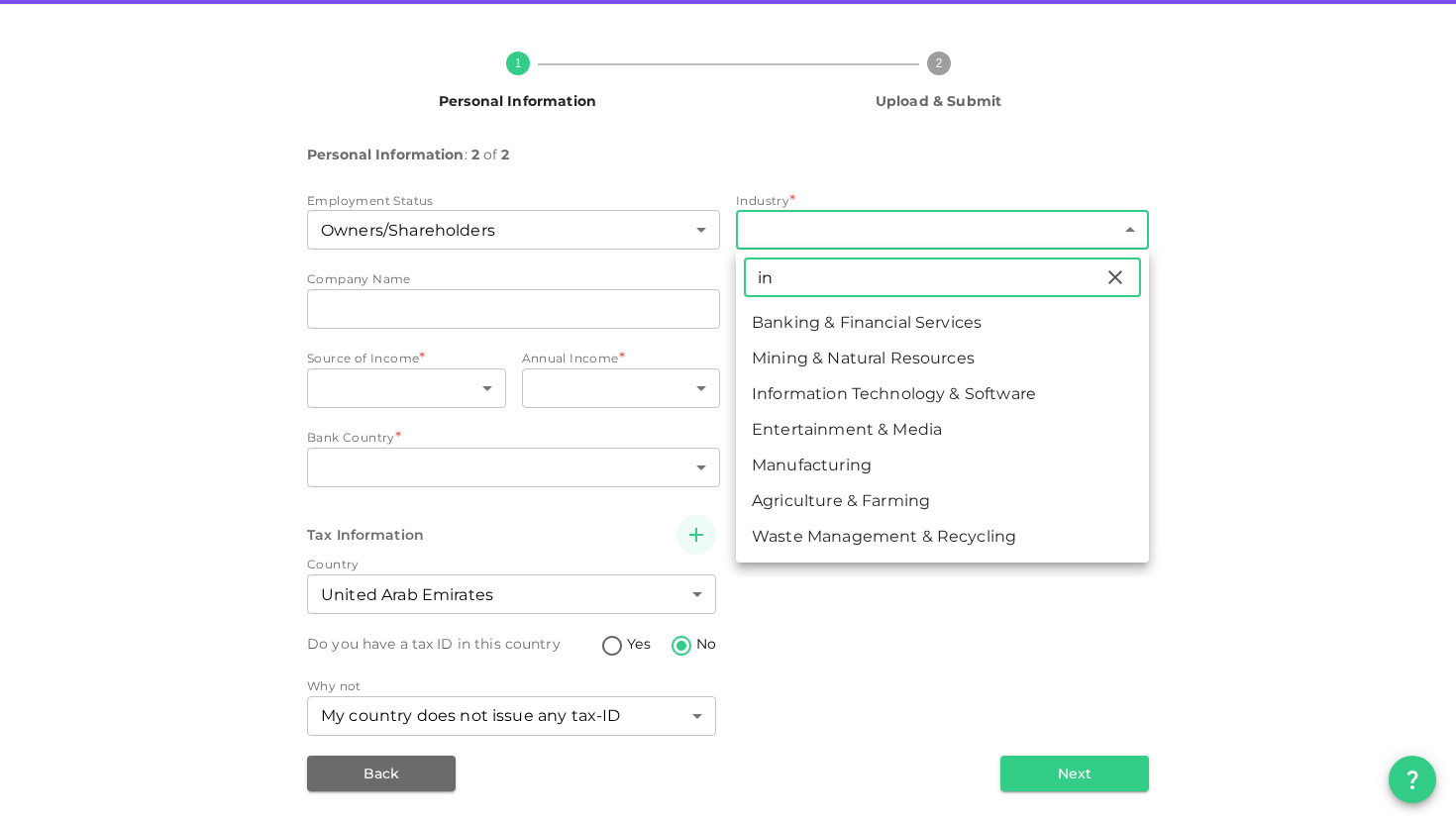 type on "i" 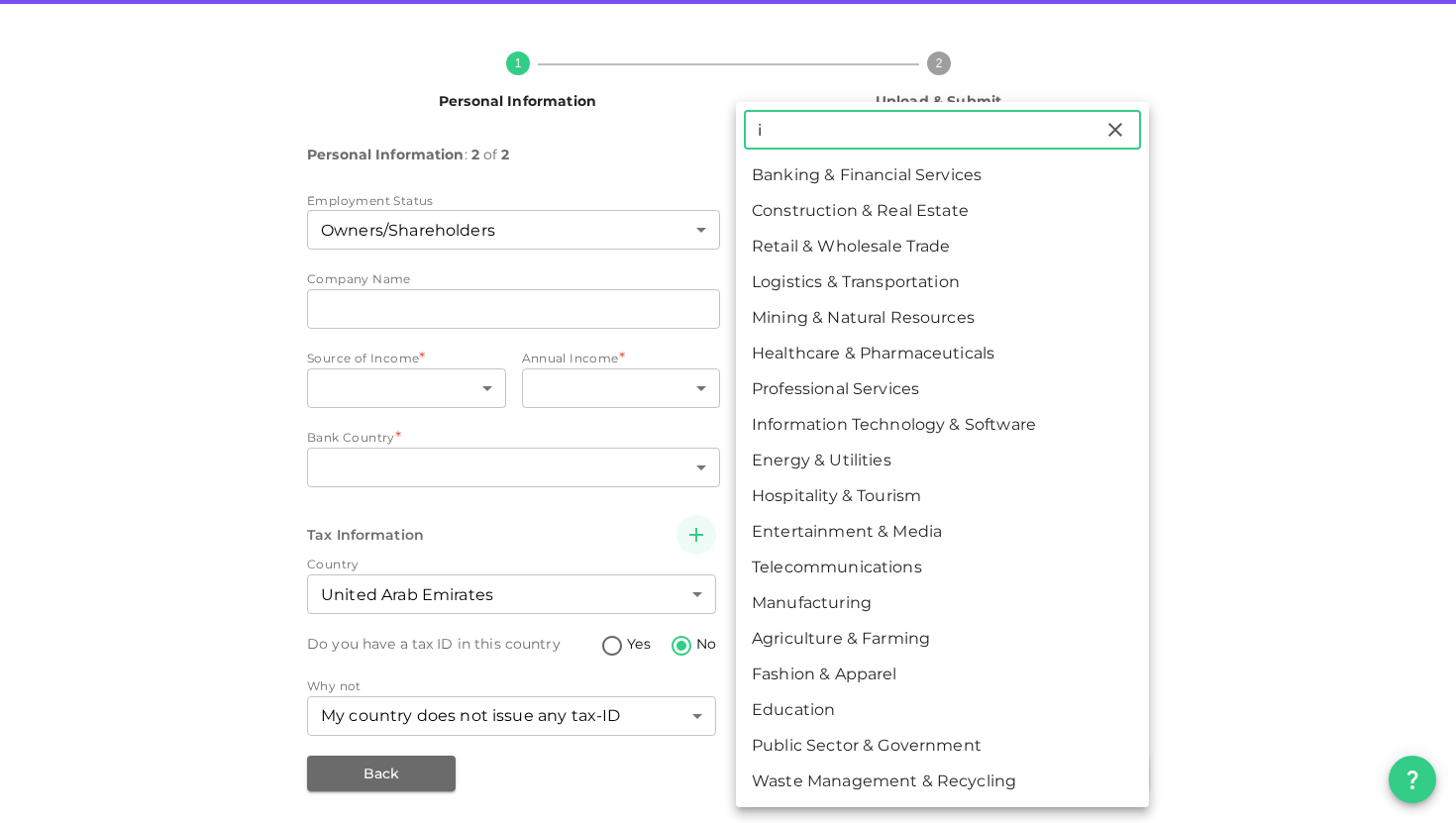 type 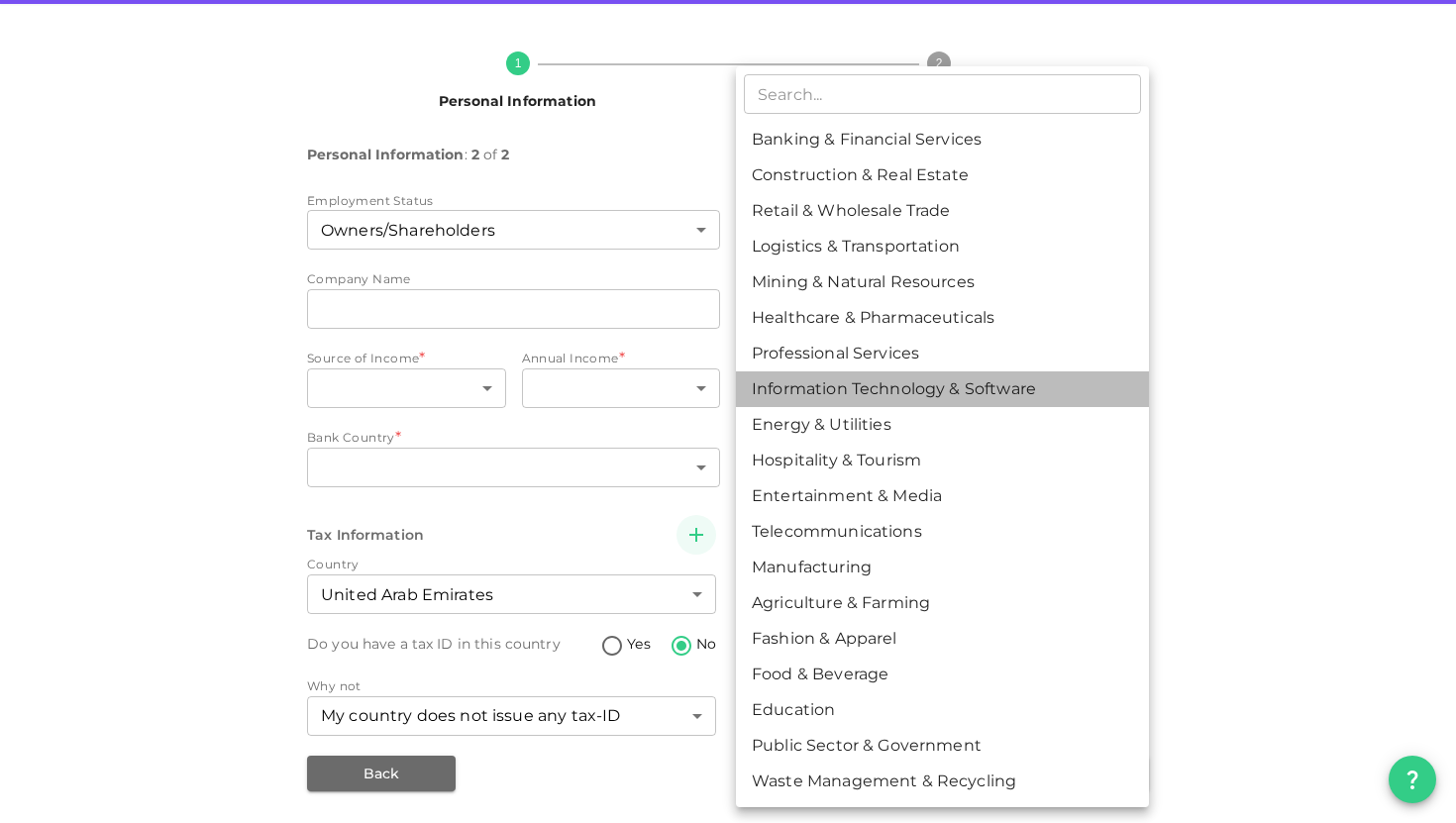 click on "Information Technology & Software" at bounding box center (942, 389) 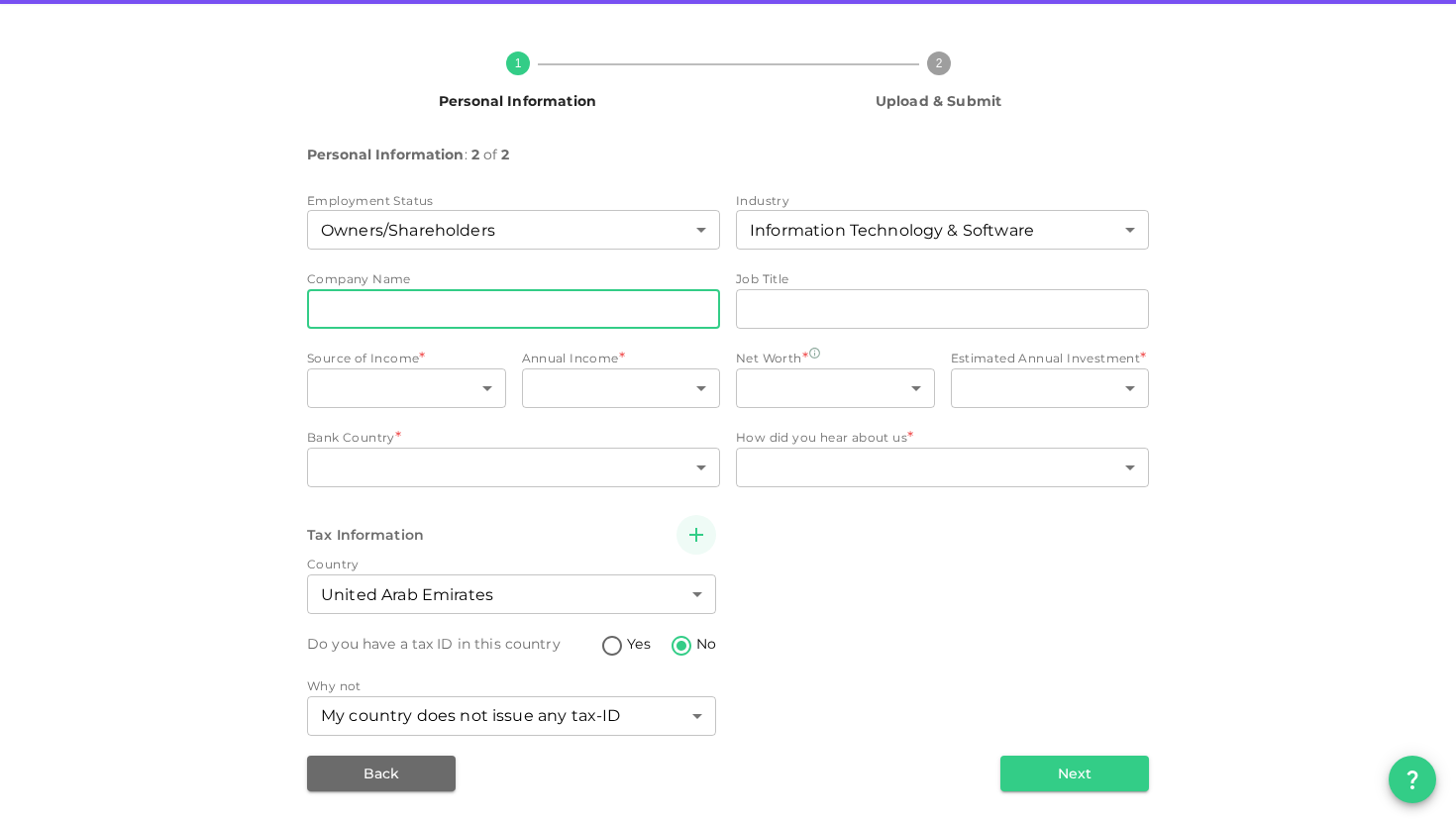 click on "companyName" at bounding box center (513, 309) 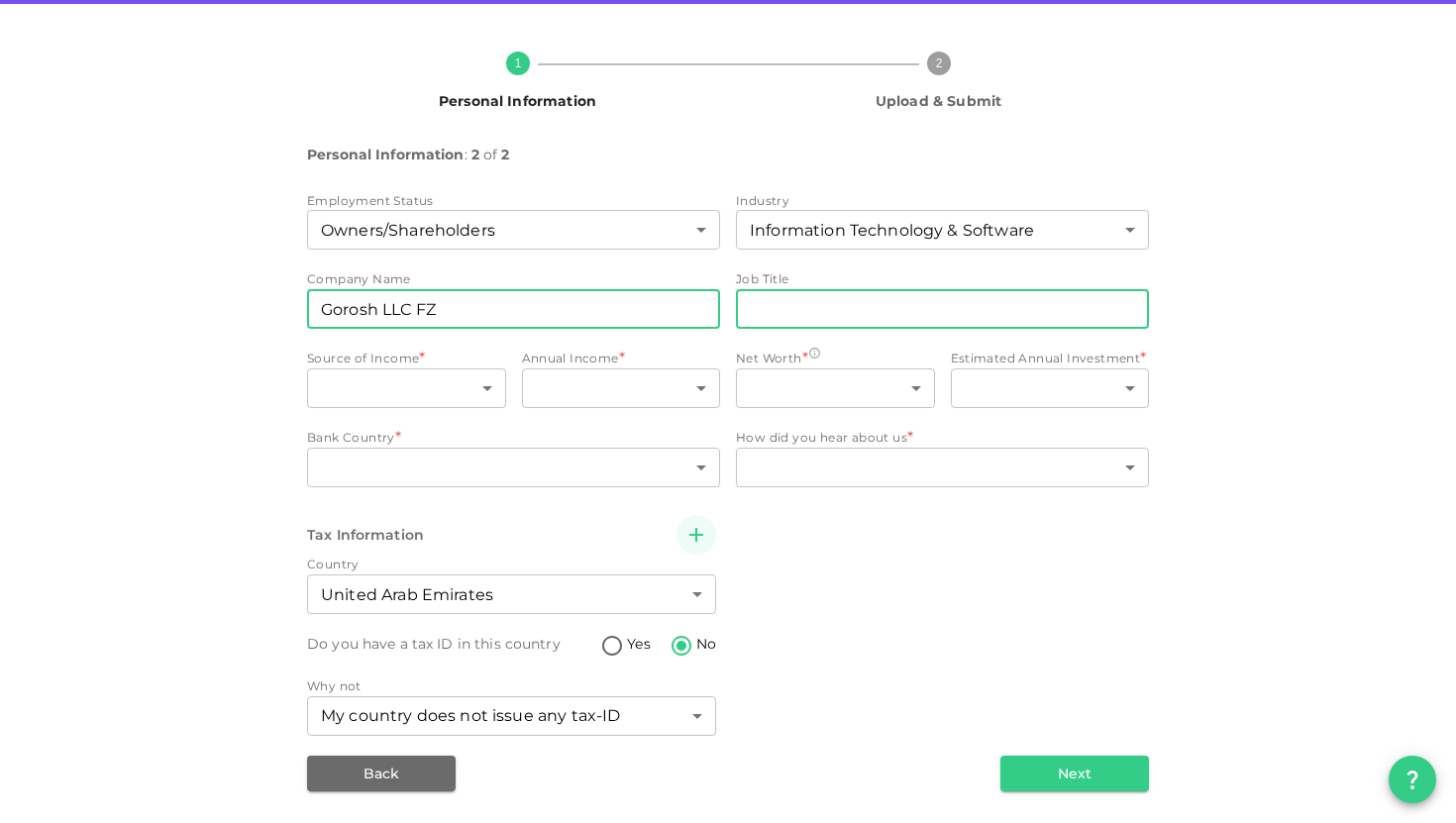 click on "jobTitle" at bounding box center (942, 309) 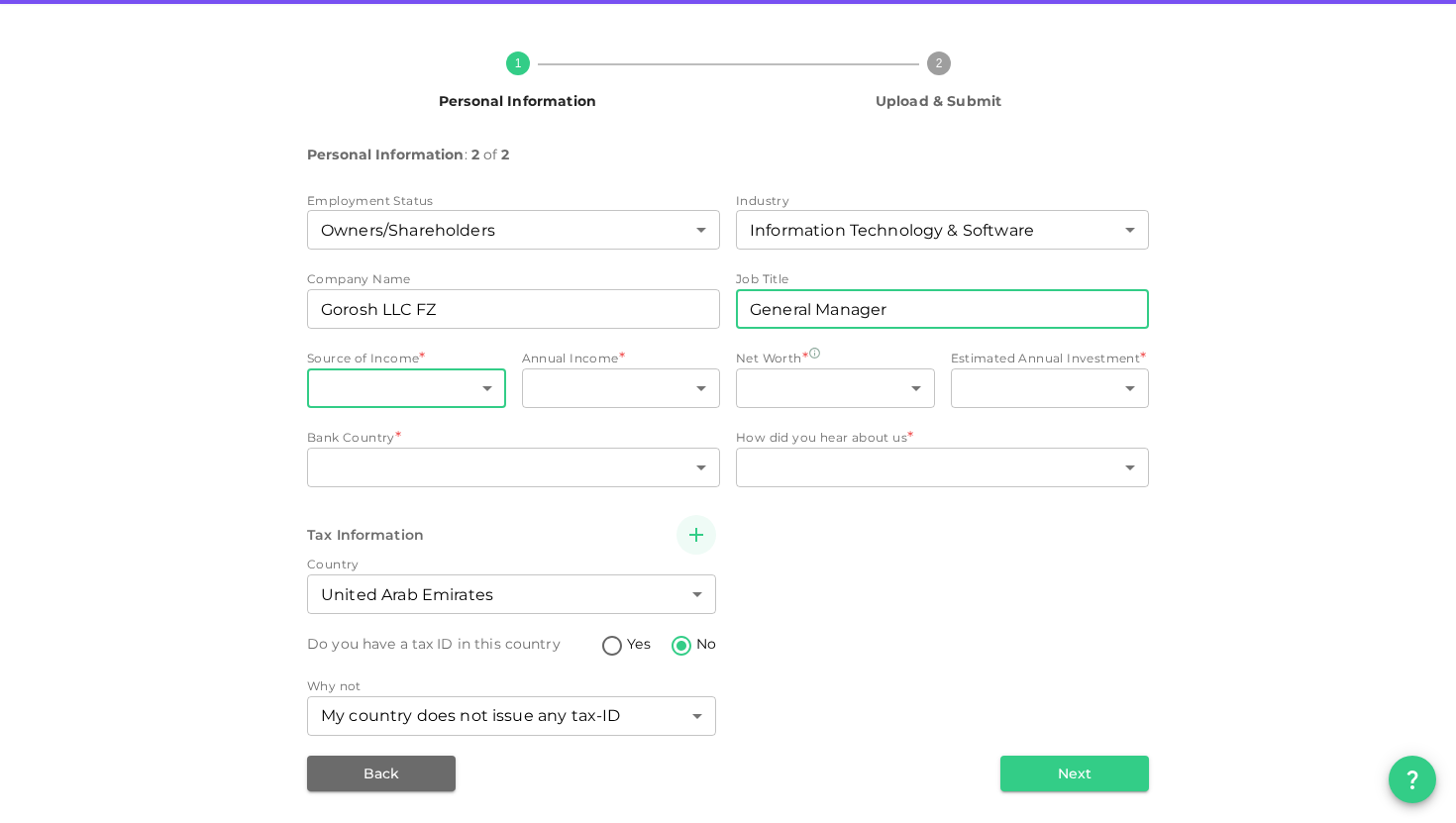 type on "General Manager" 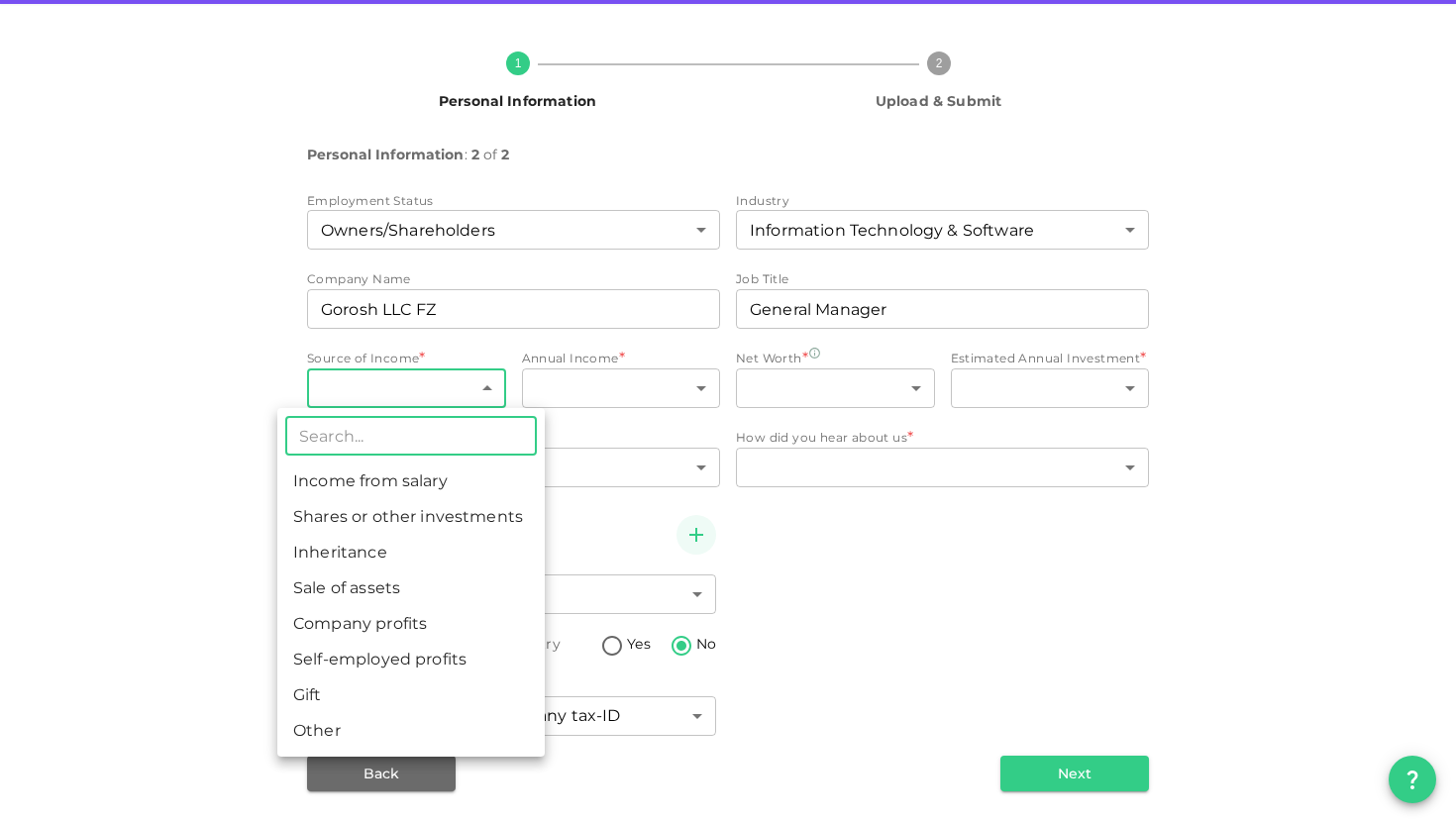 click on "KSA Global [EMAIL] 🚀 Get 2% Cashback! Complete your sign-up within 48 hours and receive a 2% cashback on your first investment above AED 1,000! 1 Personal Information 2 Upload & Submit Personal Information : 2 of 2 Employment Status Owners/Shareholders 1 ​ Industry Information Technology & Software 8 ​ Company Name companyName Gorosh LLC FZ companyName Job Title jobTitle General Manager jobTitle Source of Income Self-employed profits 6 ​ Annual Income * ​ ​ Net Worth * ​ ​ Estimated Annual Investment * ​ ​ Bank Country * ​ ​ How did you hear about us * ​ ​ Tax Information Country United Arab Emirates 2 ​ Do you have a tax ID in this country Yes No Why not My country does not issue any tax-ID 1 ​ Back Next
​ Income from salary Shares or other investments Inheritance Sale of assets Company profits Self-employed profits Gift Other" at bounding box center [728, 411] 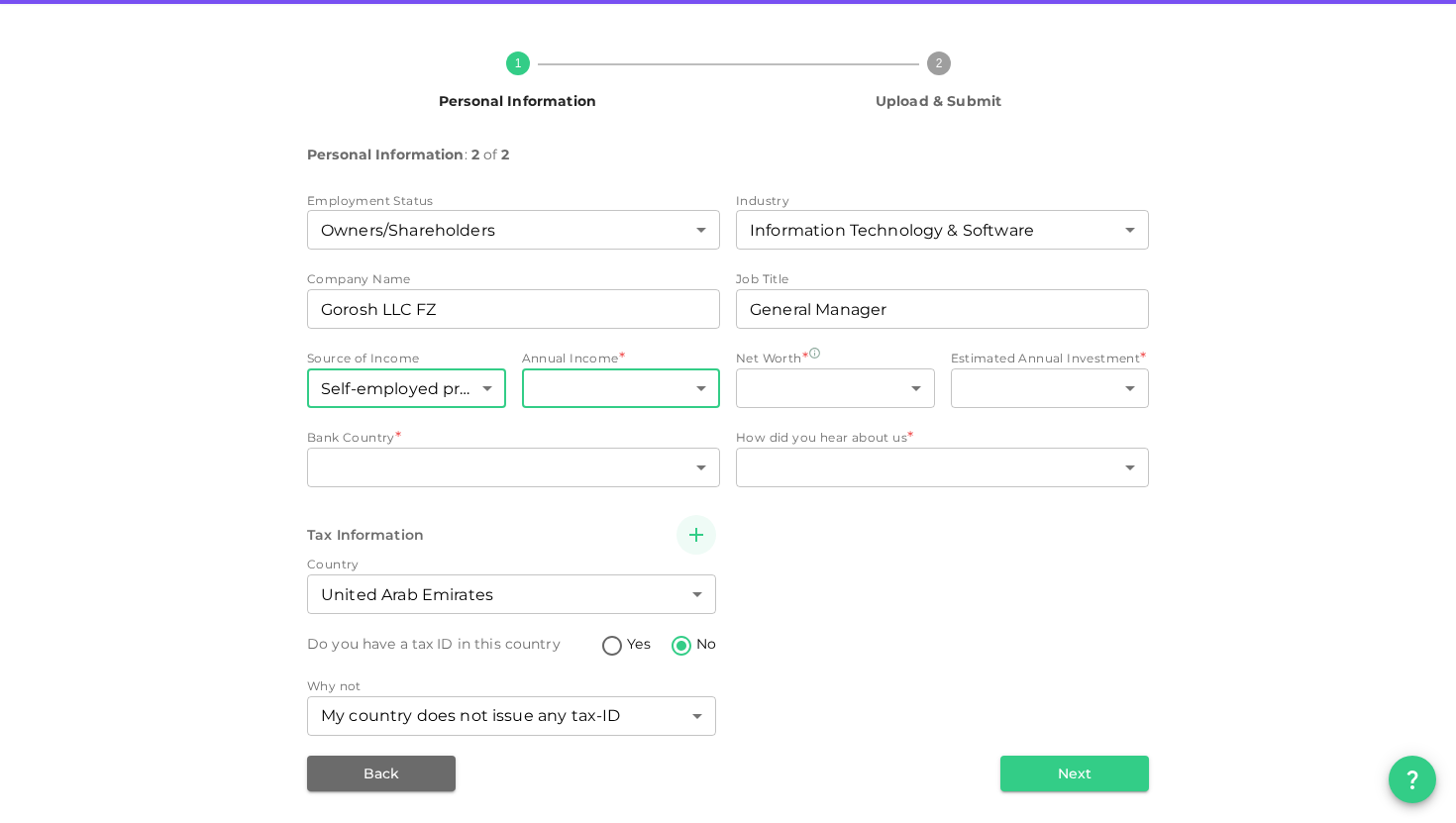 click on "KSA Global [EMAIL] 🚀 Get 2% Cashback! Complete your sign-up within 48 hours and receive a 2% cashback on your first investment above AED 1,000! 1 Personal Information 2 Upload & Submit Personal Information : 2 of 2 Employment Status Owners/Shareholders 1 ​ Industry Information Technology & Software 8 ​ Company Name companyName Gorosh LLC FZ companyName Job Title jobTitle General Manager jobTitle Source of Income Self-employed profits 6 ​ Annual Income * ​ ​ Net Worth * ​ ​ Estimated Annual Investment * ​ ​ Bank Country * ​ ​ How did you hear about us * ​ ​ Tax Information Country United Arab Emirates 2 ​ Do you have a tax ID in this country Yes No Why not My country does not issue any tax-ID 1 ​ Back Next" at bounding box center (728, 411) 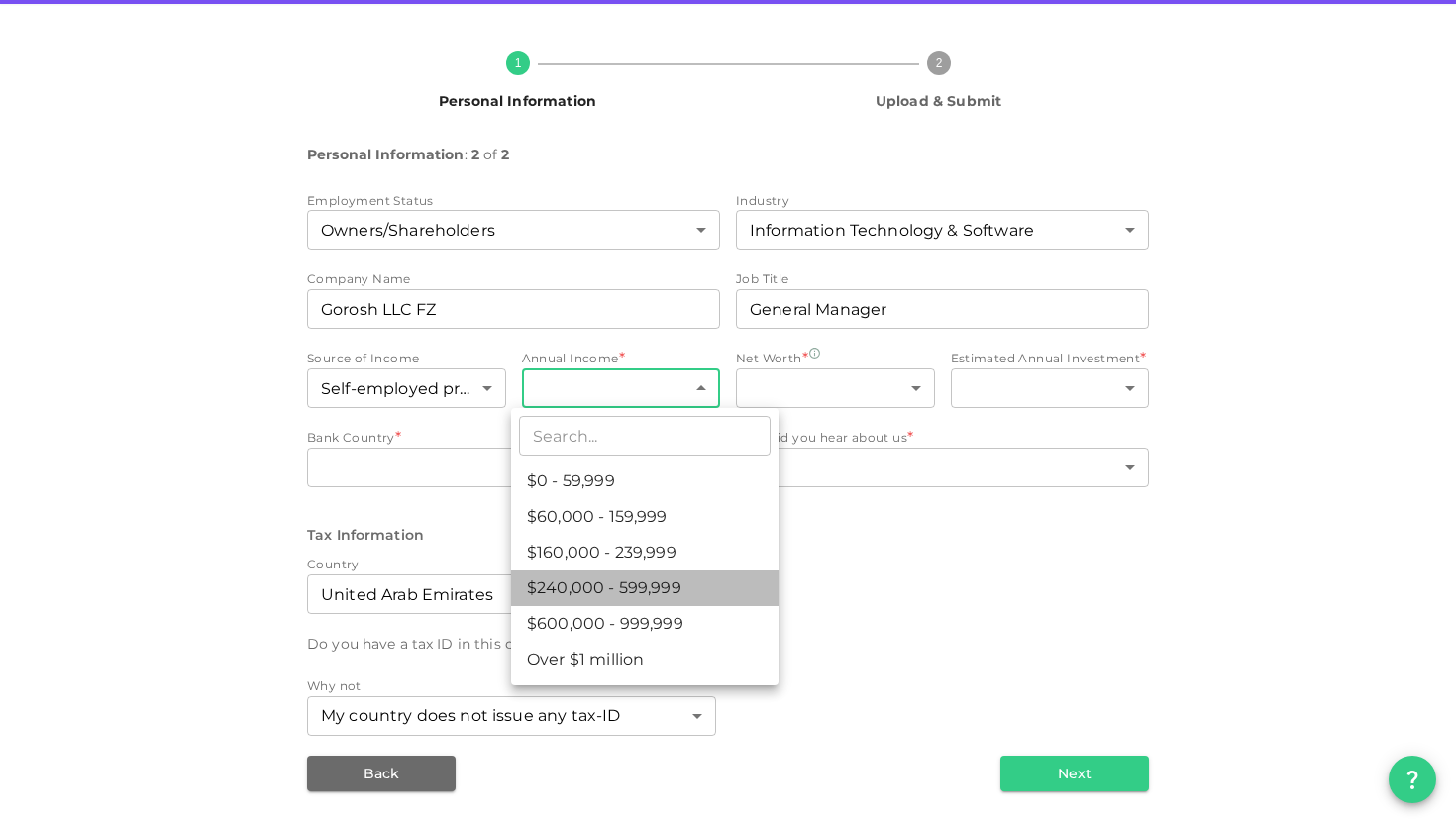 click on "$240,000 - 599,999" at bounding box center (645, 588) 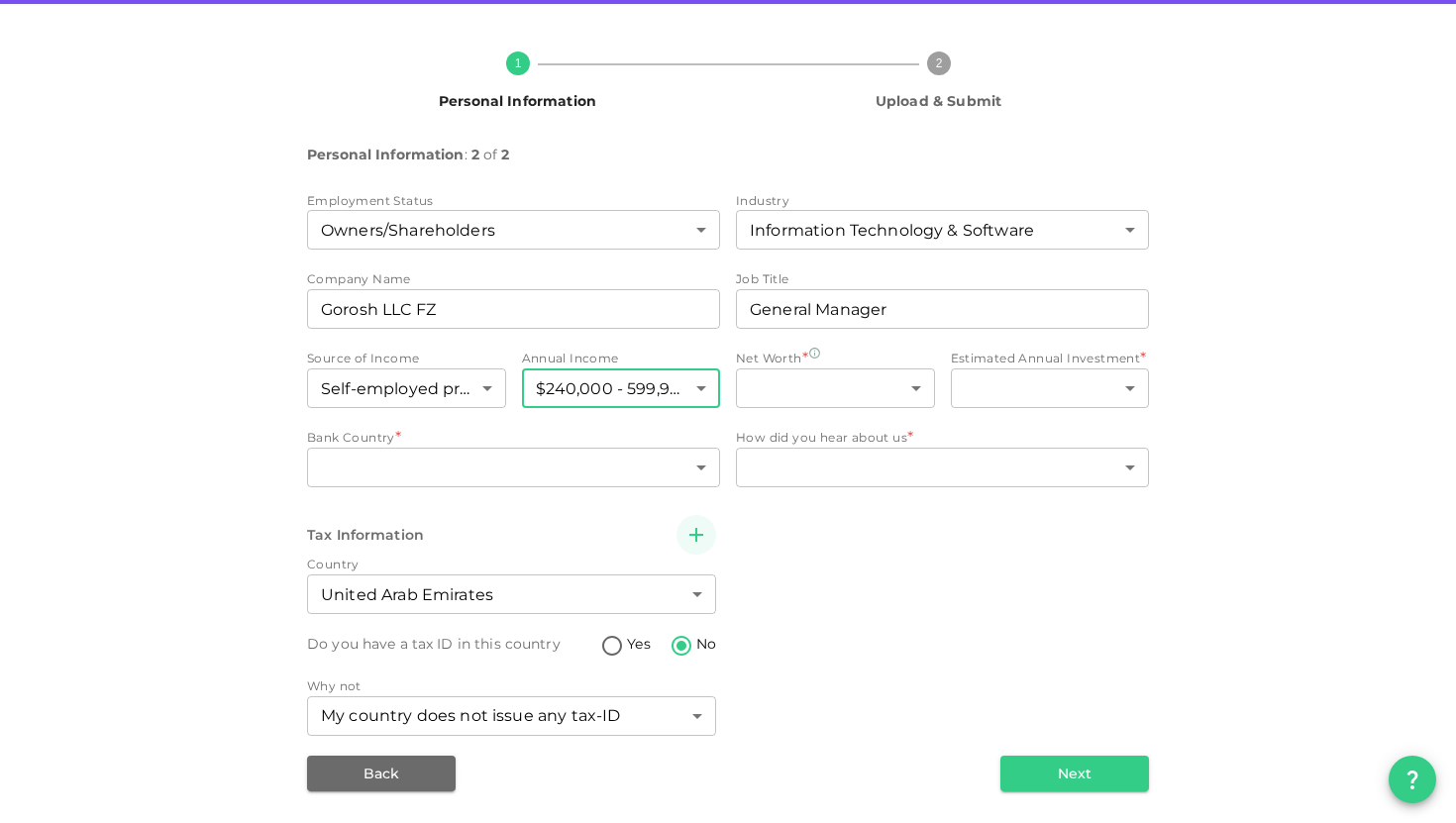 click on "KSA Global [EMAIL] 🚀 Get 2% Cashback! Complete your sign-up within 48 hours and receive a 2% cashback on your first investment above AED 1,000! 1 Personal Information 2 Upload & Submit Personal Information : 2 of 2 Employment Status Owners/Shareholders 1 ​ Industry Information Technology & Software 8 ​ Company Name companyName Gorosh LLC FZ companyName Job Title jobTitle General Manager jobTitle Source of Income Self-employed profits 6 ​ Annual Income $240,000 - 599,999 4 ​ Net Worth * ​ ​ Estimated Annual Investment * ​ ​ Bank Country * ​ ​ How did you hear about us * ​ ​ Tax Information Country United Arab Emirates 2 ​ Do you have a tax ID in this country Yes No Why not My country does not issue any tax-ID 1 ​ Back Next" at bounding box center (728, 411) 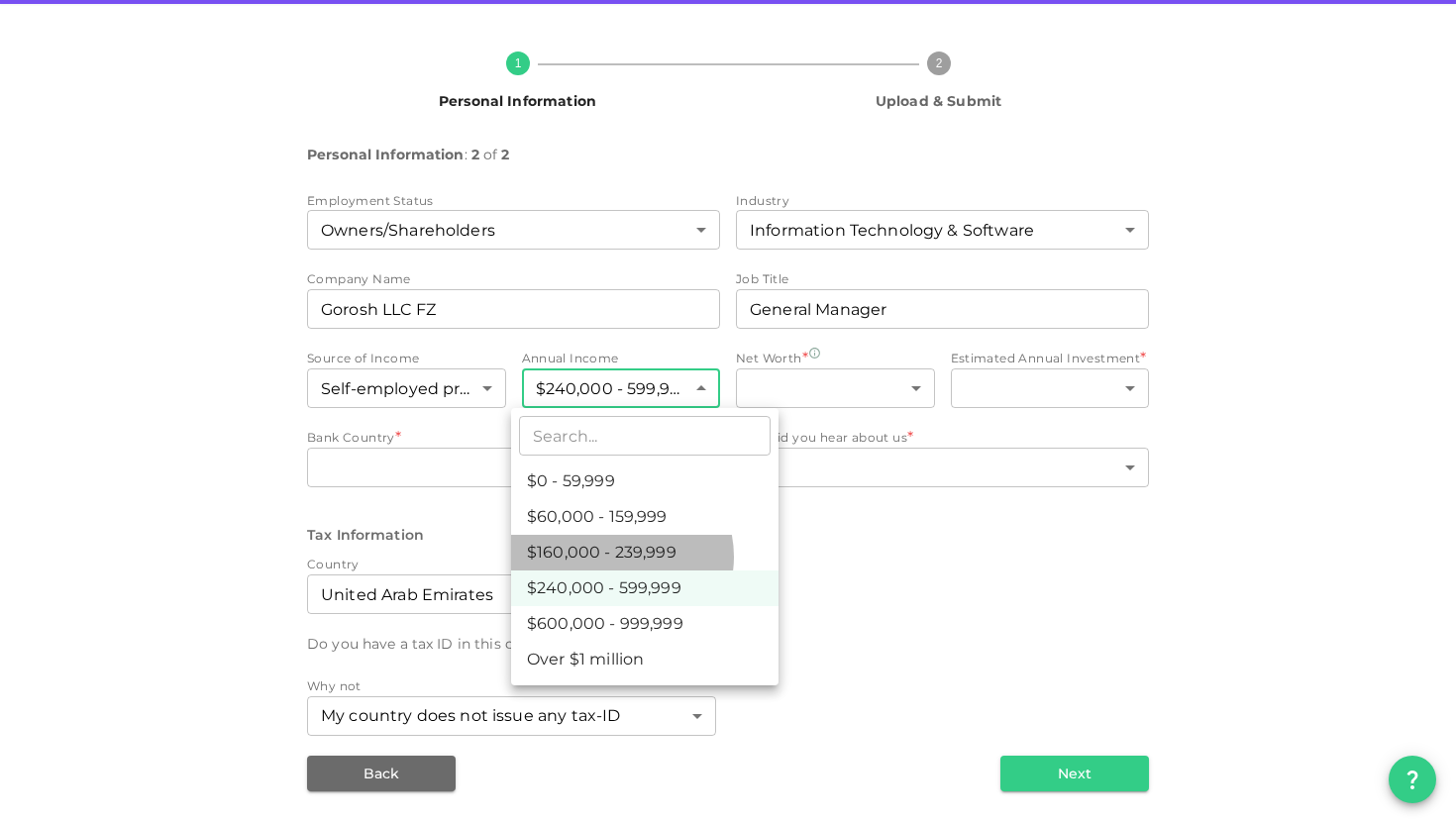 click on "$160,000 - 239,999" at bounding box center [645, 553] 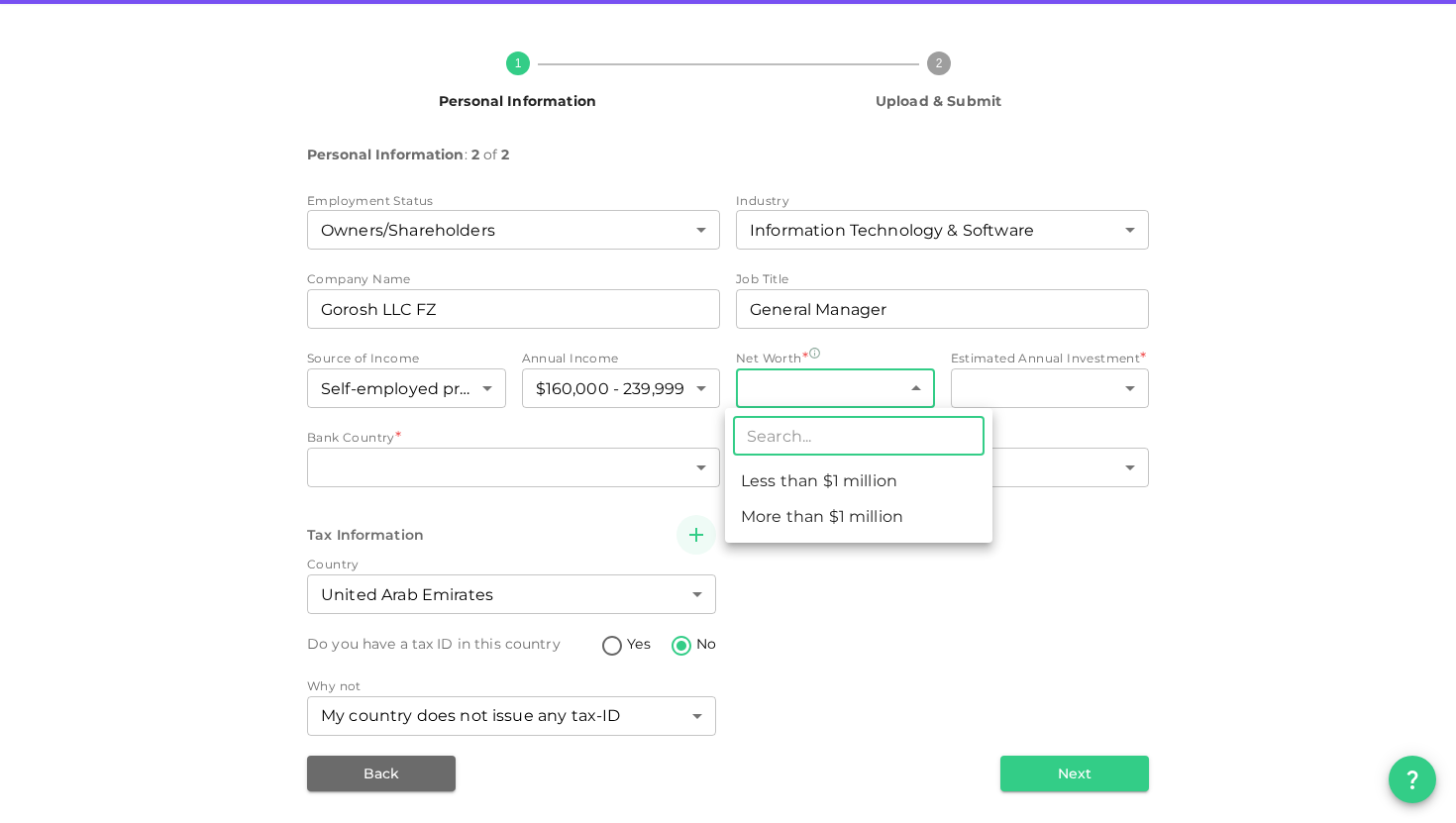 click on "KSA Global [EMAIL] 🚀 Get 2% Cashback! Complete your sign-up within 48 hours and receive a 2% cashback on your first investment above AED 1,000! 1 Personal Information 2 Upload & Submit Personal Information : 2 of 2 Employment Status Owners/Shareholders 1 ​ Industry Information Technology & Software 8 ​ Company Name companyName Gorosh LLC FZ companyName Job Title jobTitle General Manager jobTitle Source of Income Self-employed profits 6 ​ Annual Income $160,000 - 239,999 3 ​ Net Worth * ​ ​ Estimated Annual Investment * ​ ​ Bank Country * ​ ​ How did you hear about us * ​ ​ Tax Information Country United Arab Emirates 2 ​ Do you have a tax ID in this country Yes No Why not My country does not issue any tax-ID 1 ​ Back Next
​ Less than $1 million More than $1 million" at bounding box center (728, 411) 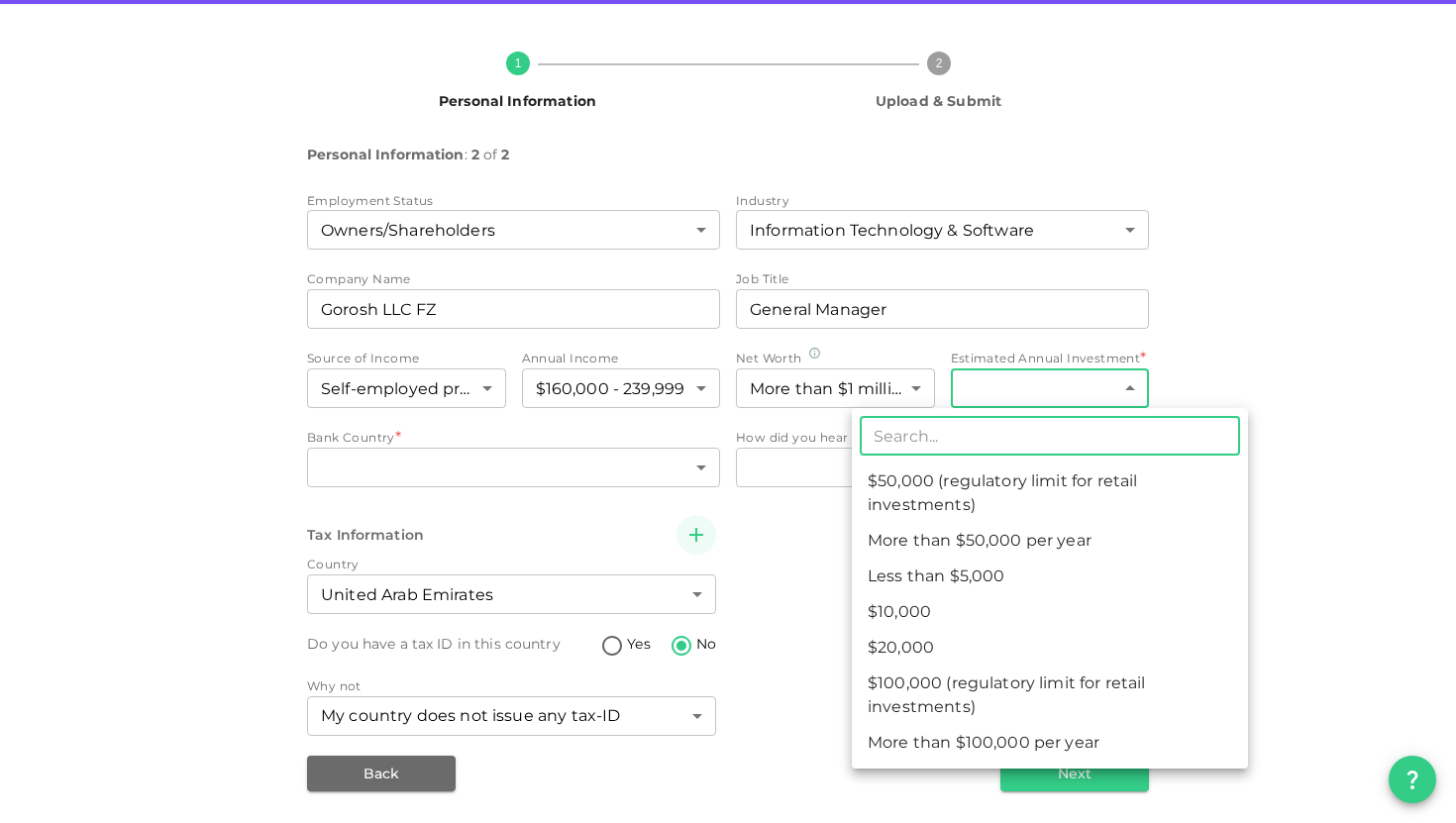 click on "KSA Global [EMAIL] 🚀 Get 2% Cashback! Complete your sign-up within 48 hours and receive a 2% cashback on your first investment above AED 1,000! 1 Personal Information 2 Upload & Submit Personal Information : 2 of 2 Employment Status Owners/Shareholders 1 ​ Industry Information Technology & Software 8 ​ Company Name companyName Gorosh LLC FZ companyName Job Title jobTitle General Manager jobTitle Source of Income Self-employed profits 6 ​ Annual Income $160,000 - 239,999 3 ​ Net Worth More than $1 million 2 ​ Estimated Annual Investment * ​ ​ Bank Country * ​ ​ How did you hear about us * ​ ​ Tax Information Country United Arab Emirates 2 ​ Do you have a tax ID in this country Yes No Why not My country does not issue any tax-ID 1 ​ Back Next ​ $50,000 (regulatory limit for retail investments) More than $50,000 per year Less than $5,000 $10,000 $20,000 $100,000 (regulatory limit for retail investments) More than $100,000 per year" at bounding box center [728, 411] 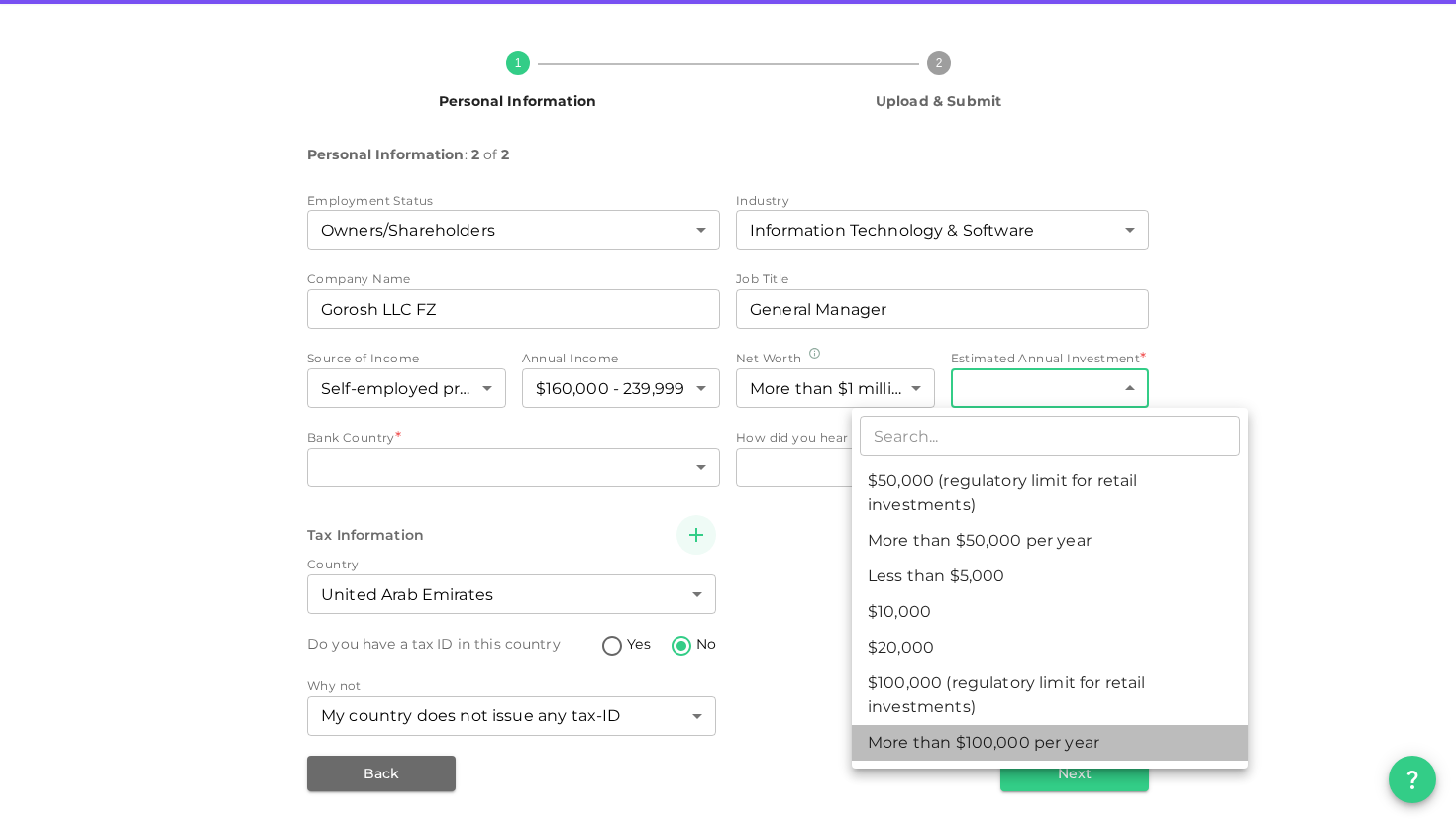 click on "More than $100,000 per year" at bounding box center (1050, 743) 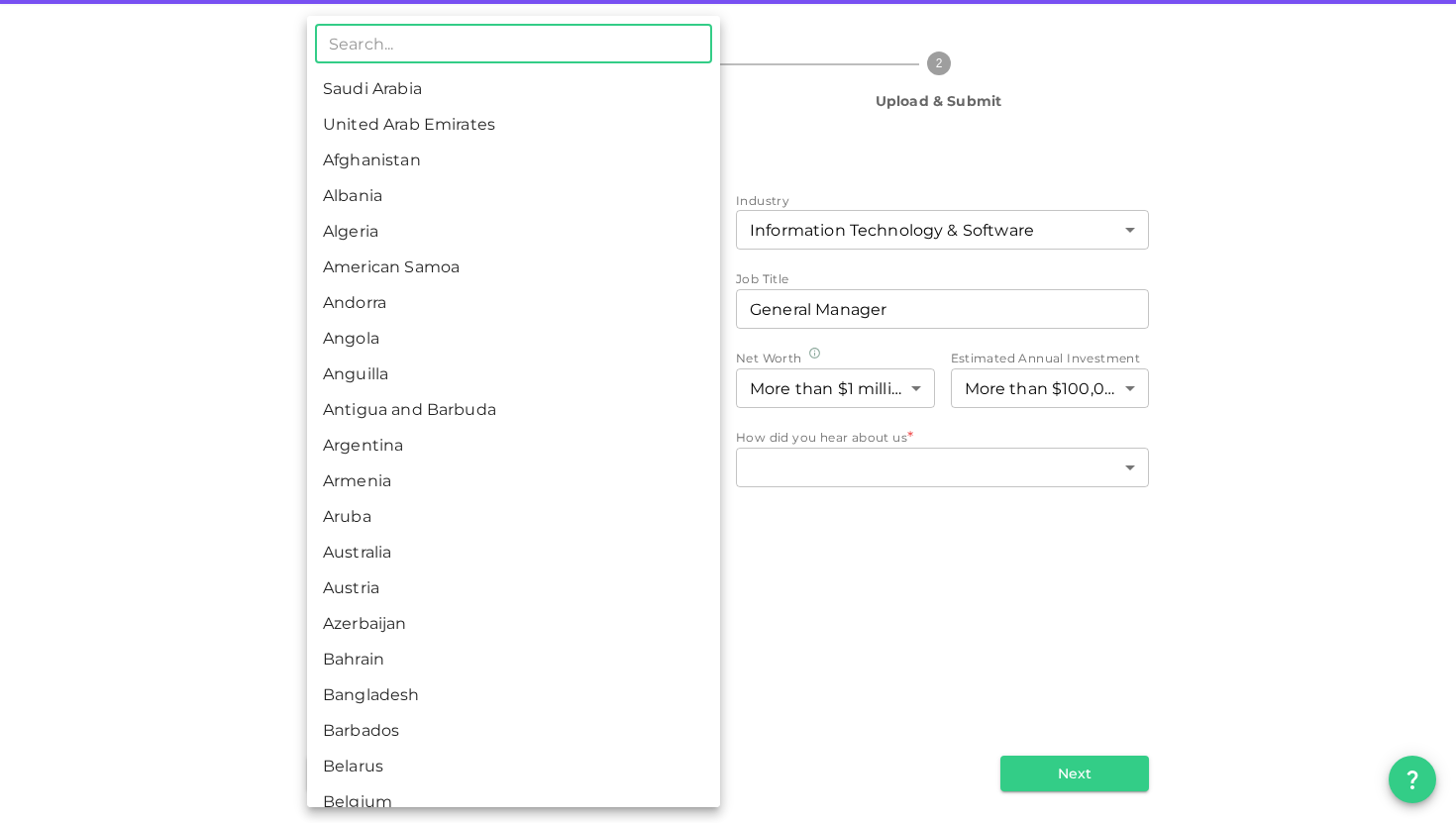 click on "KSA Global [EMAIL] 🚀 Get 2% Cashback! Complete your sign-up within 48 hours and receive a 2% cashback on your first investment above AED 1,000! 1 Personal Information 2 Upload & Submit Personal Information : 2 of 2 Employment Status Owners/Shareholders 1 ​ Industry Information Technology & Software 8 ​ Company Name companyName Gorosh LLC FZ companyName Job Title jobTitle General Manager jobTitle Source of Income Self-employed profits 6 ​ Annual Income $160,000 - 239,999 3 ​ Net Worth More than $1 million 2 ​ Estimated Annual Investment More than $100,000 per year 7 ​ Bank Country * ​ ​ How did you hear about us * ​ ​ Tax Information Country United Arab Emirates 2 ​ Do you have a tax ID in this country Yes No Why not My country does not issue any tax-ID 1 ​ Back Next
​ Saudi Arabia United Arab Emirates Afghanistan Albania Algeria American Samoa Andorra Angola Anguilla Antigua and Barbuda Argentina Armenia Aruba Australia Austria" at bounding box center [728, 411] 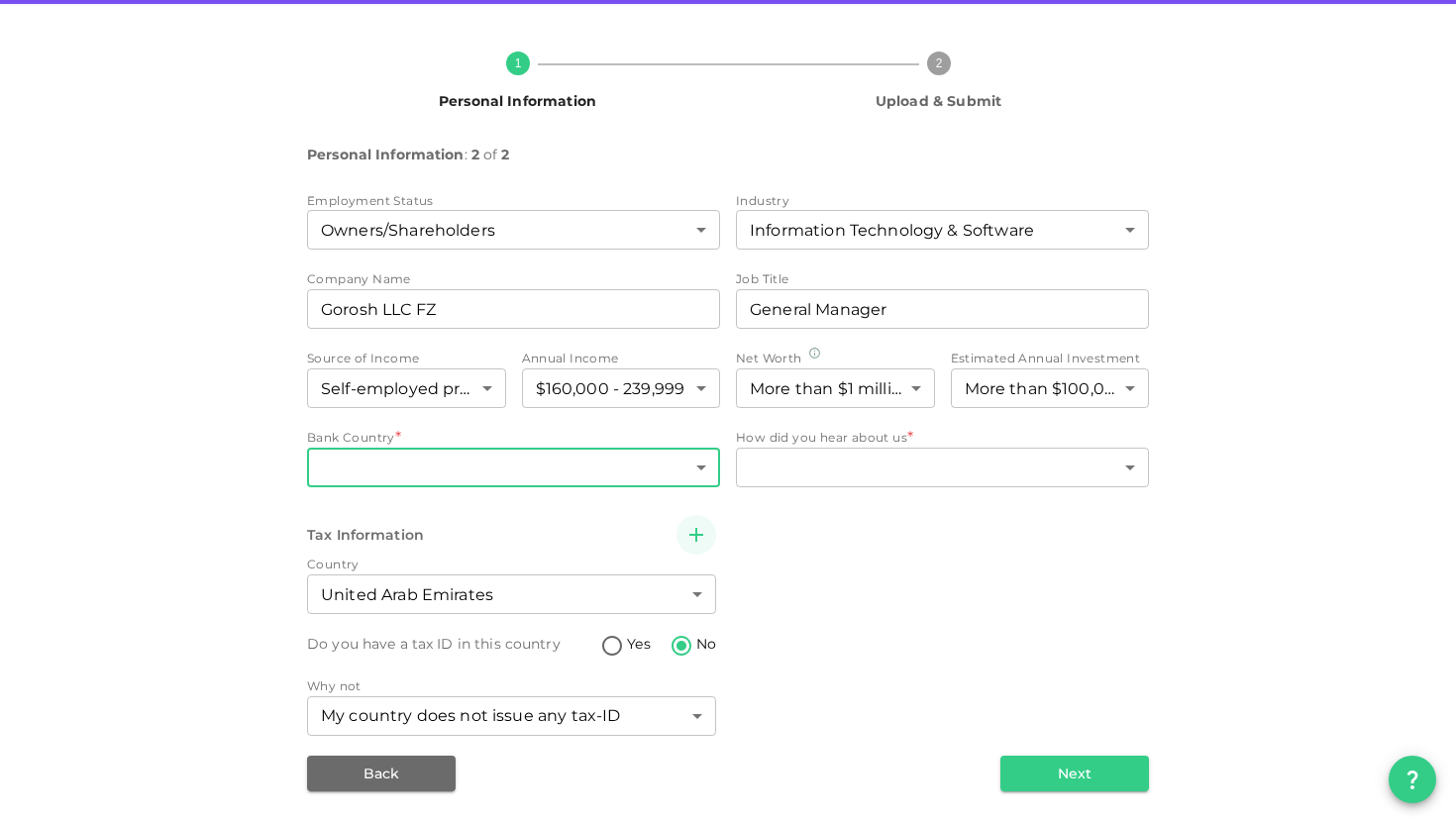 click on "KSA Global [EMAIL] 🚀 Get 2% Cashback! Complete your sign-up within 48 hours and receive a 2% cashback on your first investment above AED 1,000! 1 Personal Information 2 Upload & Submit Personal Information : 2 of 2 Employment Status Owners/Shareholders 1 ​ Industry Information Technology & Software 8 ​ Company Name companyName Gorosh LLC FZ companyName Job Title jobTitle General Manager jobTitle Source of Income Self-employed profits 6 ​ Annual Income $160,000 - 239,999 3 ​ Net Worth More than $1 million 2 ​ Estimated Annual Investment More than $100,000 per year 7 ​ Bank Country * ​ ​ How did you hear about us * ​ ​ Tax Information Country United Arab Emirates 2 ​ Do you have a tax ID in this country Yes No Why not My country does not issue any tax-ID 1 ​ Back Next" at bounding box center (728, 411) 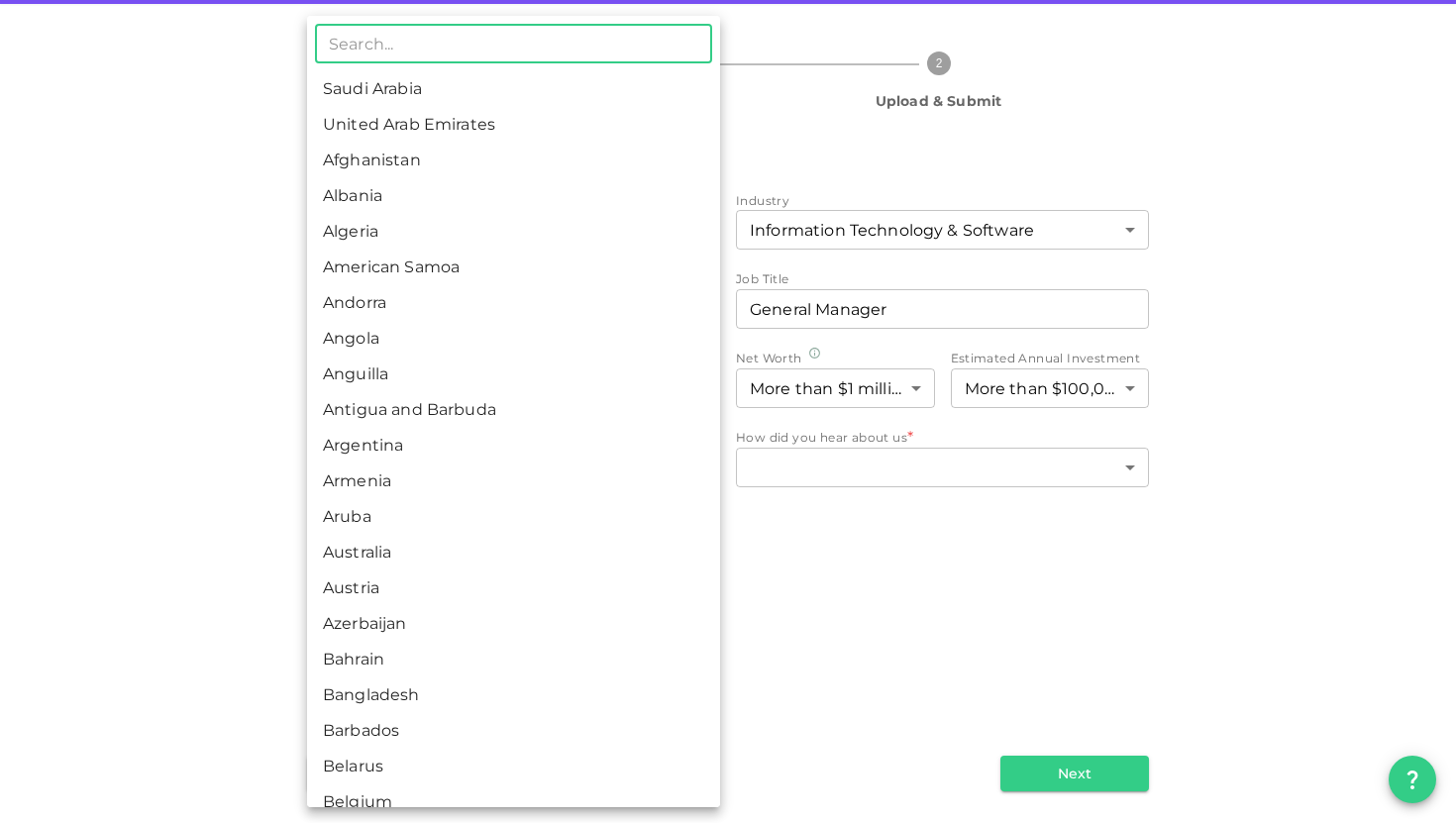 click on "United Arab Emirates" at bounding box center [513, 125] 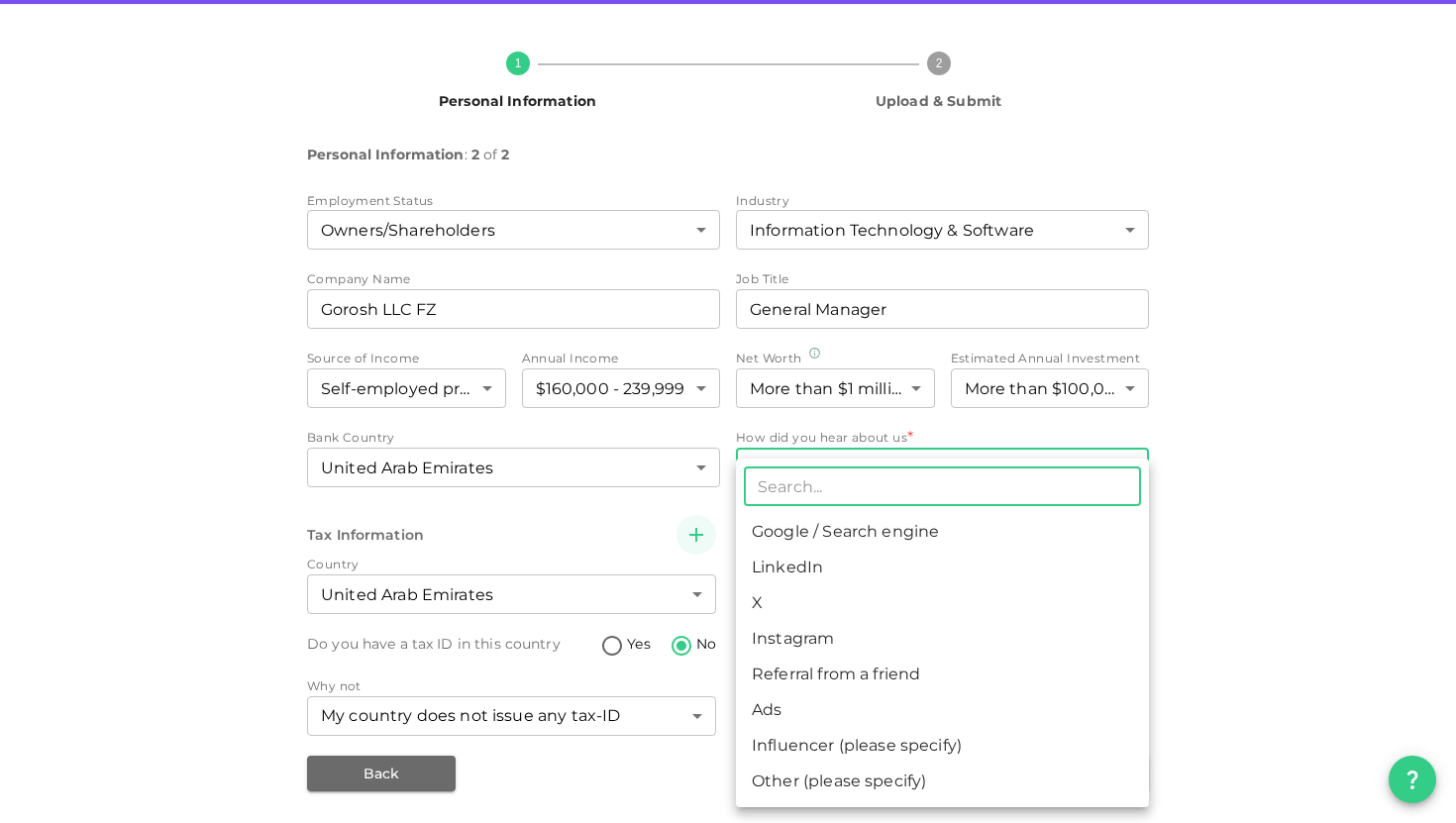 click on "KSA Global [EMAIL] 🚀 Get 2% Cashback! Complete your sign-up within 48 hours and receive a 2% cashback on your first investment above AED 1,000! 1 Personal Information 2 Upload & Submit Personal Information : 2 of 2 Employment Status Owners/Shareholders 1 ​ Industry Information Technology & Software 8 ​ Company Name companyName Gorosh LLC FZ companyName Job Title jobTitle General Manager jobTitle Source of Income Self-employed profits 6 ​ Annual Income $160,000 - 239,999 3 ​ Net Worth United Arab Emirates 2 ​ How did you hear about us * ​ ​ Tax Information Country United Arab Emirates 2 ​ Do you have a tax ID in this country Yes No Why not My country does not issue any tax-ID 1 ​ Back Next
​ Google / Search engine LinkedIn X Instagram Referral from a friend Ads Influencer (please specify) Other (please specify)" at bounding box center (728, 411) 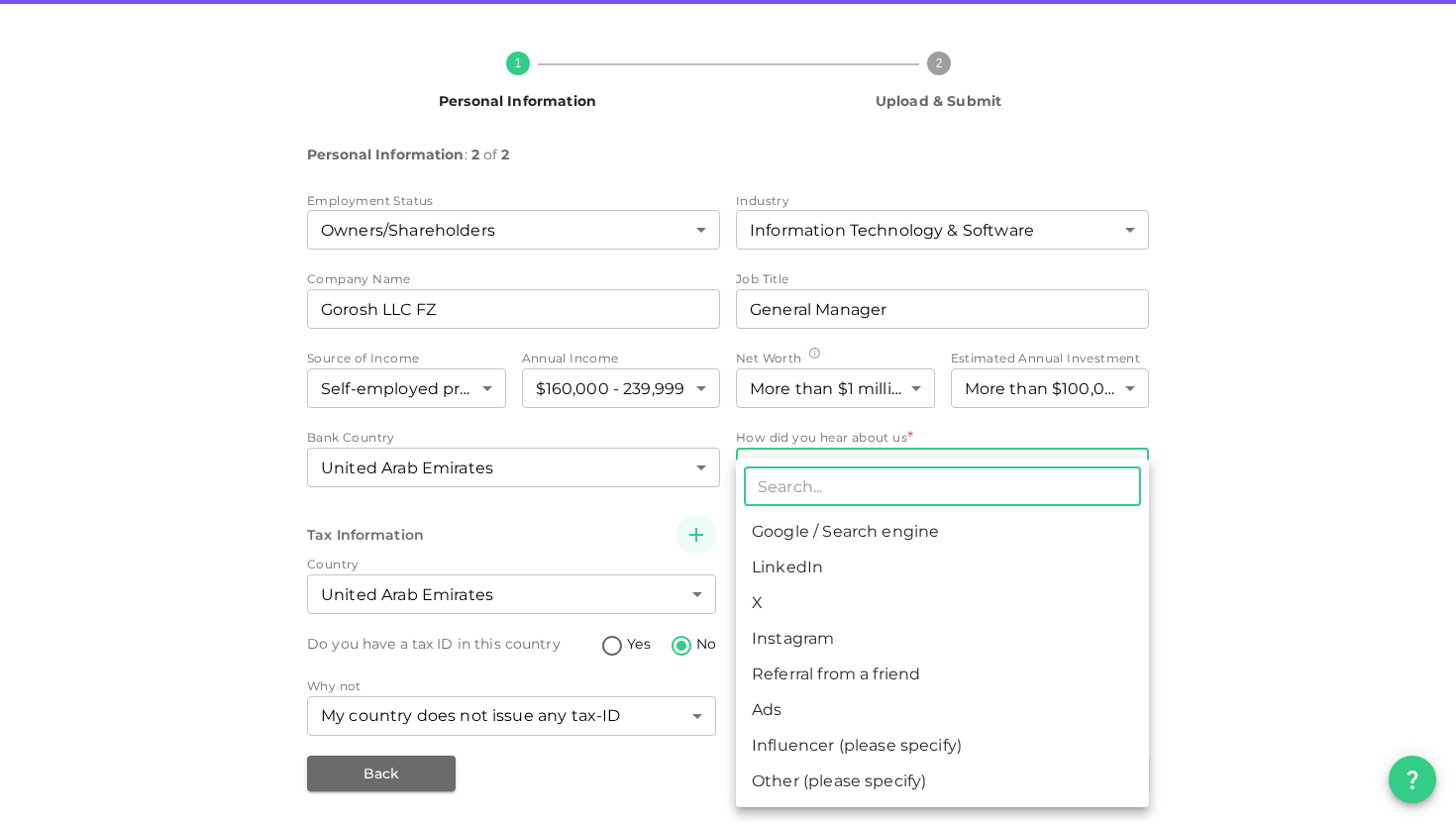 click on "Google / Search engine" at bounding box center (942, 532) 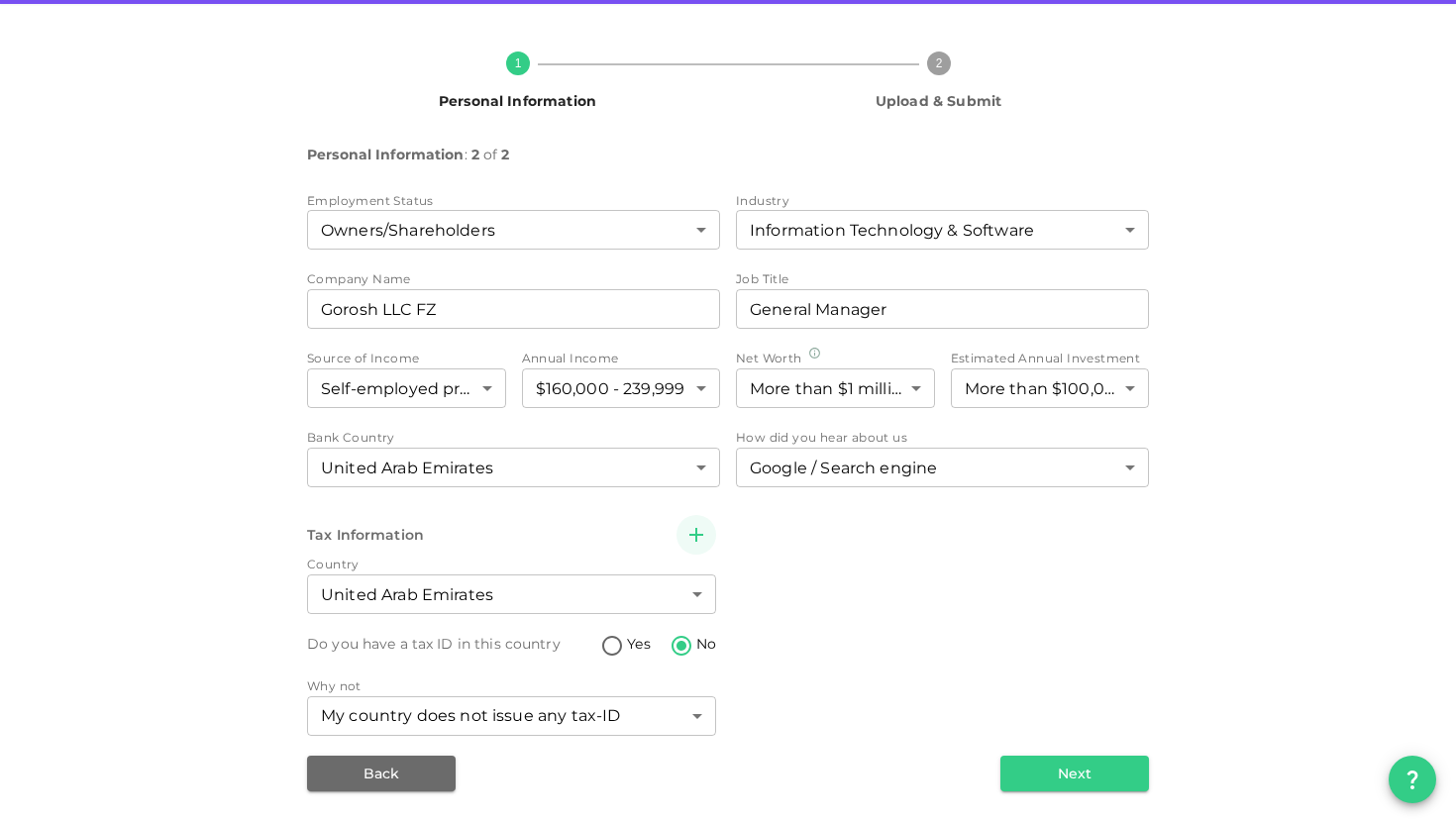 click on "1 Personal Information 2 Upload & Submit   Personal Information   :   2   of   2   Employment Status Owners/Shareholders 1 ​   Industry Information Technology & Software 8 ​   Company Name companyName Gorosh LLC FZ companyName   Job Title jobTitle General Manager jobTitle   Source of Income Self-employed profits 6 ​   Annual Income $160,000 - 239,999 3 ​   Net Worth More than $1 million 2 ​   Estimated Annual Investment More than $100,000 per year 7 ​   Bank Country United Arab Emirates 2 ​   How did you hear about us Google / Search engine 1 ​   Tax Information   Country United Arab Emirates 2 ​ Do you have a tax ID in this country Yes No   Why not My country does not issue any tax-ID 1 ​ Back Next" at bounding box center (728, 413) 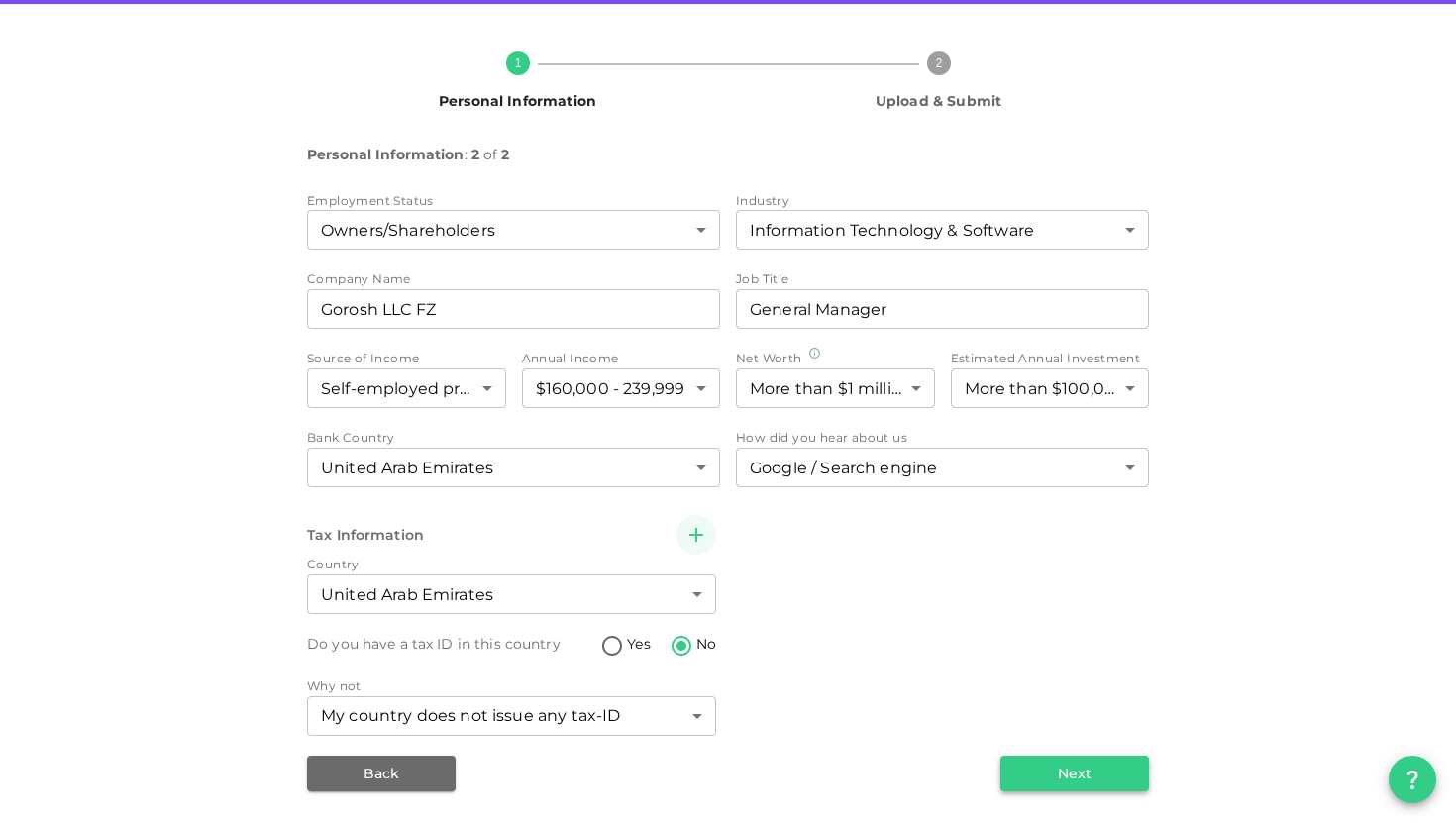 click on "Next" at bounding box center [1075, 773] 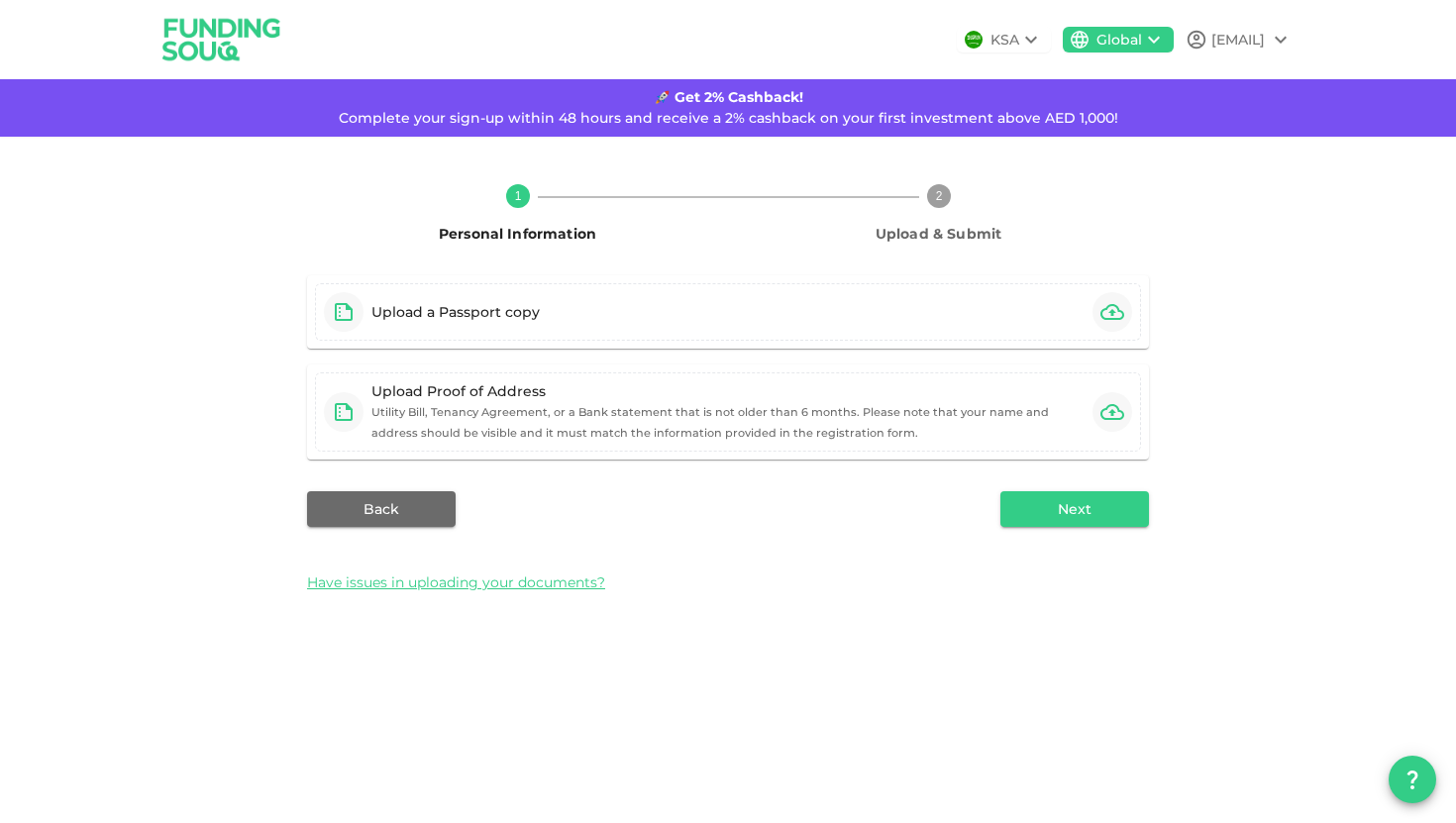 scroll, scrollTop: 0, scrollLeft: 0, axis: both 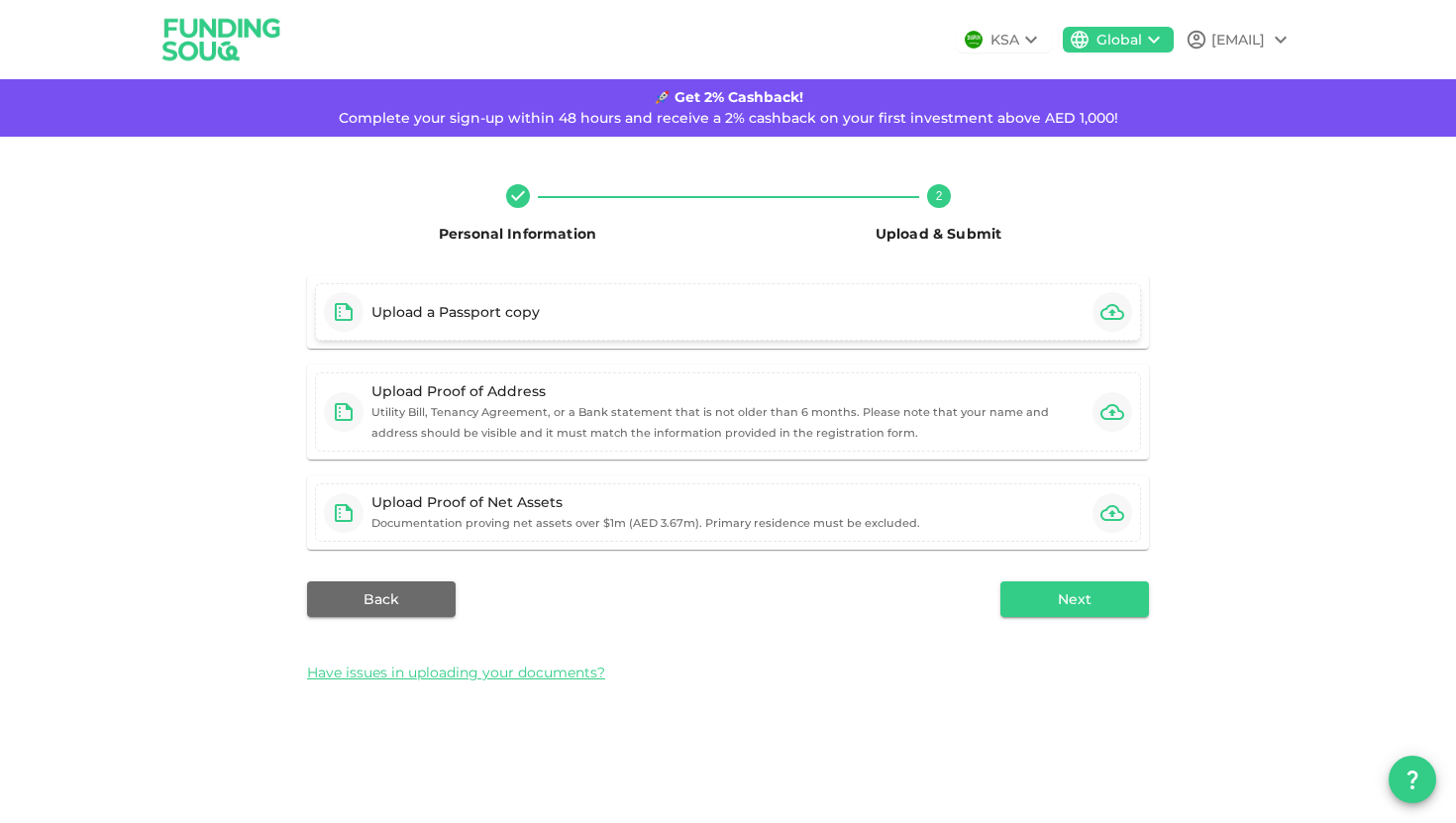 click on "Upload a Passport copy" at bounding box center [728, 312] 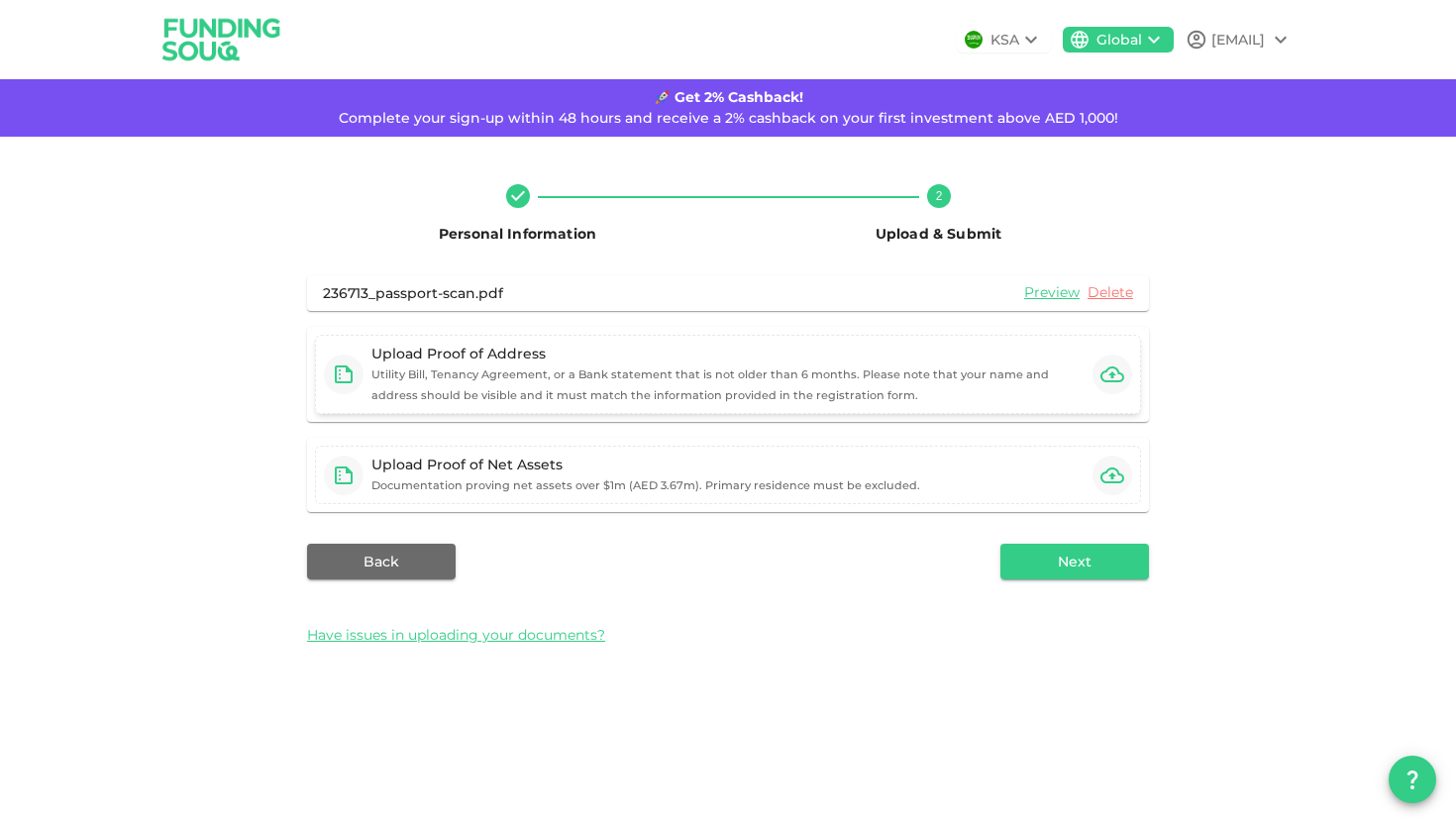 click on "Upload Proof of Address Utility Bill, Tenancy Agreement, or a Bank statement that is not older than 6 months. Please note that your name and address should be visible and it must match the information provided in the registration form." at bounding box center (728, 374) 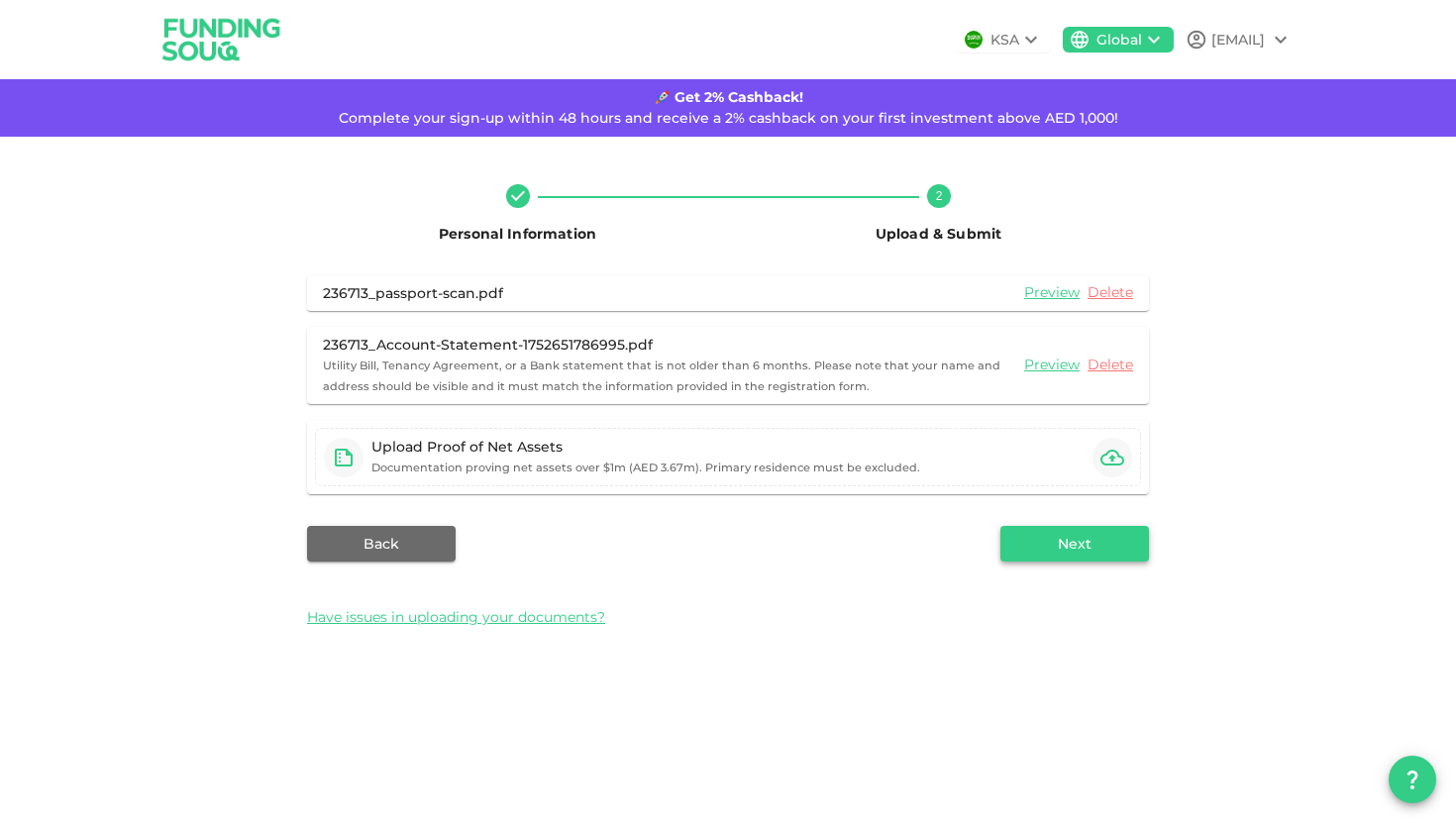 click on "Next" at bounding box center [1075, 544] 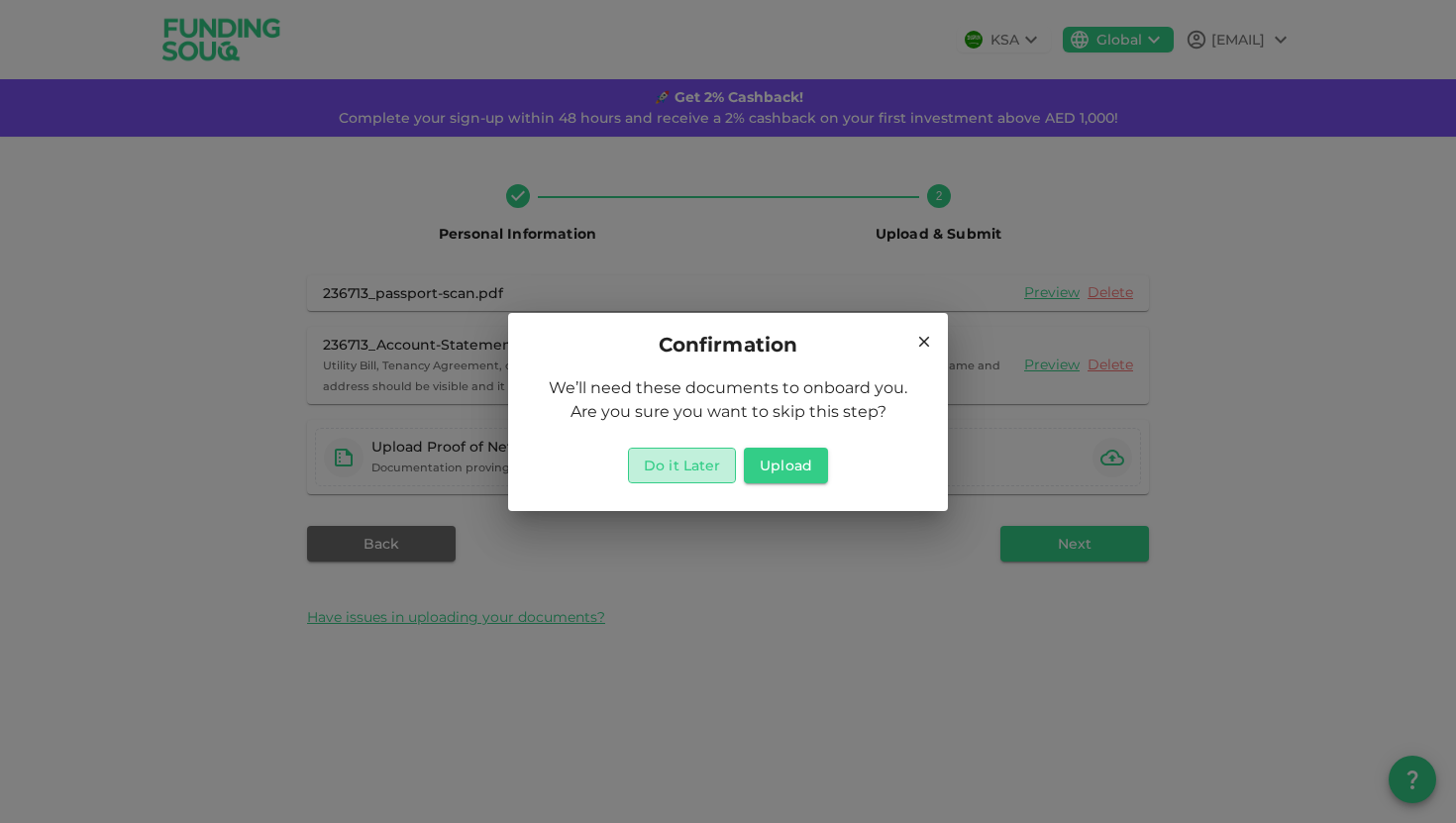 click on "Do it Later" at bounding box center (681, 465) 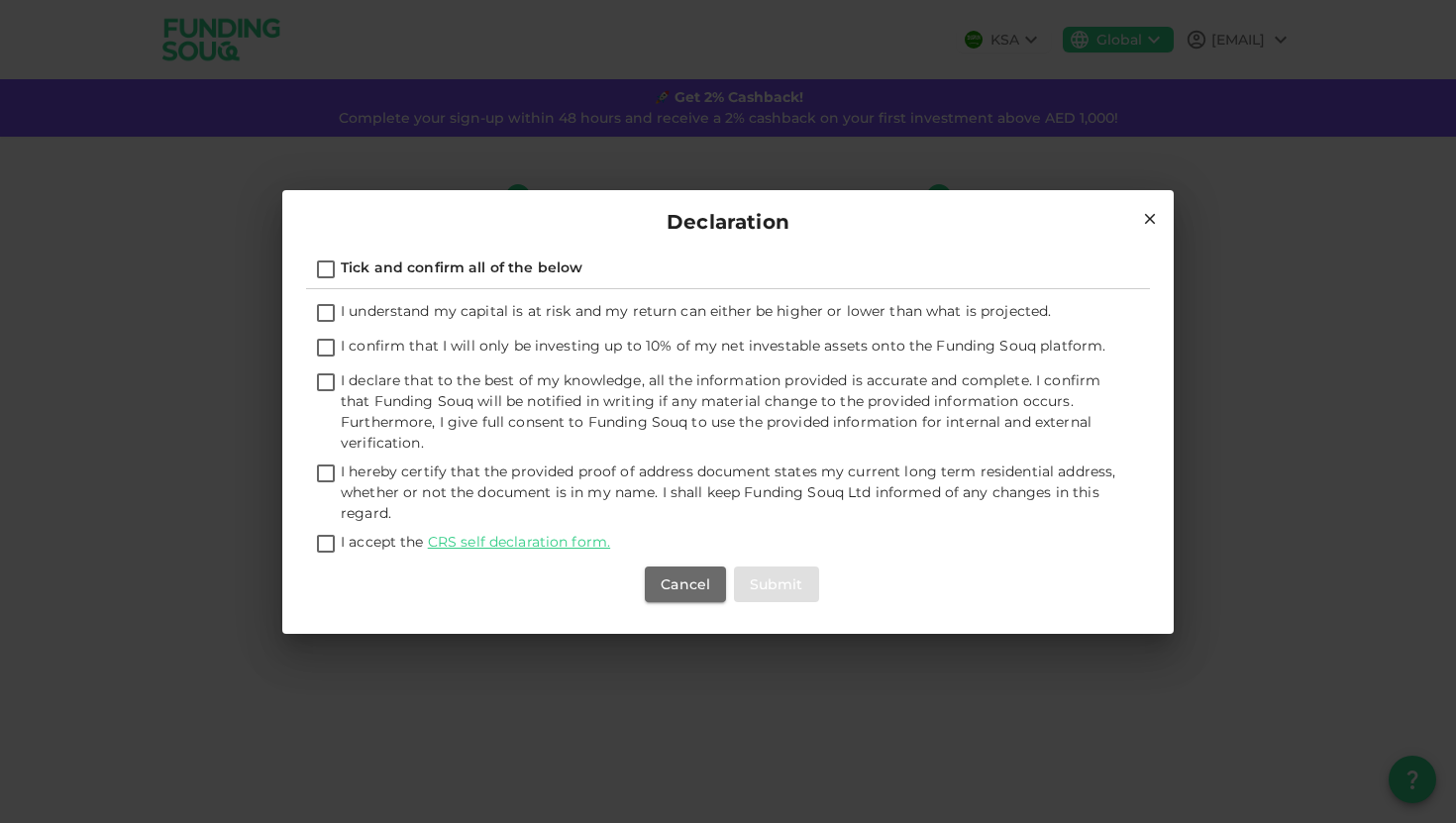 click on "Tick and confirm all of the below" at bounding box center (326, 270) 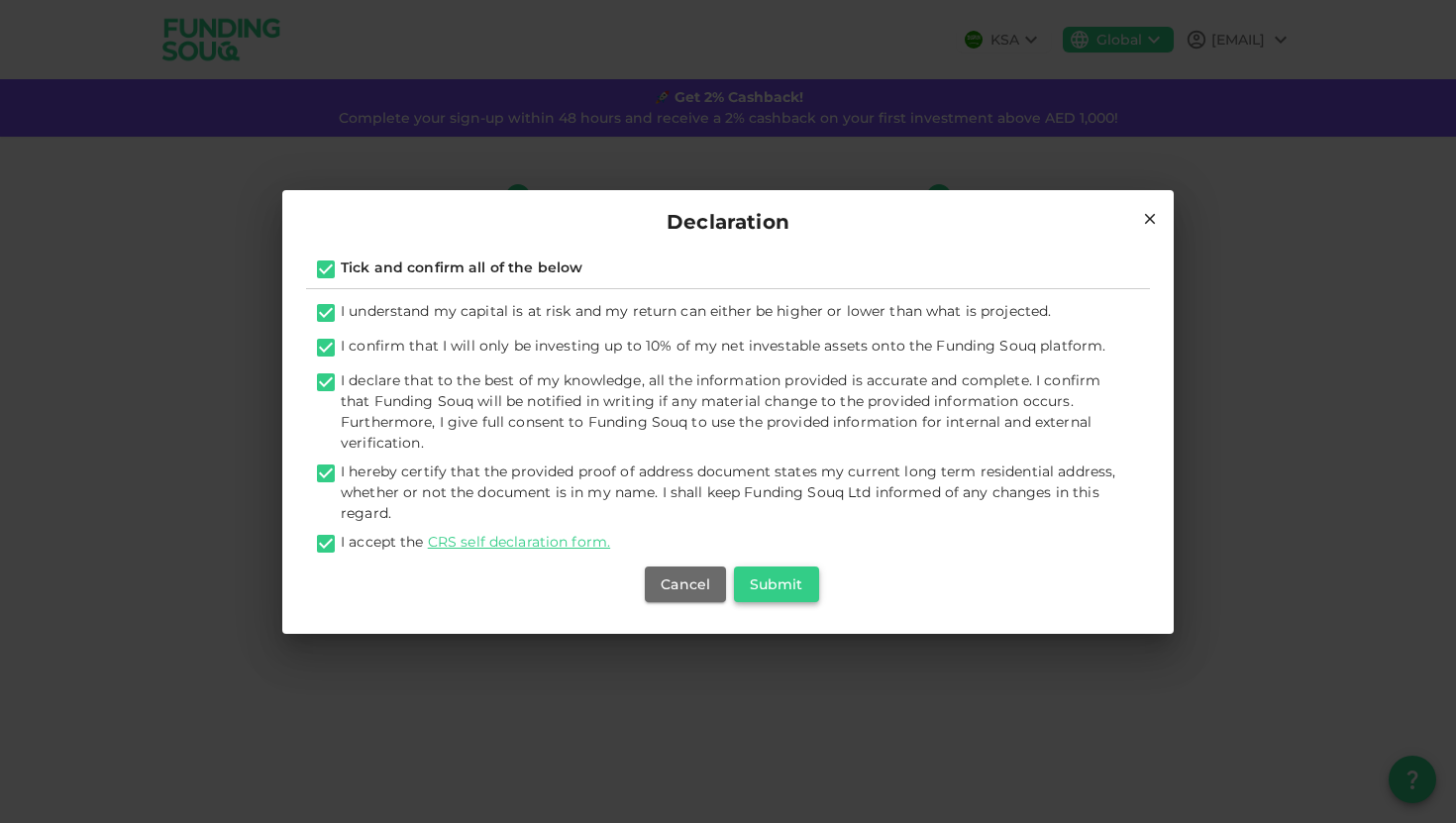 click on "Submit" at bounding box center (777, 584) 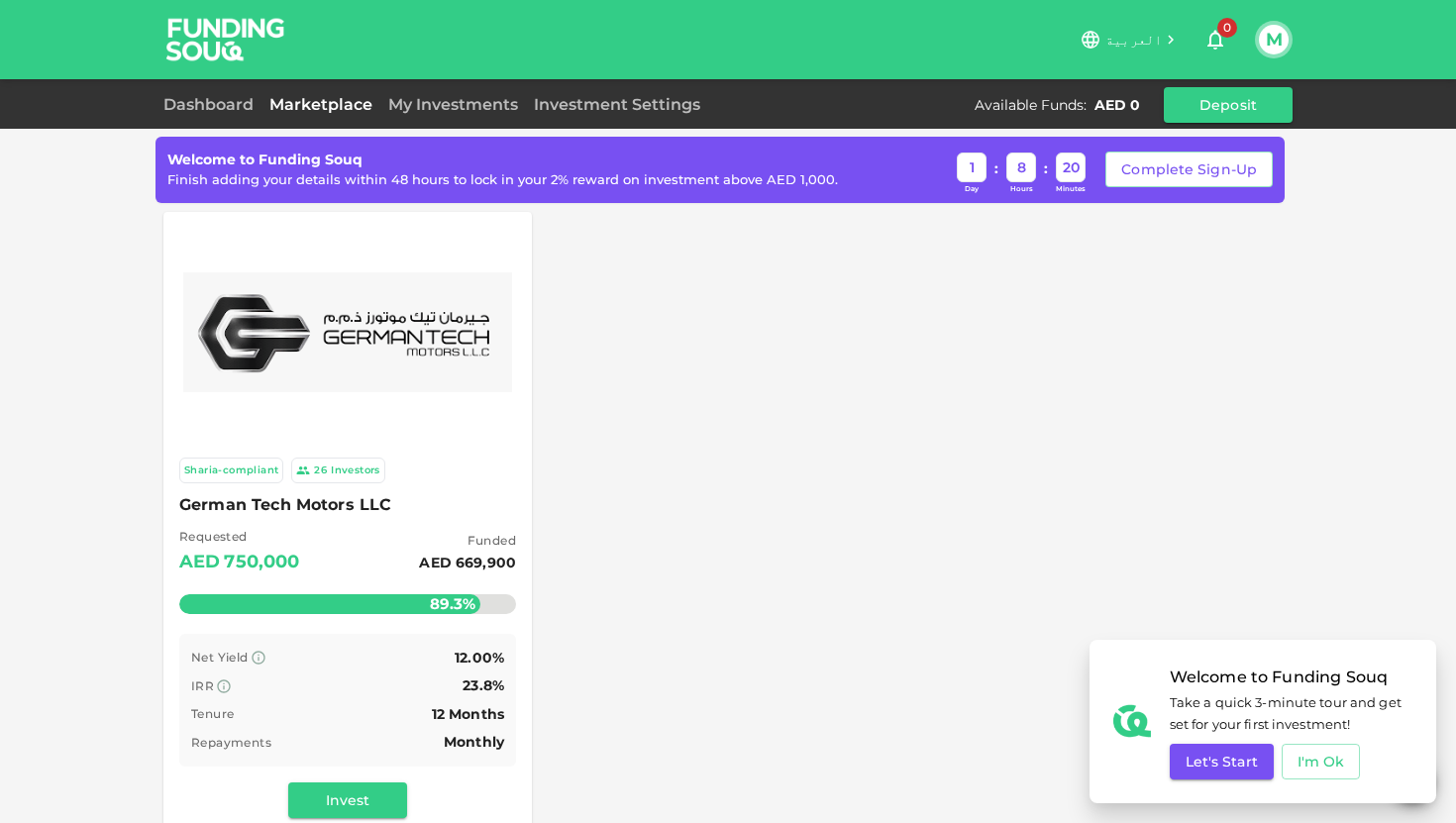 click on "Welcome to Funding Souq Finish adding your details within 48 hours to lock in your 2% reward on investment above AED 1,000. 1 Day : 8 Hours : 20 Minutes Complete Sign-Up   Sharia-compliant   26 Investors   German Tech Motors LLC   Requested   AED 750,000   Funded   AED 669,900 89.3% Remaining : AED 80,100.00   Net Yield   12.00%   IRR   23.8%   Tenure   12 Months   Repayments   Monthly Invest   Recent Opportunities   We have funded 100+ creditworthy opportunities since inception   Sharia-compliant XXXX XXX XXXX XXXXX   Requested   AED 500,000 100%   Net Yield   12.00%   IRR   23.8%   Tenure   12 Months   Repayments   Monthly Read More   Sharia-compliant XXXX XXX XXXX XXXXX   Requested   AED 400,000 100%   Net Yield   13.00%   IRR   25.9%   Tenure   12 Months   Repayments   Monthly Read More   Sharia-compliant XXXX XXX XXXX XXXXX   Requested   AED 200,000 100%   Net Yield   10.40%   IRR   19.6%   Tenure   12 Months   Repayments   Monthly Read More" at bounding box center [728, 692] 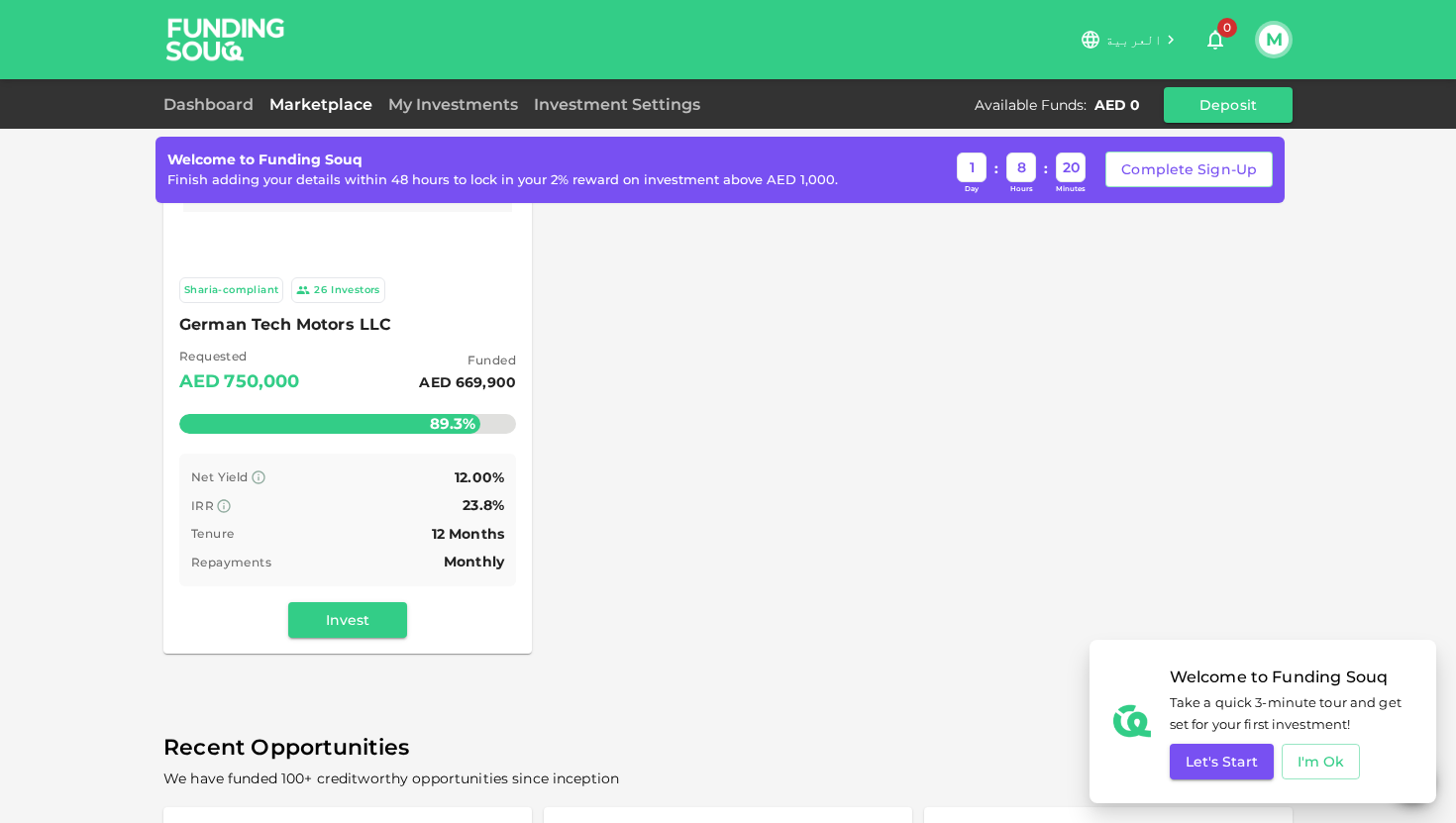 scroll, scrollTop: 185, scrollLeft: 0, axis: vertical 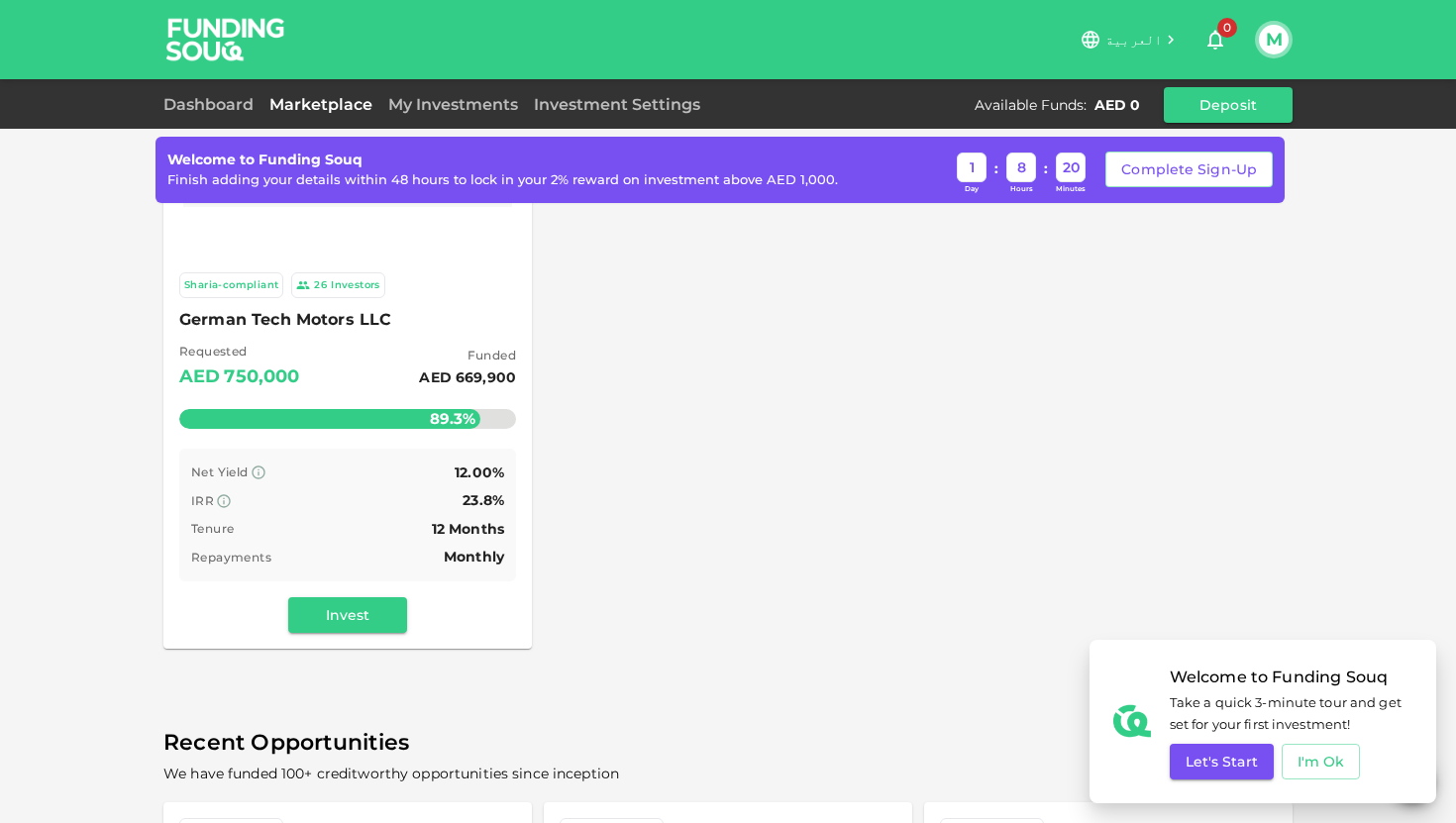 click on "Welcome to Funding Souq Finish adding your details within 48 hours to lock in your 2% reward on investment above AED 1,000. 1 Day : 8 Hours : 20 Minutes Complete Sign-Up   Sharia-compliant   26 Investors   German Tech Motors LLC   Requested   AED 750,000   Funded   AED 669,900 89.3% Remaining : AED 80,100.00   Net Yield   12.00%   IRR   23.8%   Tenure   12 Months   Repayments   Monthly Invest   Recent Opportunities   We have funded 100+ creditworthy opportunities since inception   Sharia-compliant XXXX XXX XXXX XXXXX   Requested   AED 500,000 100%   Net Yield   12.00%   IRR   23.8%   Tenure   12 Months   Repayments   Monthly Read More   Sharia-compliant XXXX XXX XXXX XXXXX   Requested   AED 400,000 100%   Net Yield   13.00%   IRR   25.9%   Tenure   12 Months   Repayments   Monthly Read More   Sharia-compliant XXXX XXX XXXX XXXXX   Requested   AED 200,000 100%   Net Yield   10.40%   IRR   19.6%   Tenure   12 Months   Repayments   Monthly Read More" at bounding box center (728, 507) 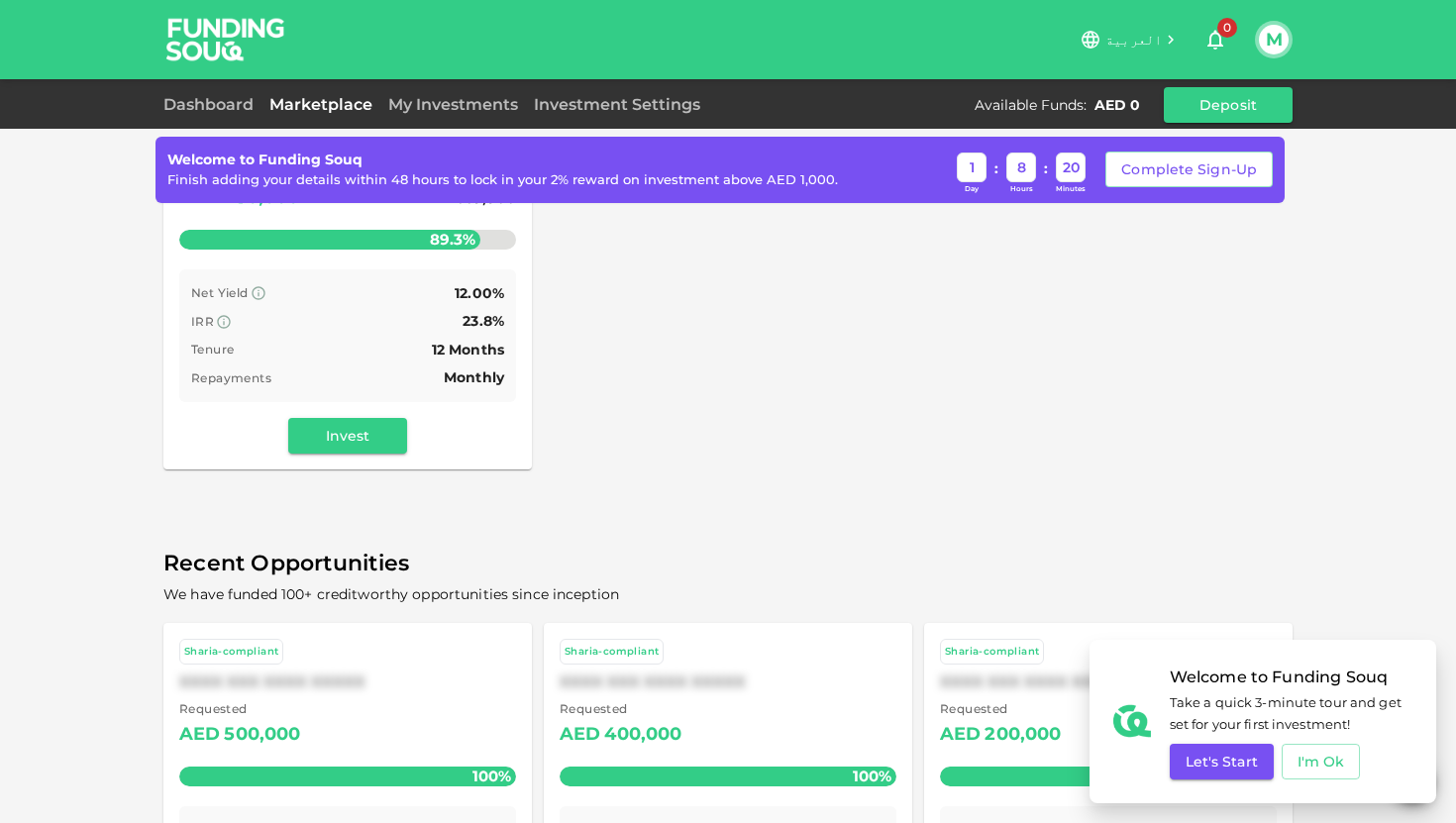 scroll, scrollTop: 0, scrollLeft: 0, axis: both 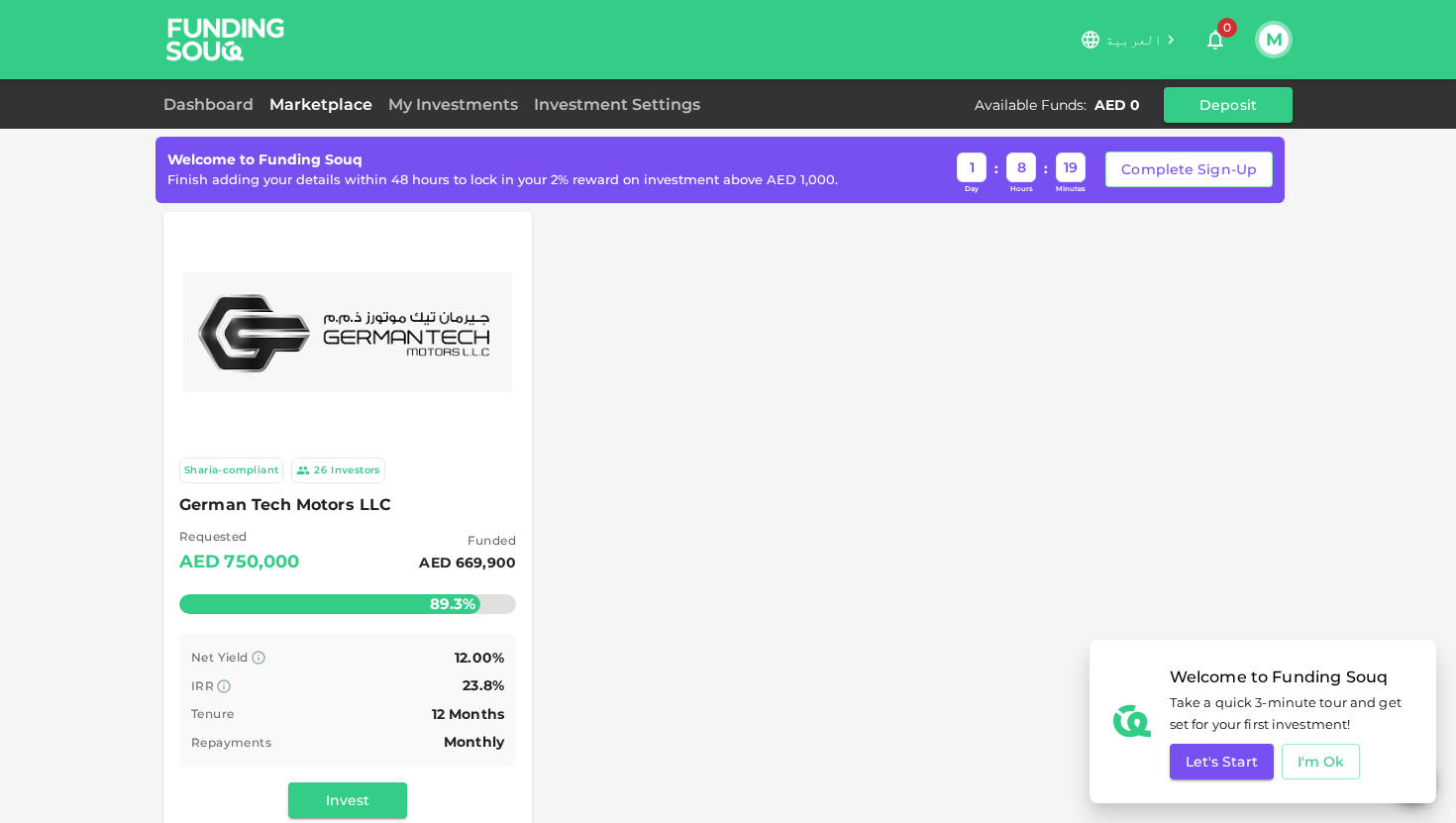 click on "Sharia-compliant   26 Investors   German Tech Motors LLC   Requested   AED 750,000   Funded   AED 669,900 89.3% Remaining : AED 80,100.00   Net Yield   12.00%   IRR   23.8%   Tenure   12 Months   Repayments   Monthly Invest" at bounding box center (728, 523) 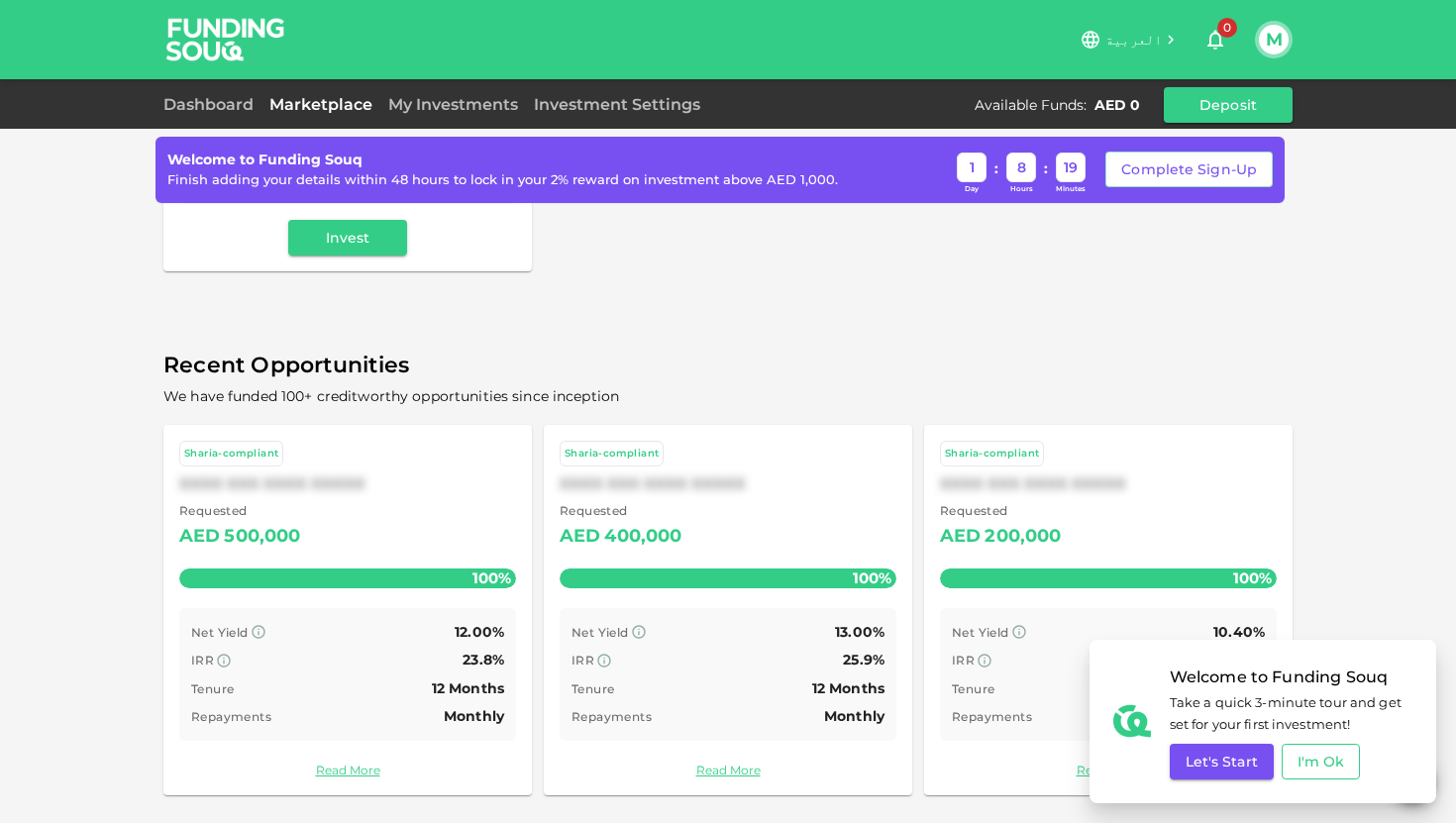 click on "I'm Ok" at bounding box center (1321, 762) 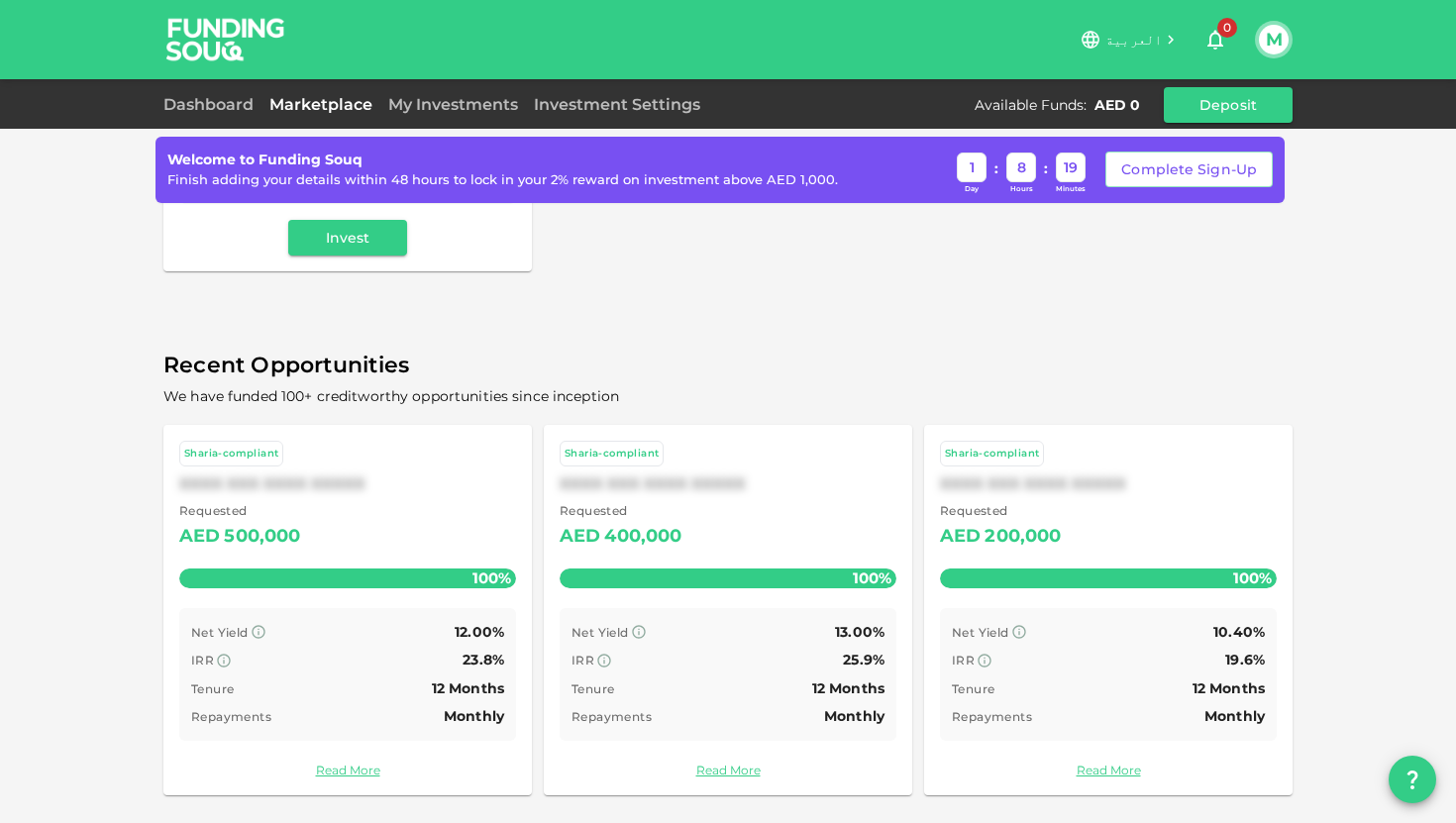 click on "Recent Opportunities   We have funded 100+ creditworthy opportunities since inception   Sharia-compliant XXXX XXX XXXX XXXXX   Requested   AED 500,000 100%   Net Yield   12.00%   IRR   23.8%   Tenure   12 Months   Repayments   Monthly Read More   Sharia-compliant XXXX XXX XXXX XXXXX   Requested   AED 400,000 100%   Net Yield   13.00%   IRR   25.9%   Tenure   12 Months   Repayments   Monthly Read More   Sharia-compliant XXXX XXX XXXX XXXXX   Requested   AED 200,000 100%   Net Yield   10.40%   IRR   19.6%   Tenure   12 Months   Repayments   Monthly Read More" at bounding box center [728, 578] 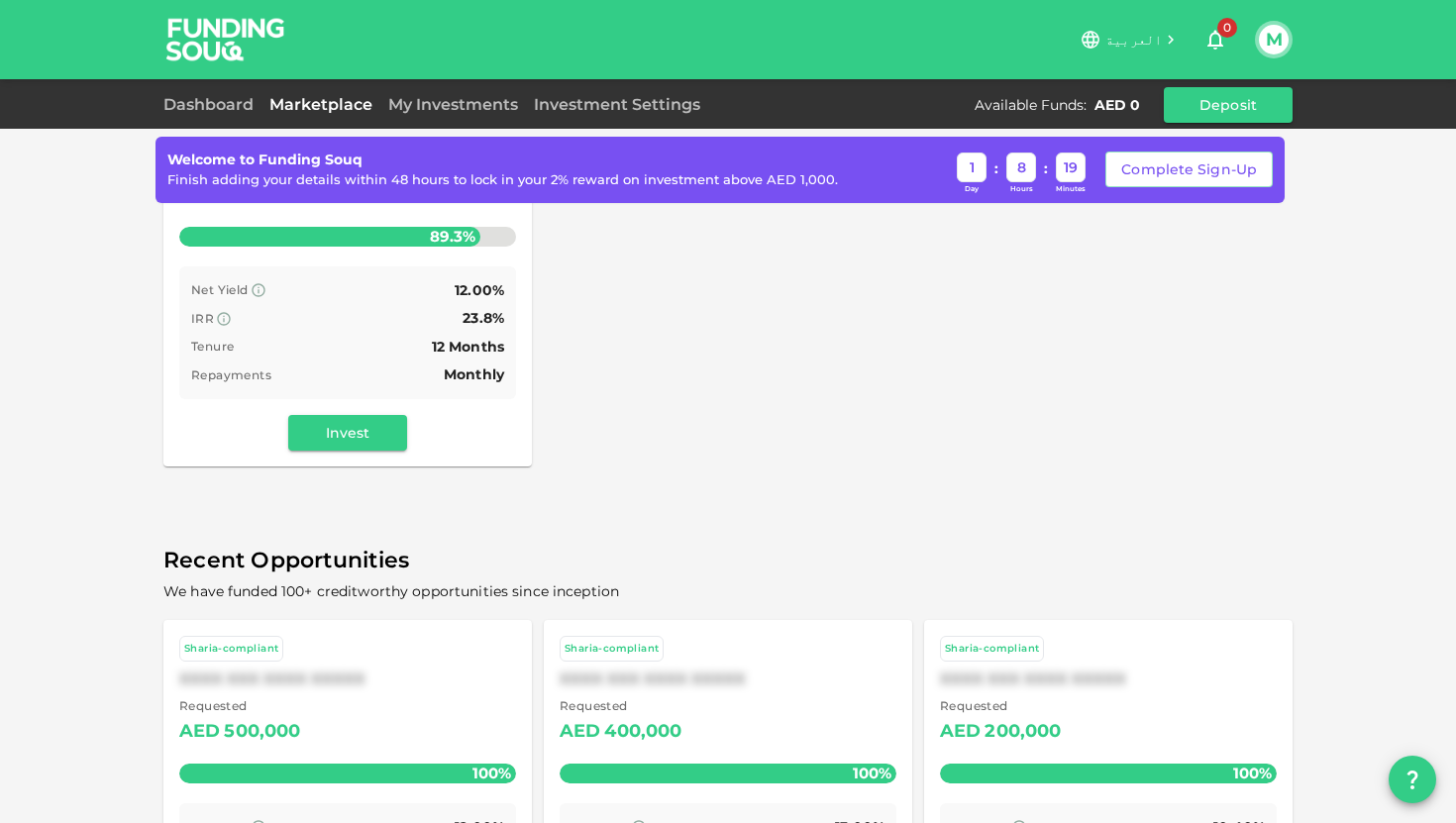 scroll, scrollTop: 563, scrollLeft: 0, axis: vertical 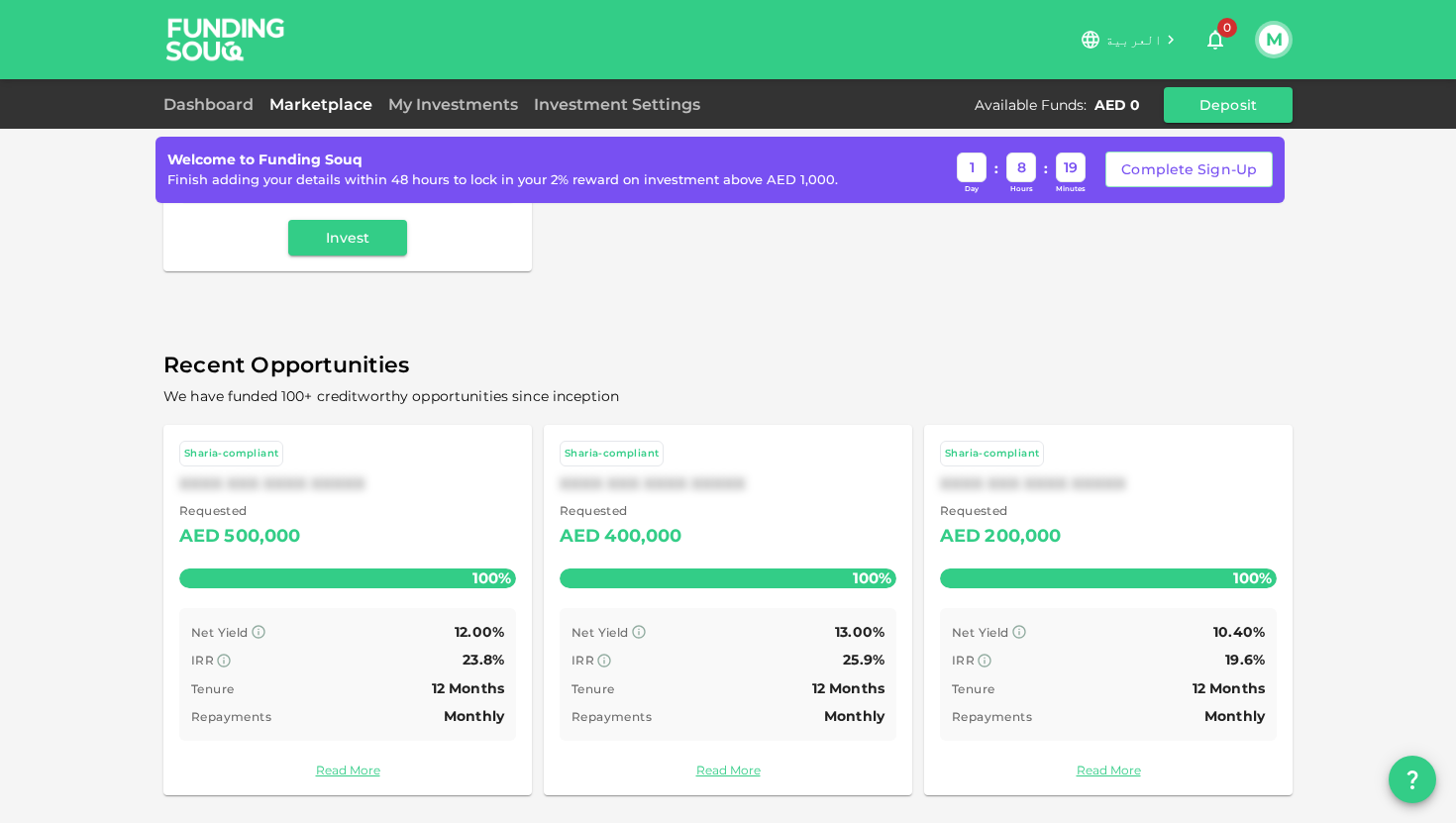 click on "Requested   AED 400,000" at bounding box center [728, 526] 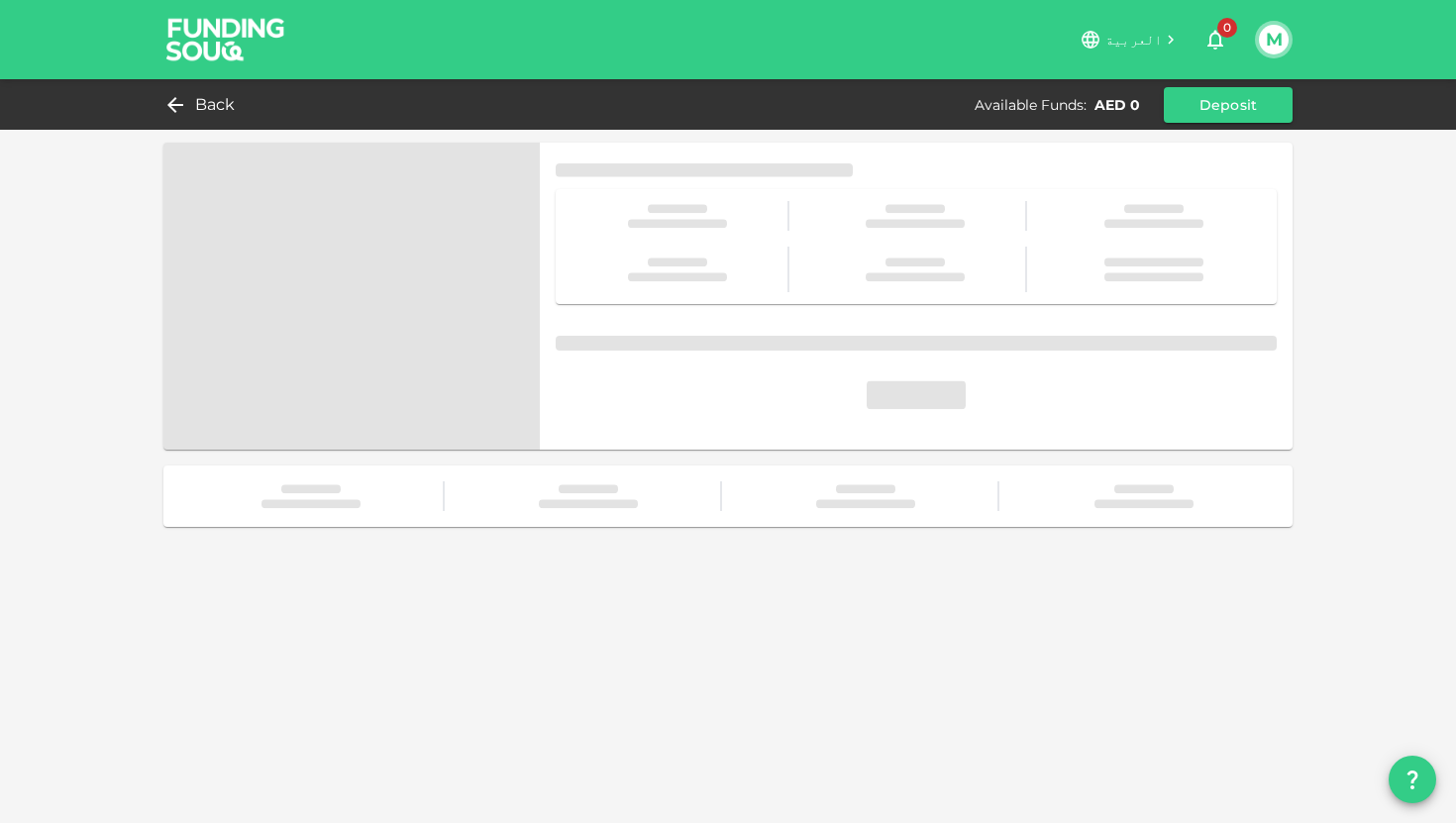 scroll, scrollTop: 0, scrollLeft: 0, axis: both 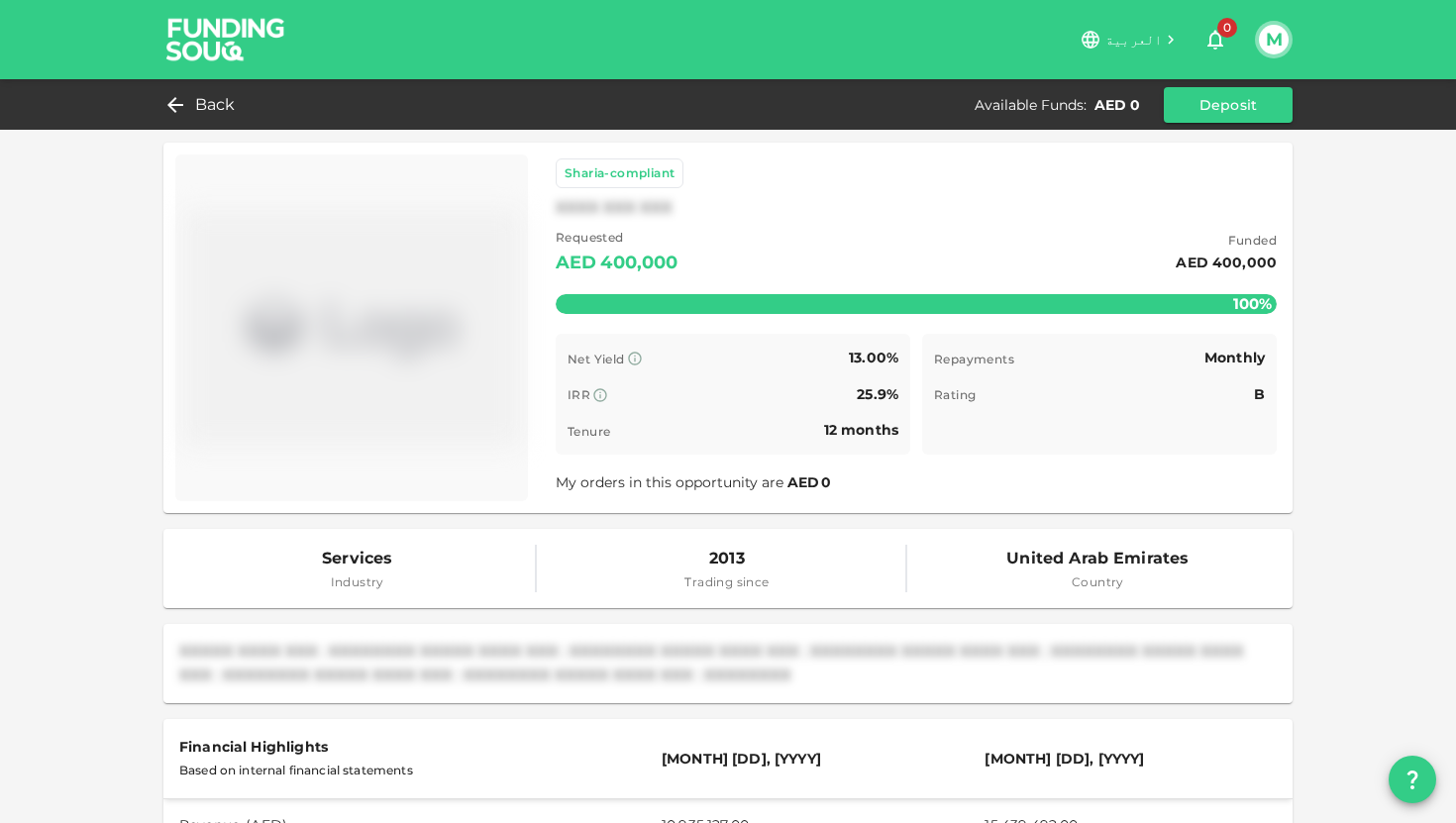 click on "Sharia-compliant XXXX XXX XXX Requested AED 400,000 Funded AED 400,000 100% Remaining : AED 0 Net Yield 13.00% IRR 25.9% Tenure 12 months Repayments Monthly Rating B Time remaining B My orders in this opportunity are AED 0 Services Industry 2013 Trading since United Arab Emirates Country XXXXX XXXX XXX : XXXXXXXX XXXXX XXXX XXX : XXXXXXXX XXXXX XXXX XXX : XXXXXXXX XXXXX XXXX XXX : XXXXXXXX XXXXX XXXX XXX : XXXXXXXX XXXXX XXXX XXX : XXXXXXXX XXXXX XXXX XXX : XXXXXXXX Financial Highlights Based on internal financial statements [MONTH] [DD], [YYYY] [MONTH] [DD], [YYYY] Revenue ( AED ) 10,935,127.00 15,439,492.00 Net Profit ( AED ) 1,228,828.00 3,153,918.00 Revenue Growth (%) Na 41% Net Profit Margin (%) 12% 21% Return On Equity (%) 21% 59% Return On Assets (%) 25% 30% Total Outstanding Debt 3,516,033.00 4,740,218.00 Inventory Days 30.19 22.73 Debtor Days 214.83 70.93 Creditor Days 73.48 70.94 Level of External Debt ( AED ) 2.59 2.81 Debt Ratio (%) 0.40% 0.50%" at bounding box center [728, 1048] 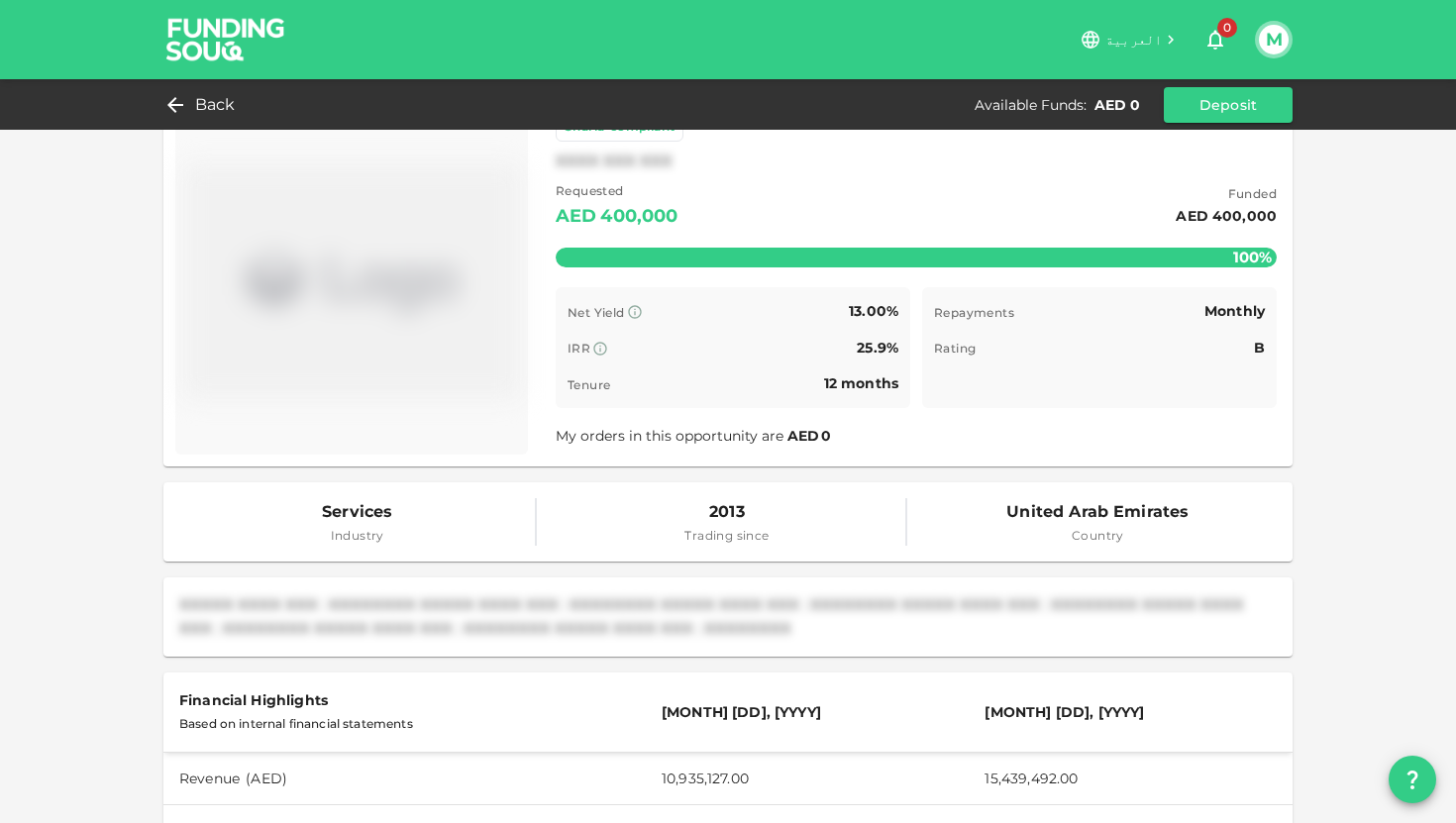 scroll, scrollTop: 49, scrollLeft: 0, axis: vertical 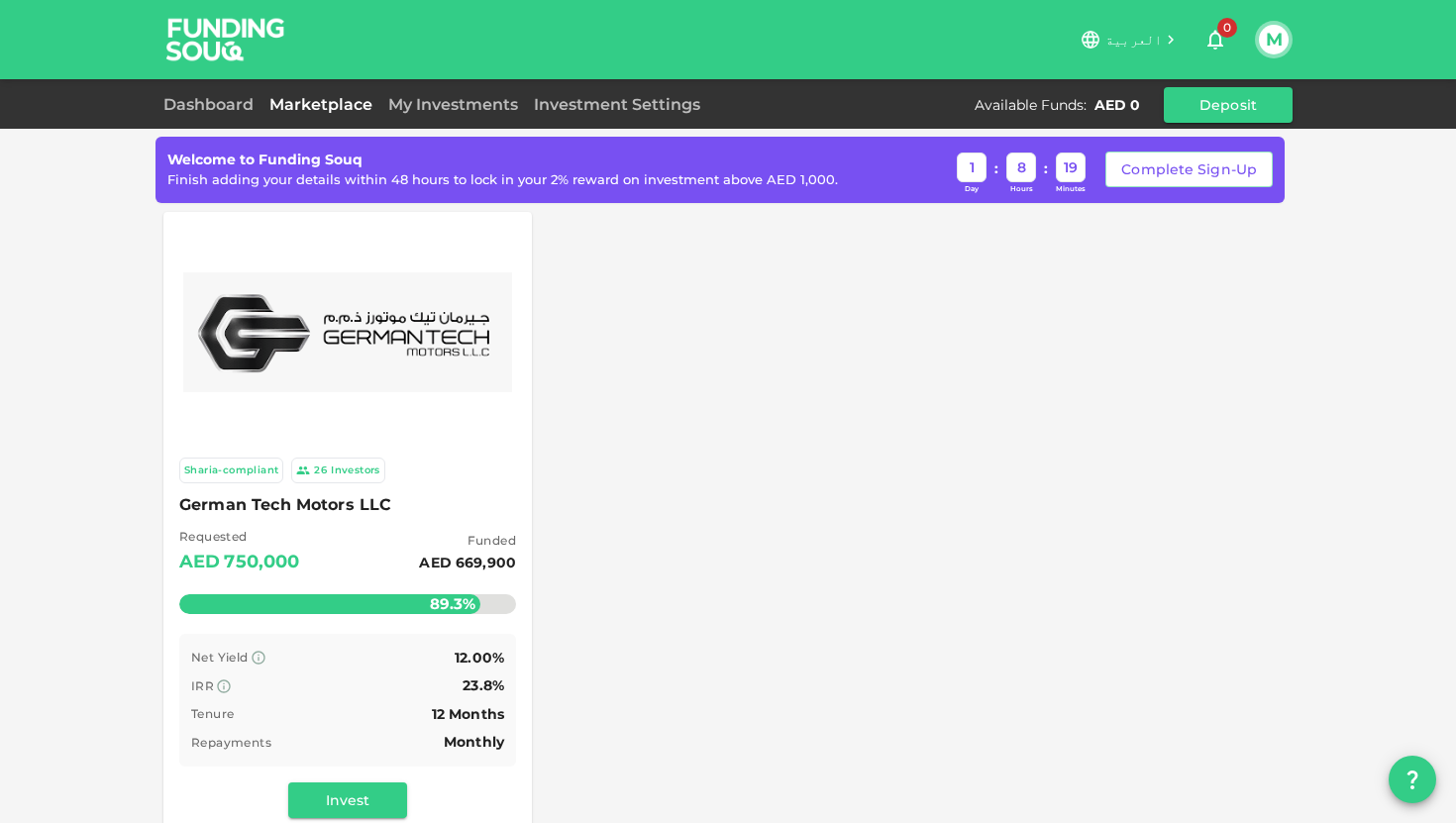 click on "Sharia-compliant   26 Investors   German Tech Motors LLC   Requested   AED 750,000   Funded   AED 669,900 89.3% Remaining : AED 80,100.00   Net Yield   12.00%   IRR   23.8%   Tenure   12 Months   Repayments   Monthly Invest" at bounding box center [348, 638] 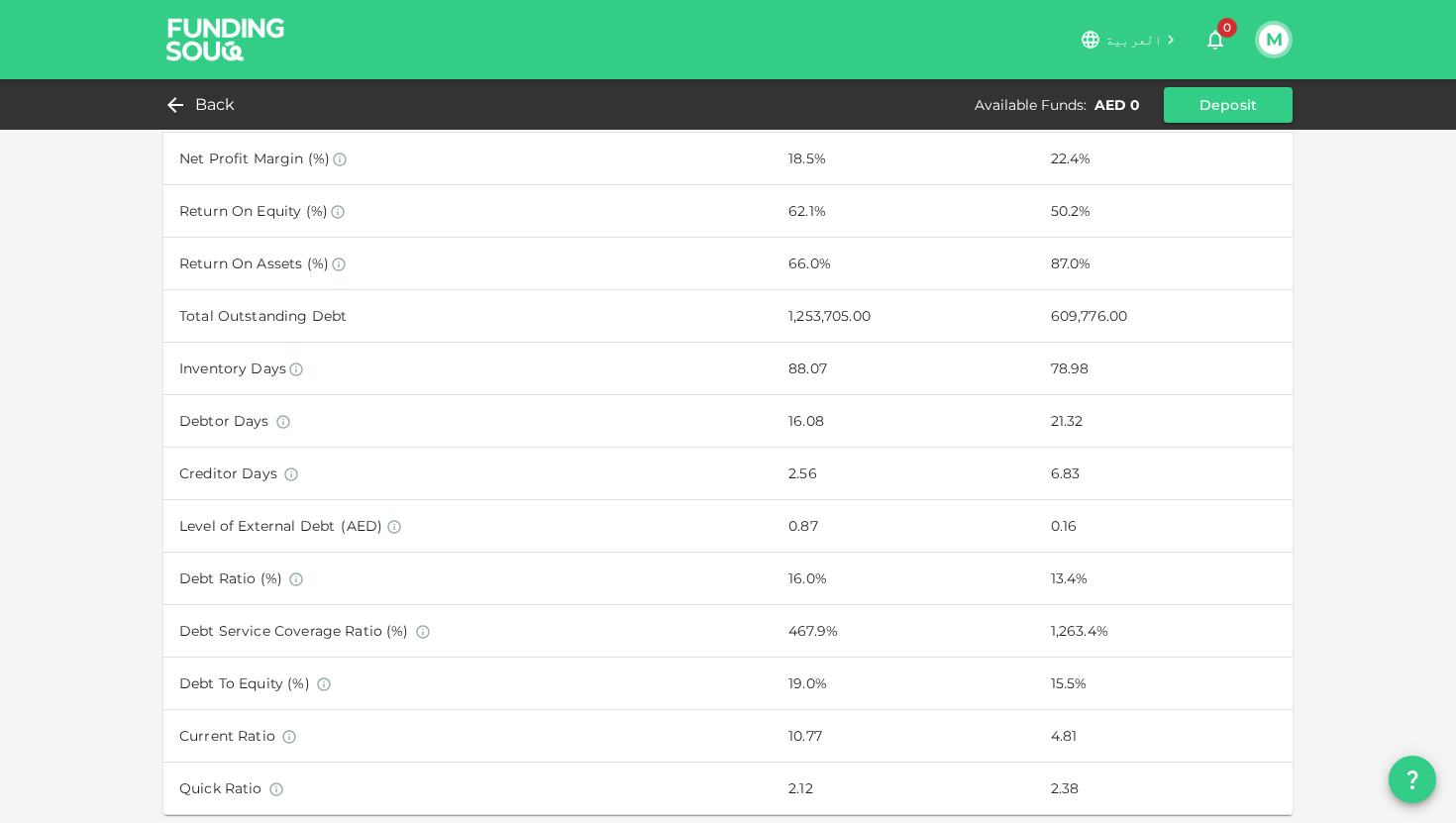 scroll, scrollTop: 1109, scrollLeft: 0, axis: vertical 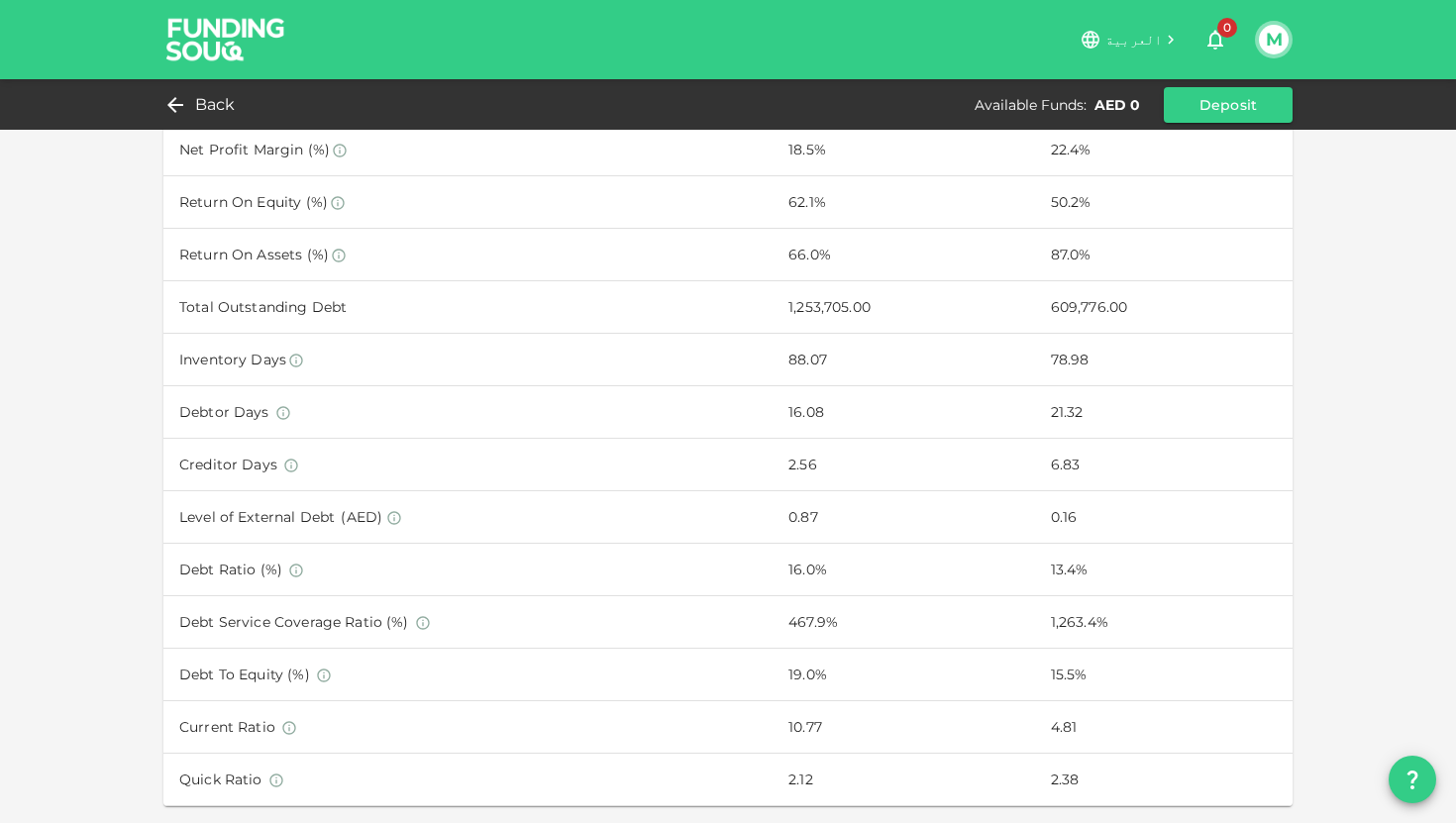 click on "Sharia-compliant 26 Investors 7 d : 8 h : 19 m 42 German Tech Motors LLC Requested AED 750,000 Funded AED 669,900 89.3% Remaining : AED 80,100.00 Net Yield 12.00% IRR 23.8% Tenure 12 months Repayments Monthly Rating B Time remaining B My orders in this opportunity are AED 0 Invest Trade & Services Industry 2021 Trading since United Arab Emirates Country Business profile
German Tech Motors LLC , was established in 2021, is engaged in the sales and servicing of new vehicles. The company is an authorized dealer for Hongqi & INEOS Grenadier brands . Currently, it operates with a team of 21 employees across three branches , based in Fujairah, UAE .
Purpose of finance
The company is seeking finance for working capital.
Directors / Shareholders
[FIRST] [LAST] ([COUNTRY]) / [FIRST] [LAST] ([COUNTRY])
Security held
The loan will be guaranteed with Personal Guarantee & Security Cheque. Revenue" at bounding box center (728, -1) 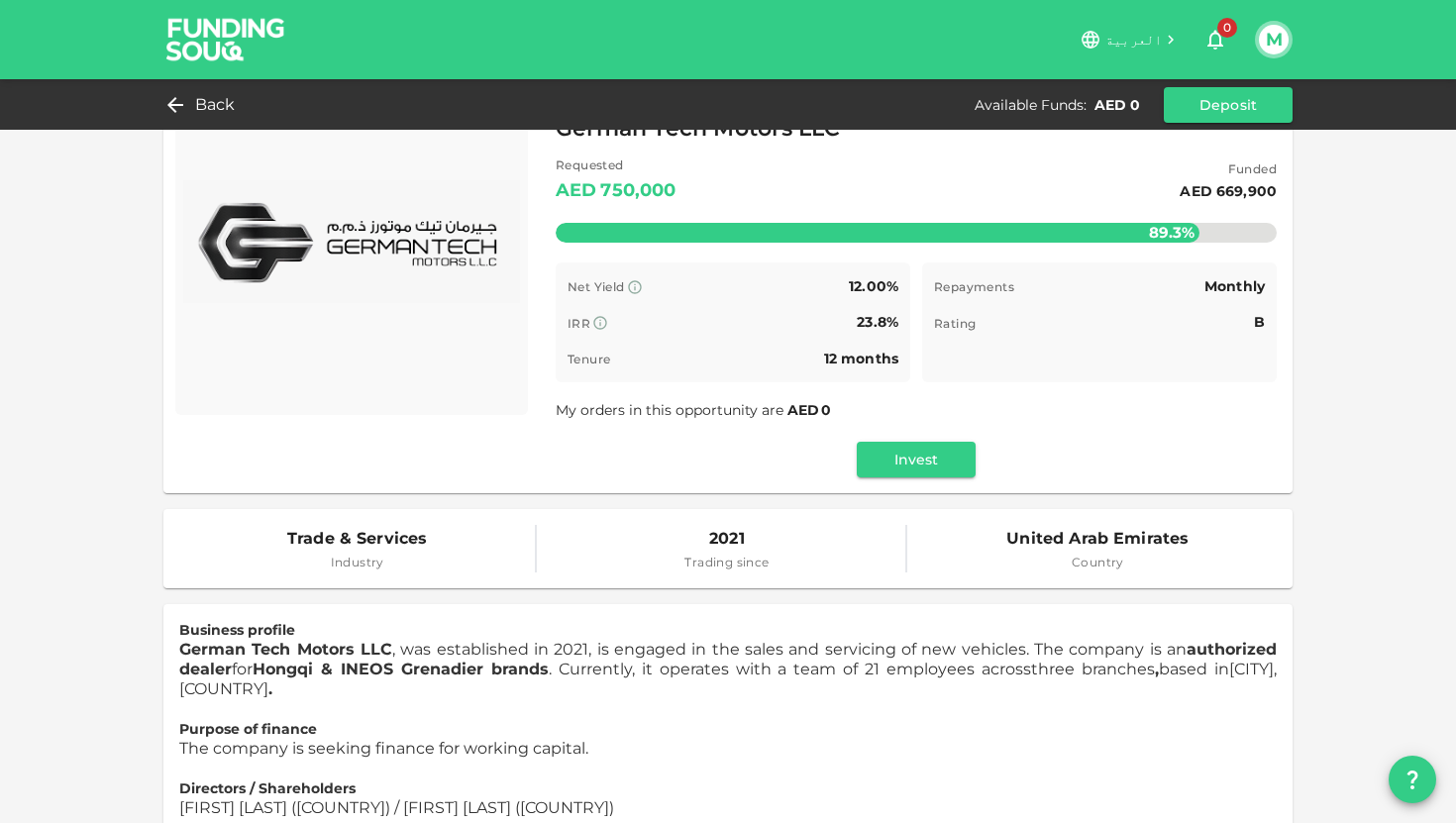 scroll, scrollTop: 0, scrollLeft: 0, axis: both 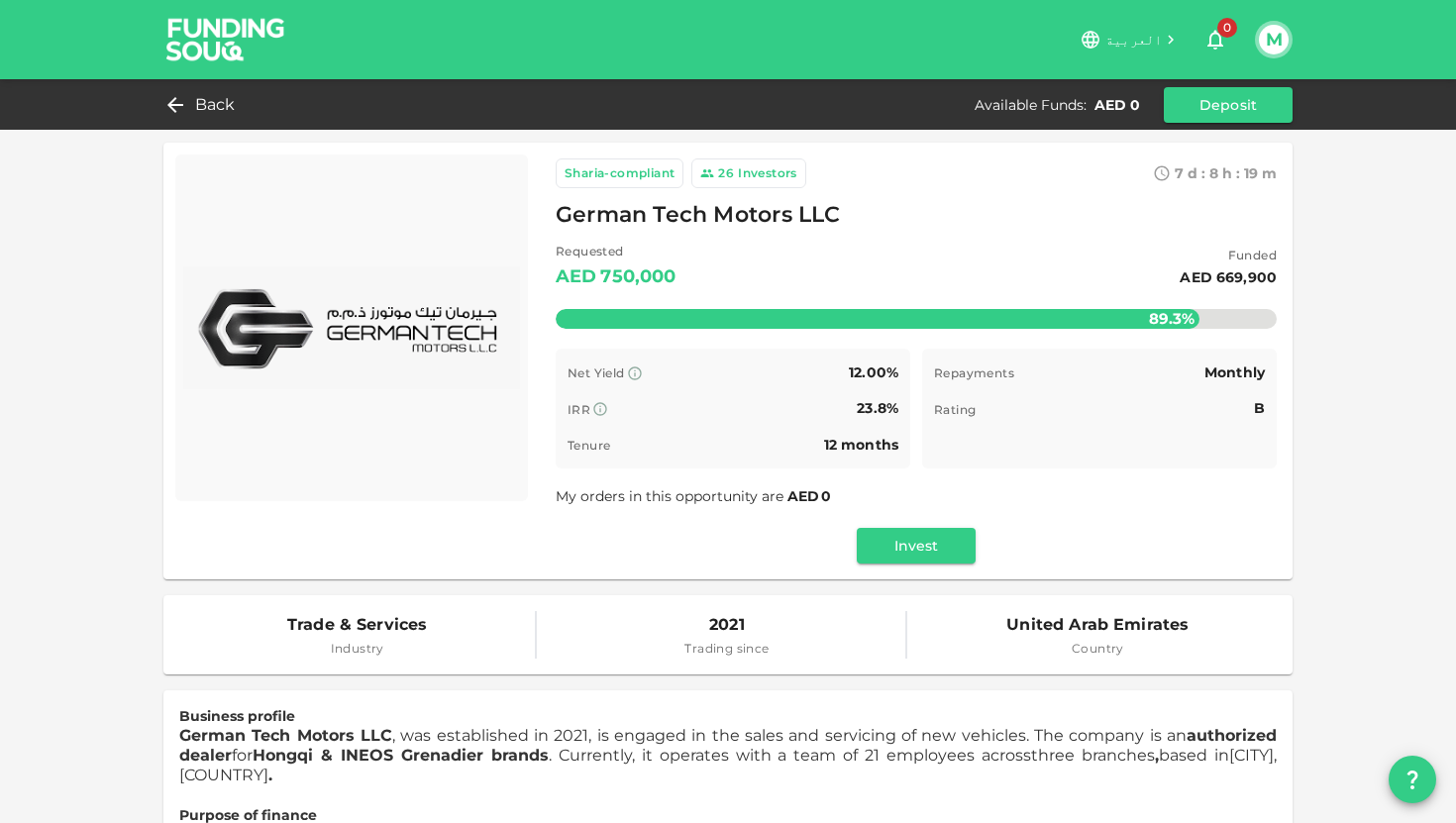 click at bounding box center (226, 39) 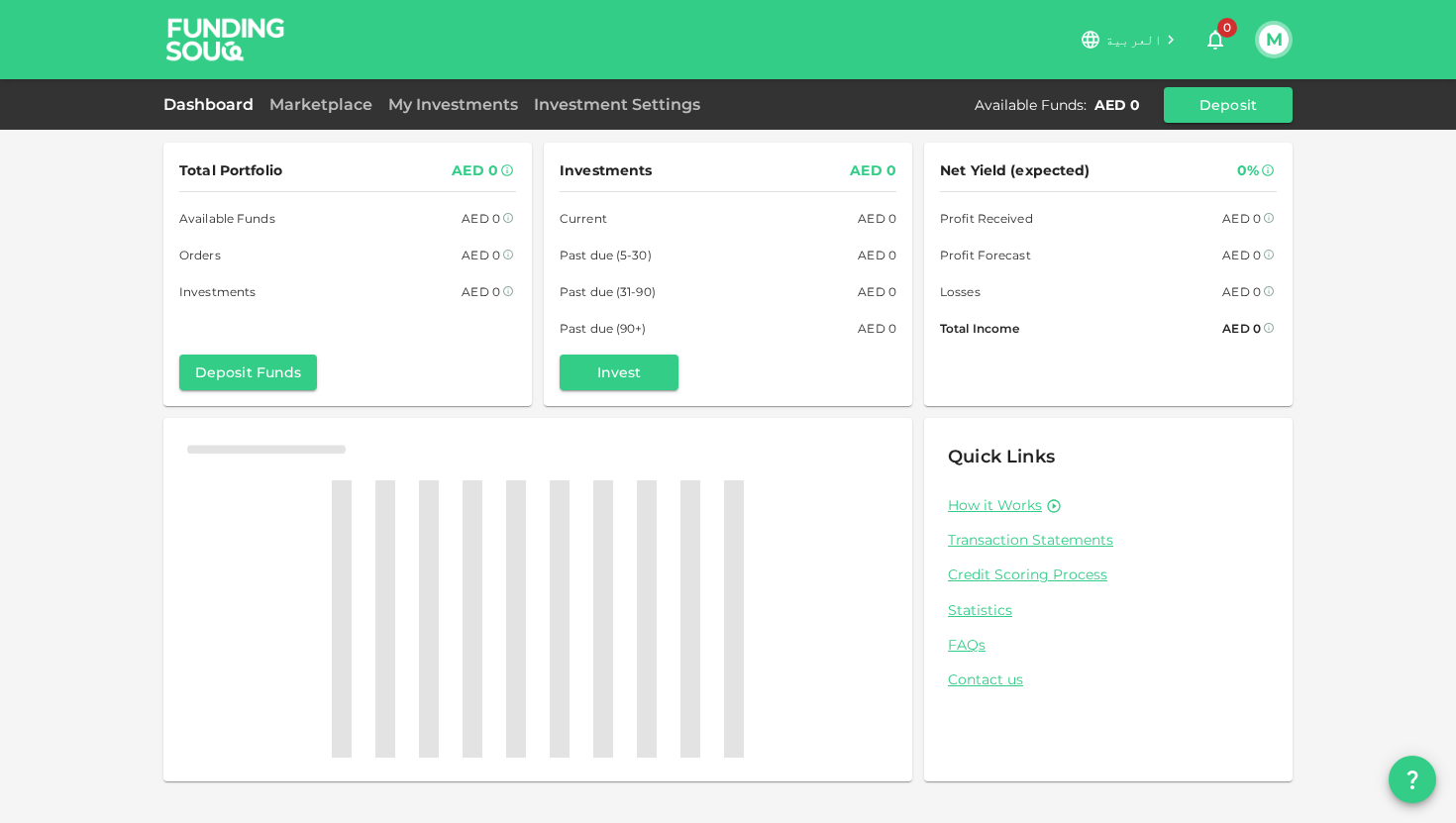 scroll, scrollTop: 0, scrollLeft: 0, axis: both 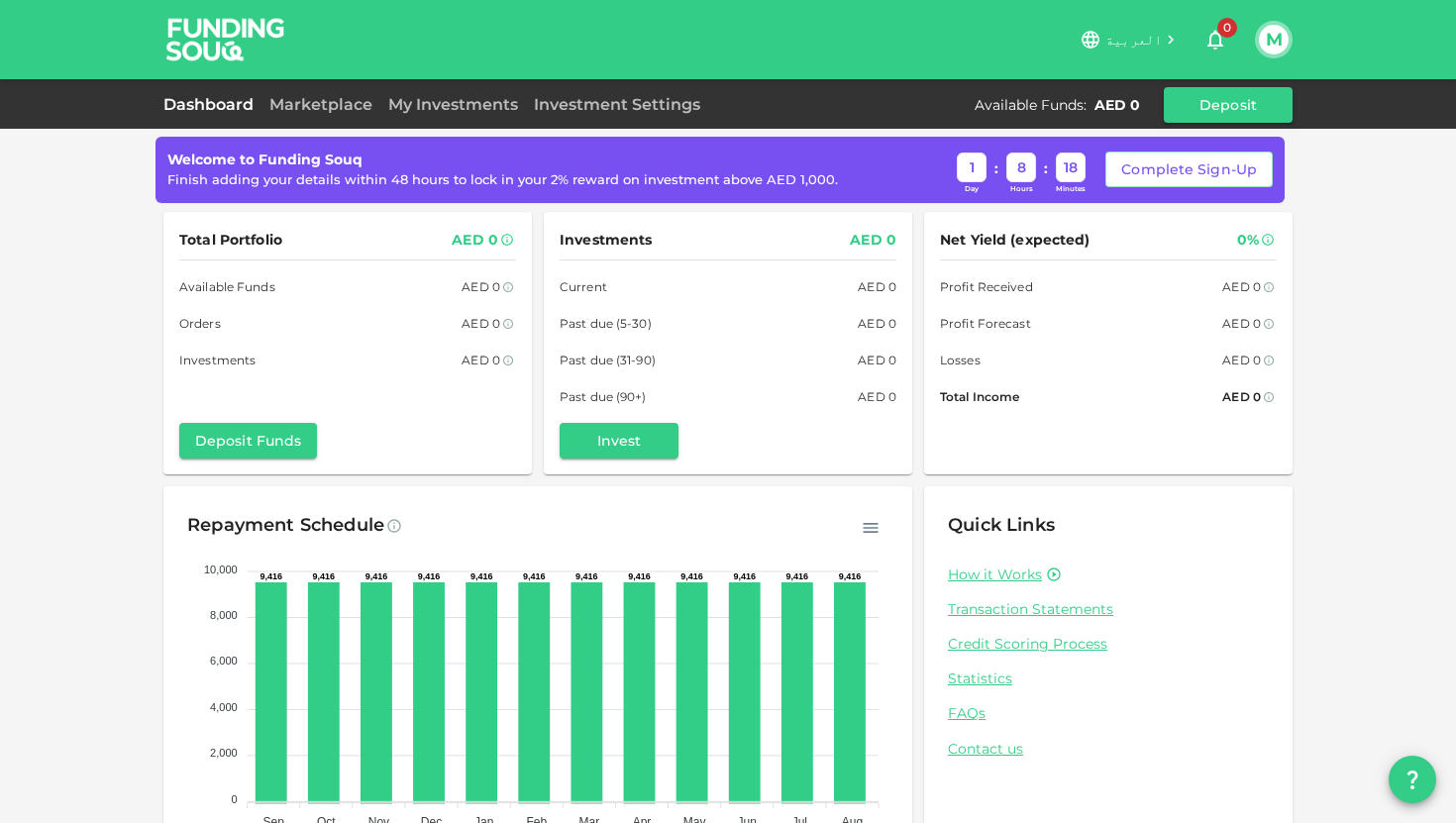 click on "Welcome to Funding Souq Finish adding your details within 48 hours to lock in your 2% reward on investment above AED 1,000. 1 Day : 8 Hours : 18 Minutes Complete Sign-Up   Total Portfolio   AED 0   Available Funds   AED 0   Orders   AED 0   Investments   AED 0 Deposit Funds   Investments   AED 0   Current   AED 0   Past due (5-30)   AED 0   Past due (31-90)   AED 0   Past due (90+)   AED 0 Invest   Net Yield (expected)   0%   Profit Received   AED 0   Profit Forecast   AED 0   Losses   AED 0   Total Income   AED 0   Repayment Schedule 10,000 10,000 8,000 8,000 6,000 6,000 4,000 4,000 2,000 2,000 0 0 9,416 9,416 9,416 9,416 9,416 9,416 9,416 9,416 9,416 9,416 9,416 9,416 Sep Sep Oct Oct Nov Nov Dec Dec Jan Jan Feb Feb Mar Mar Apr Apr May May Jun Jun Jul Jul Aug Aug   * The above chart is for illustration purposes only assuming AED 100,000 invested over 12 months.   Quick Links How it Works Transaction Statements Credit Scoring Process Statistics FAQs Contact us" at bounding box center (728, 454) 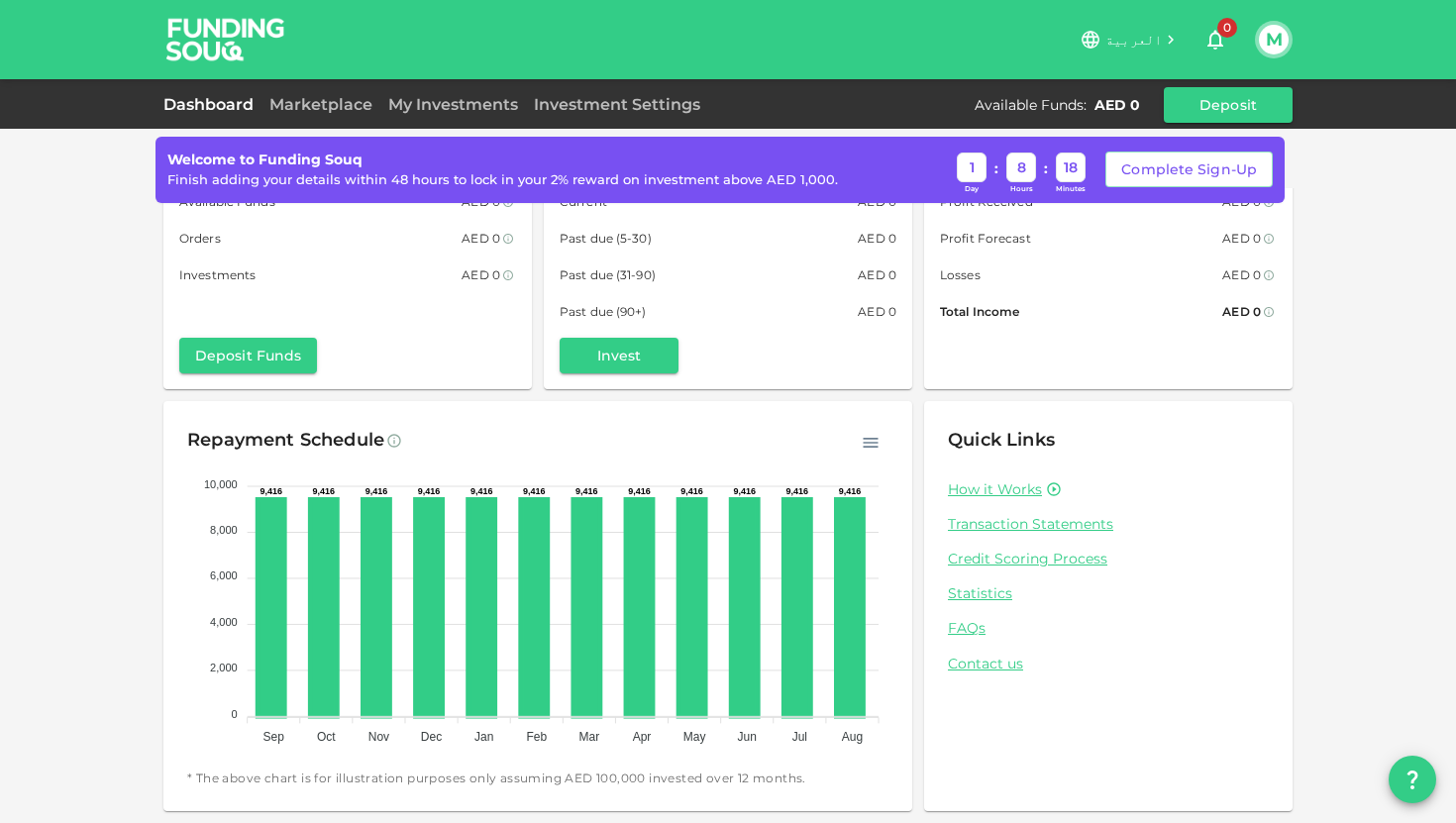 scroll, scrollTop: 0, scrollLeft: 0, axis: both 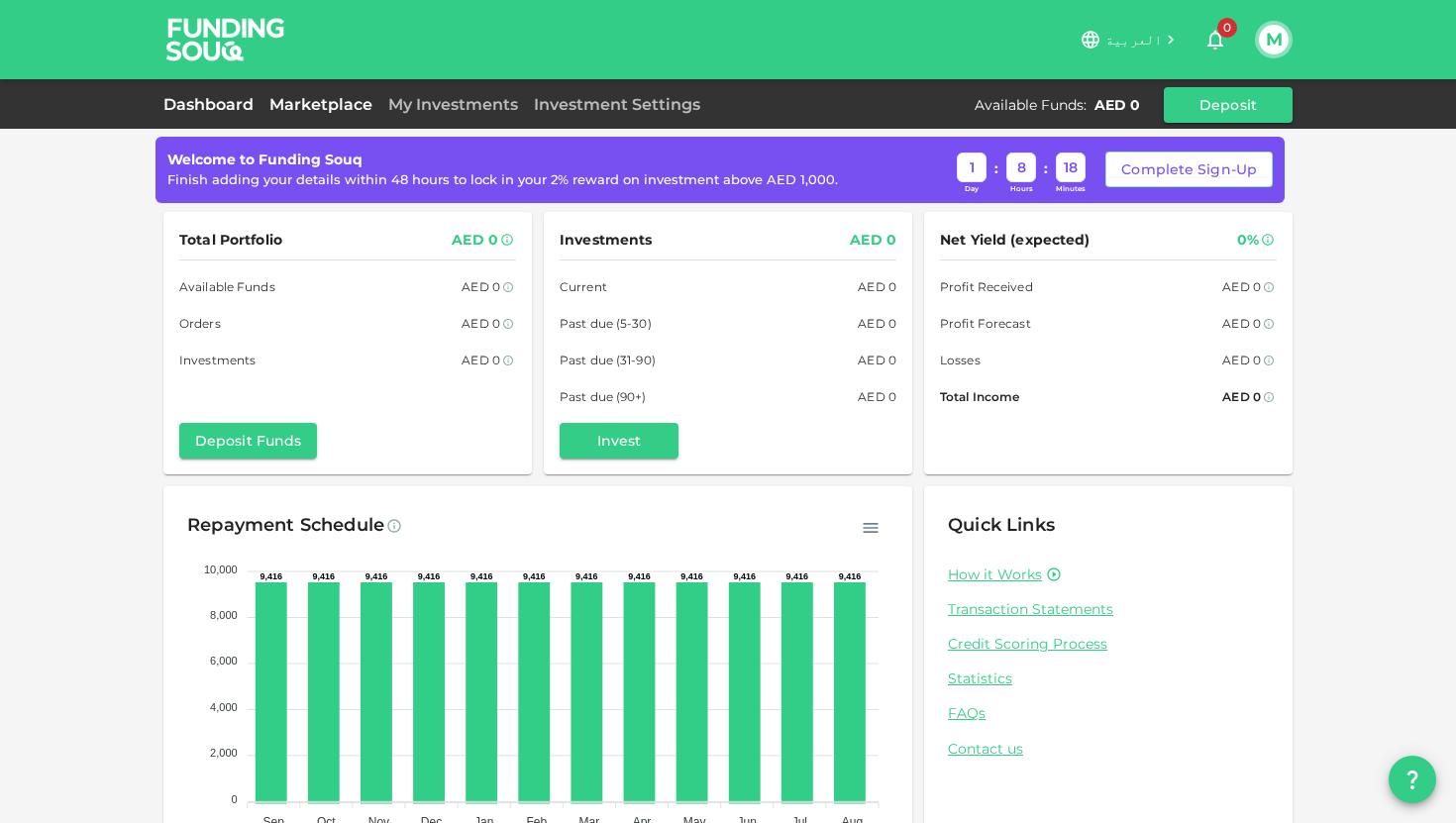 click on "Marketplace" at bounding box center [321, 104] 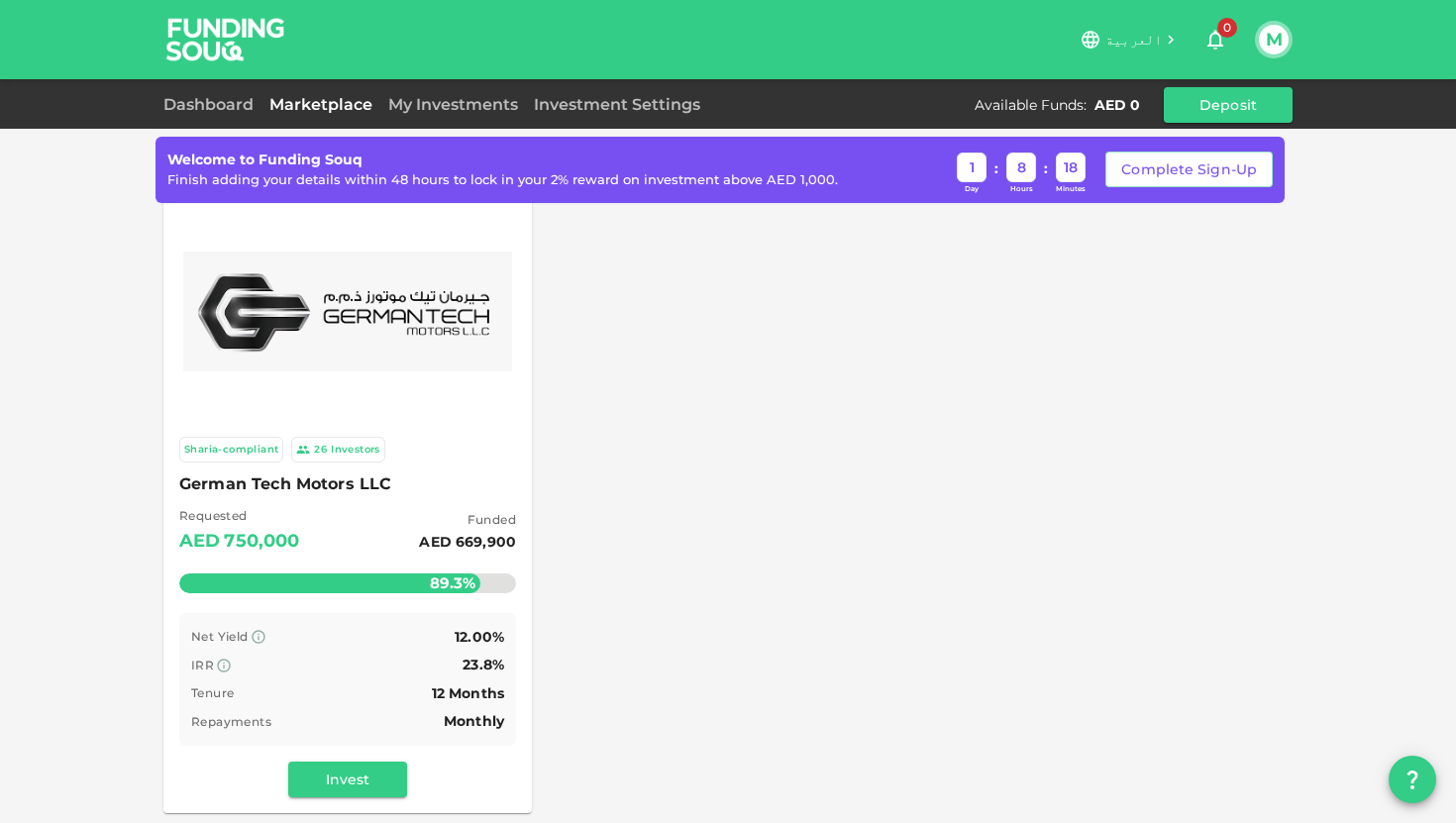 scroll, scrollTop: 0, scrollLeft: 0, axis: both 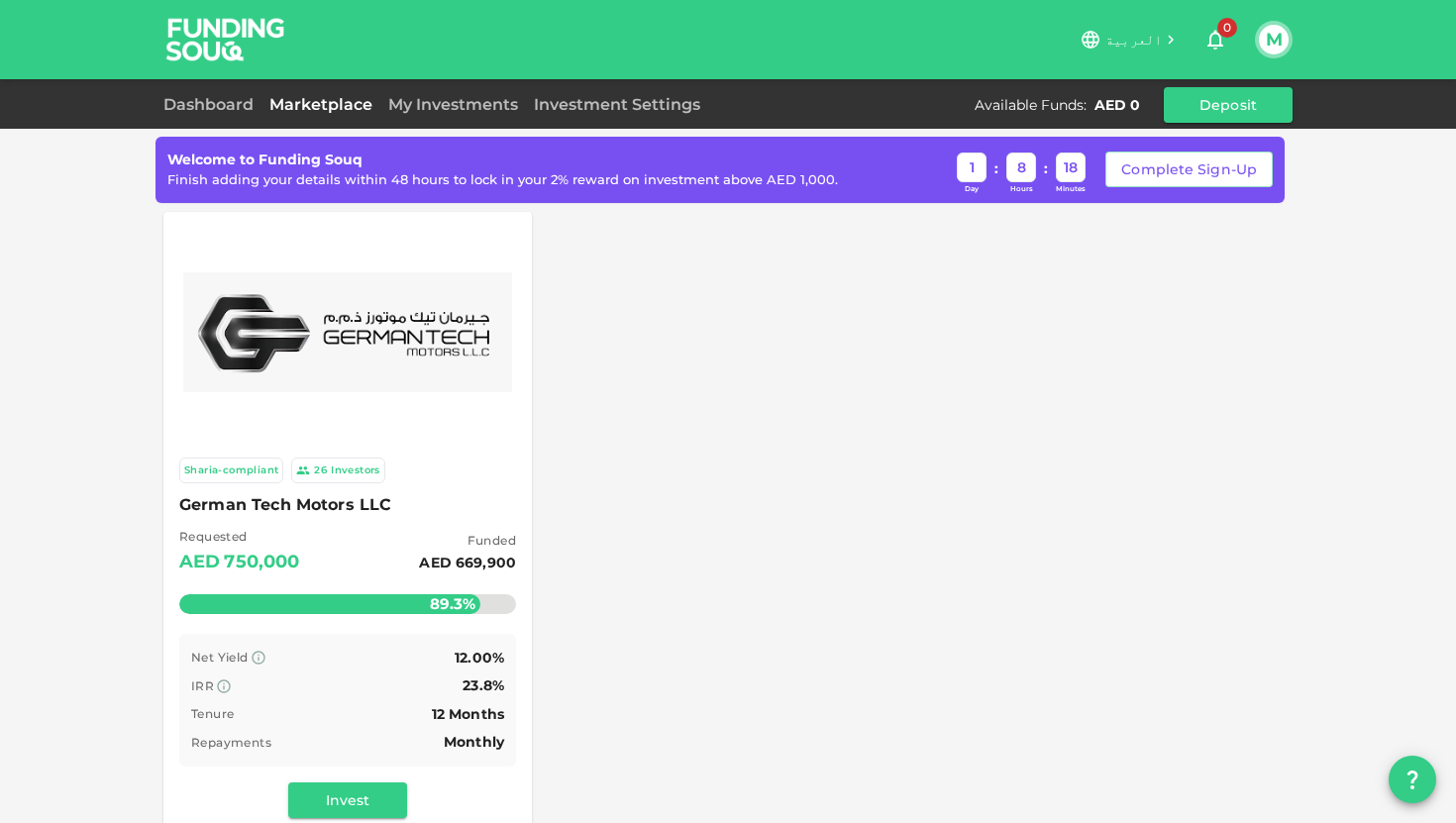 click on "Sharia-compliant   26 Investors   German Tech Motors LLC   Requested   AED 750,000   Funded   AED 669,900 89.3% Remaining : AED 80,100.00   Net Yield   12.00%   IRR   23.8%   Tenure   12 Months   Repayments   Monthly Invest" at bounding box center [728, 523] 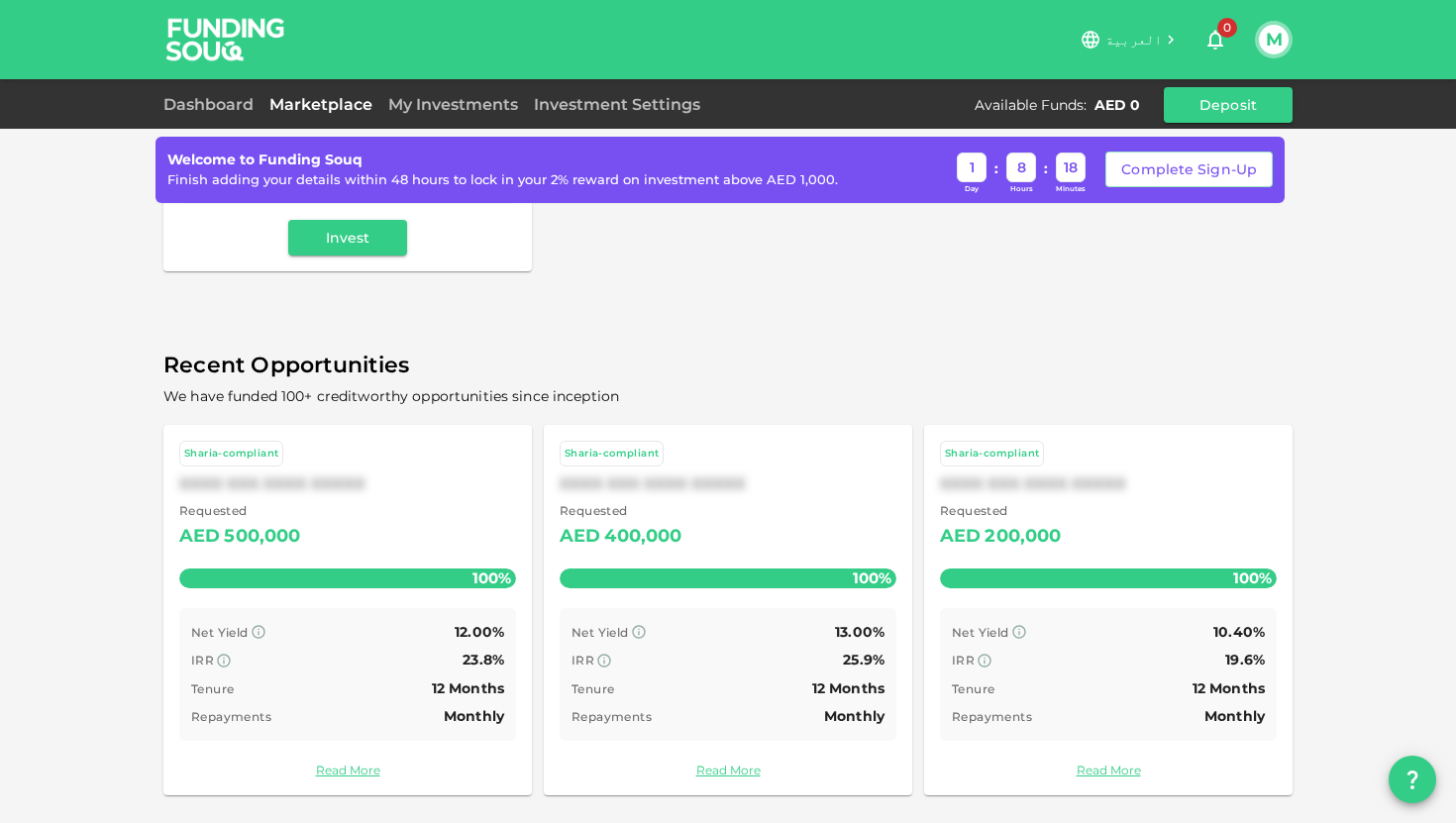 scroll, scrollTop: 0, scrollLeft: 0, axis: both 